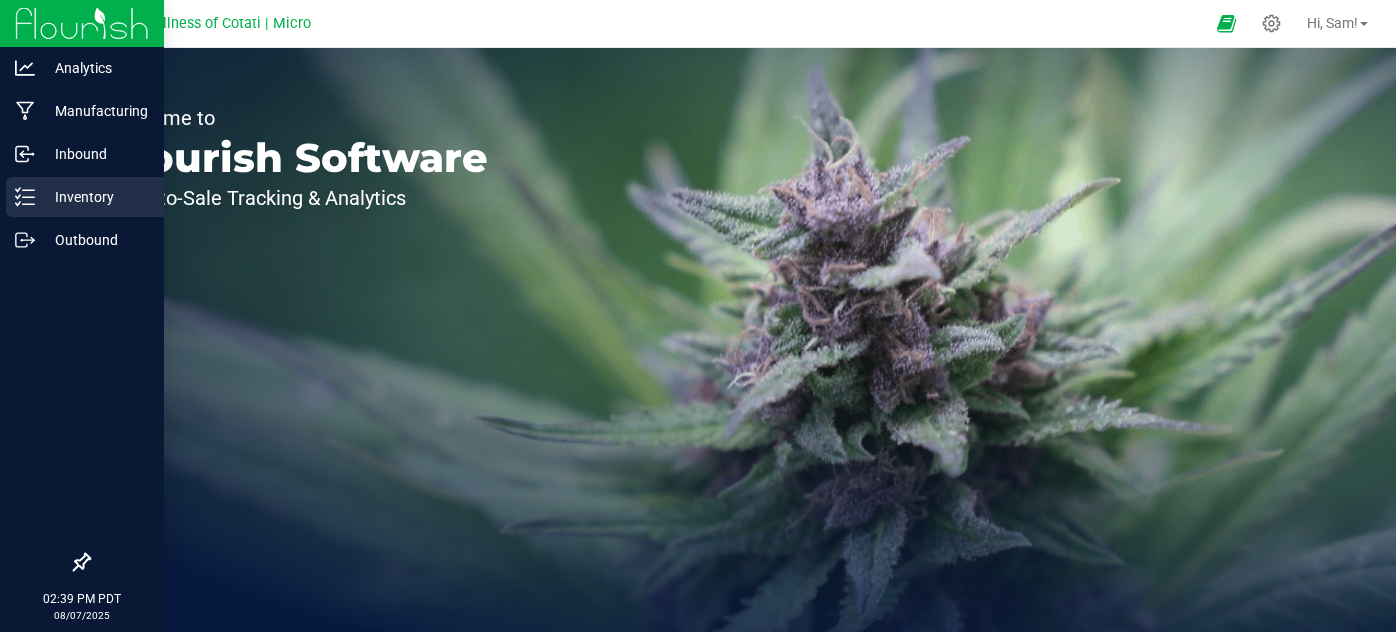 scroll, scrollTop: 0, scrollLeft: 0, axis: both 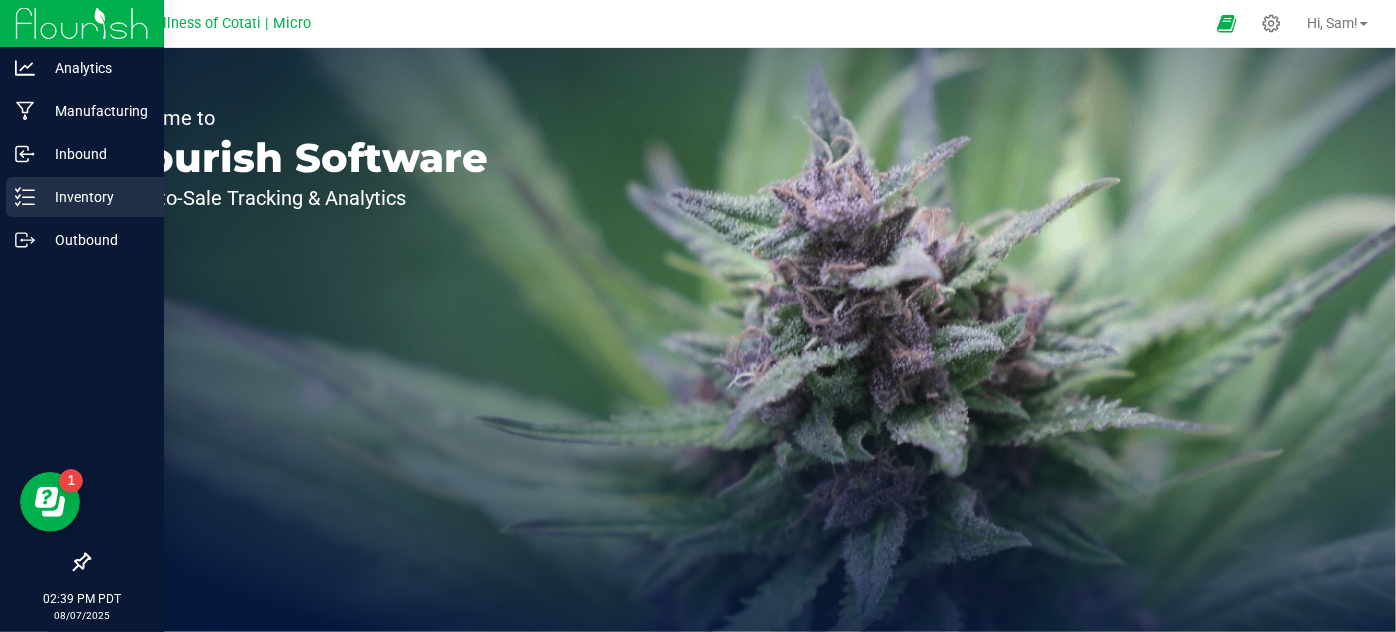 click on "Inventory" at bounding box center [95, 197] 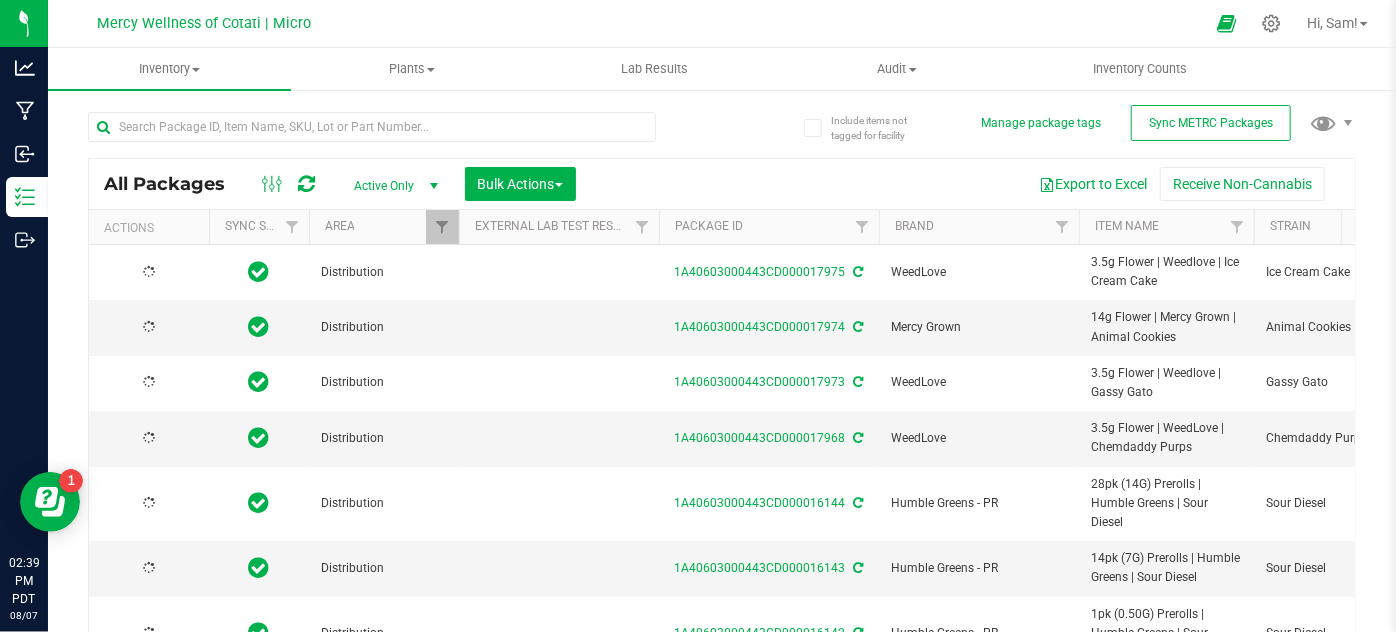 type on "2026-04-04" 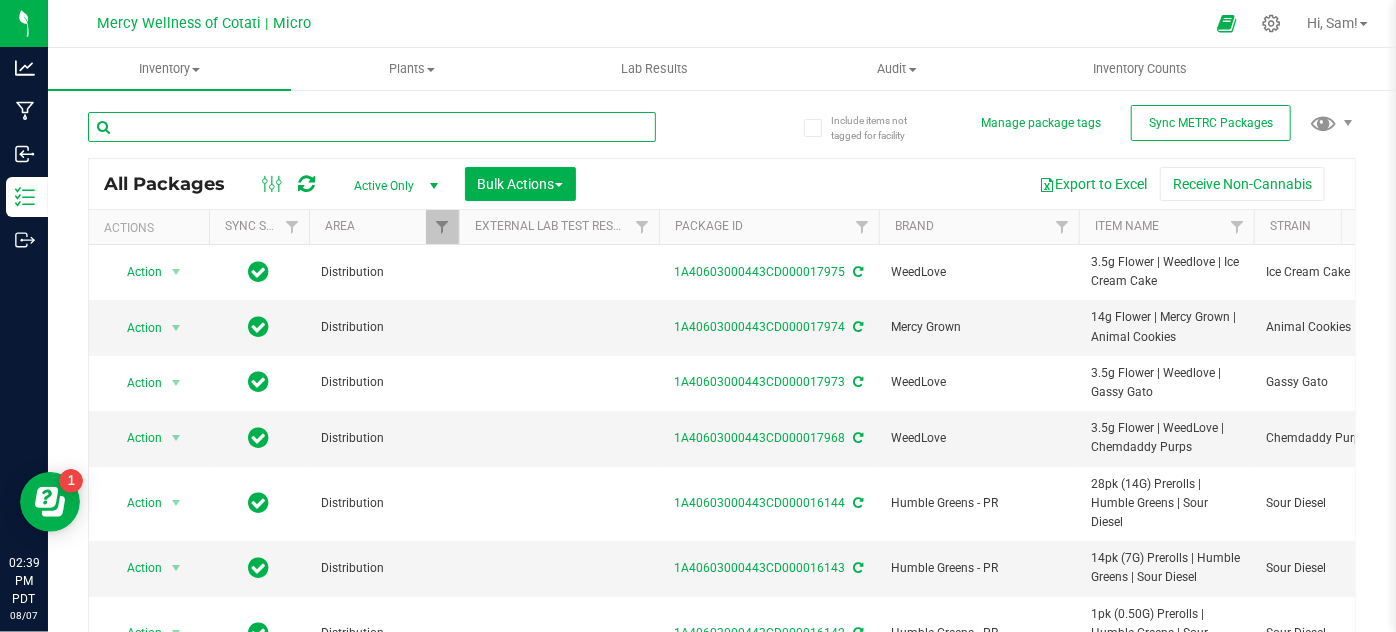 click at bounding box center (372, 127) 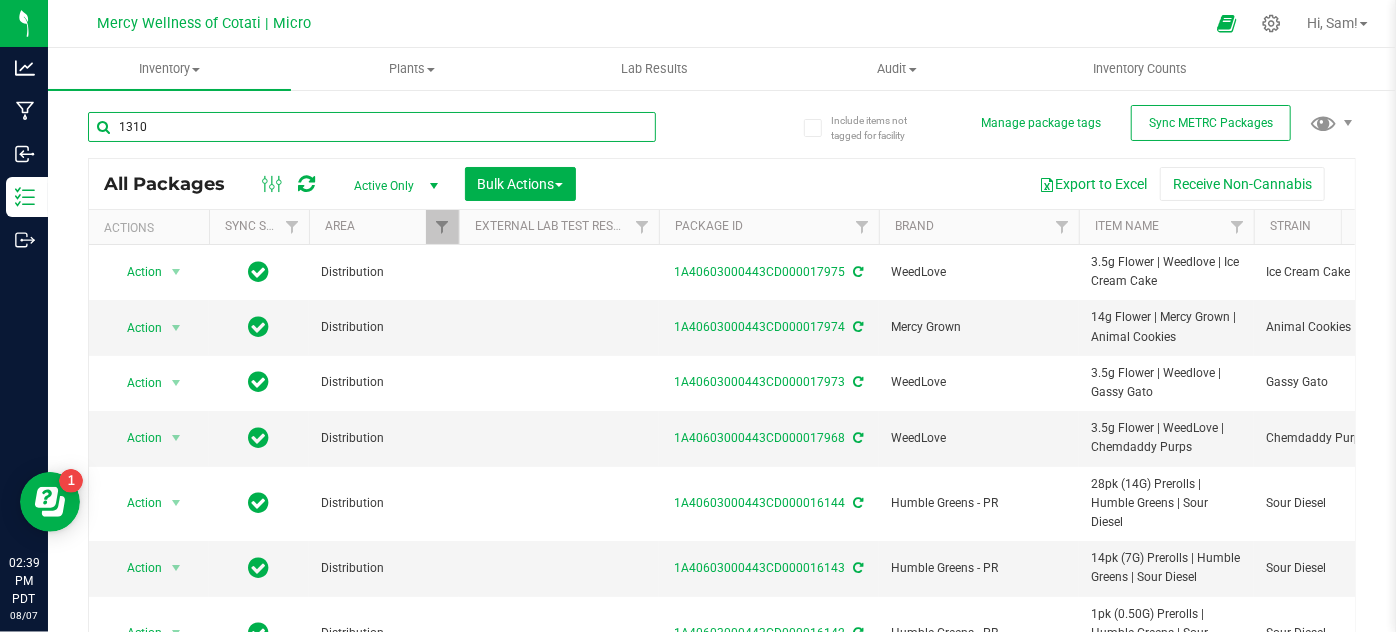 type on "13105" 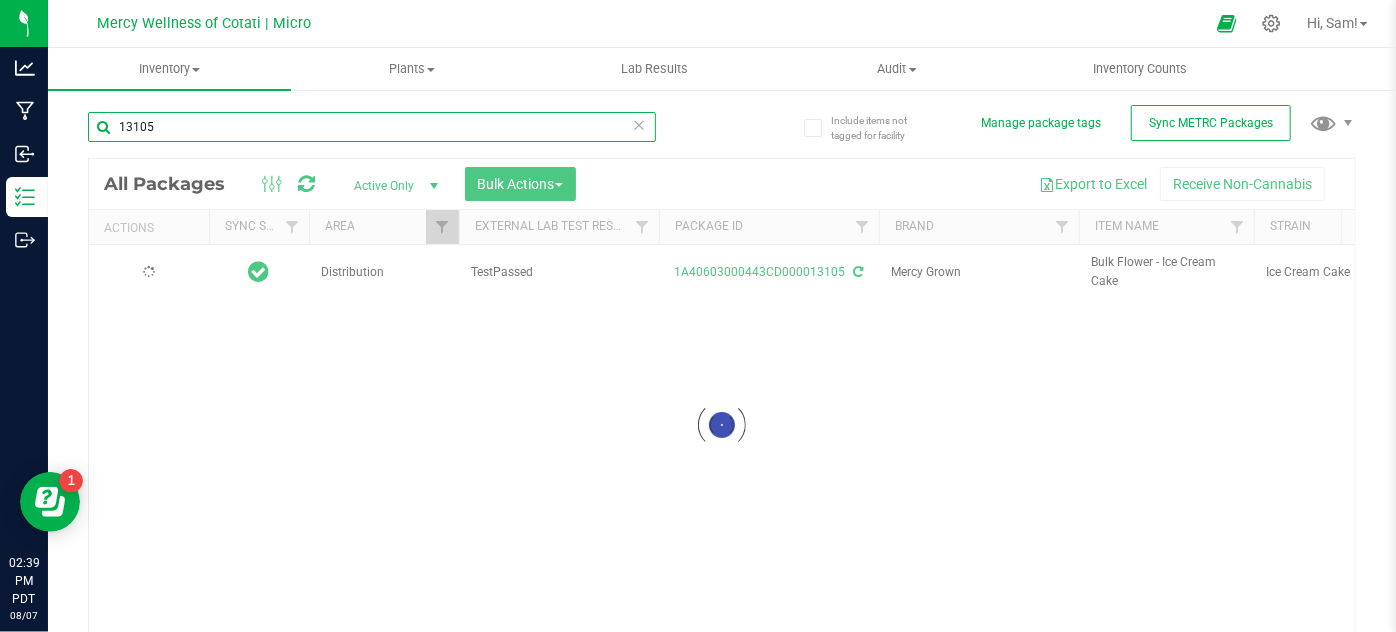 type on "2026-04-04" 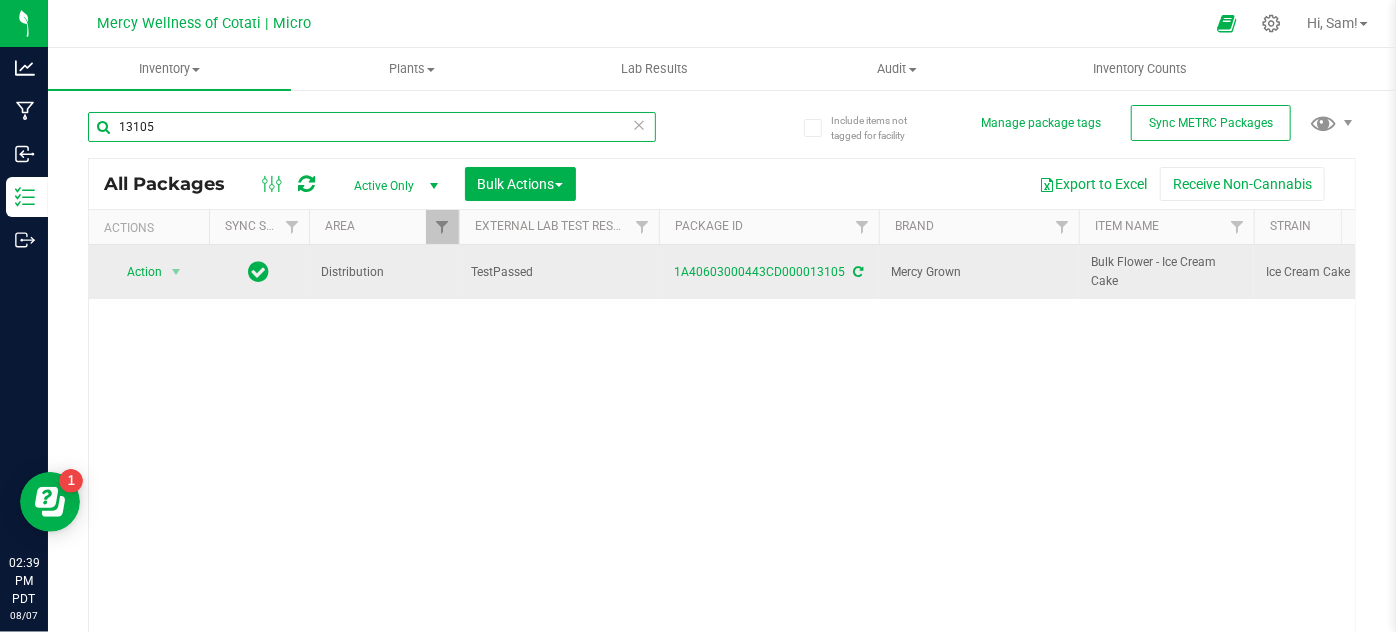type on "13105" 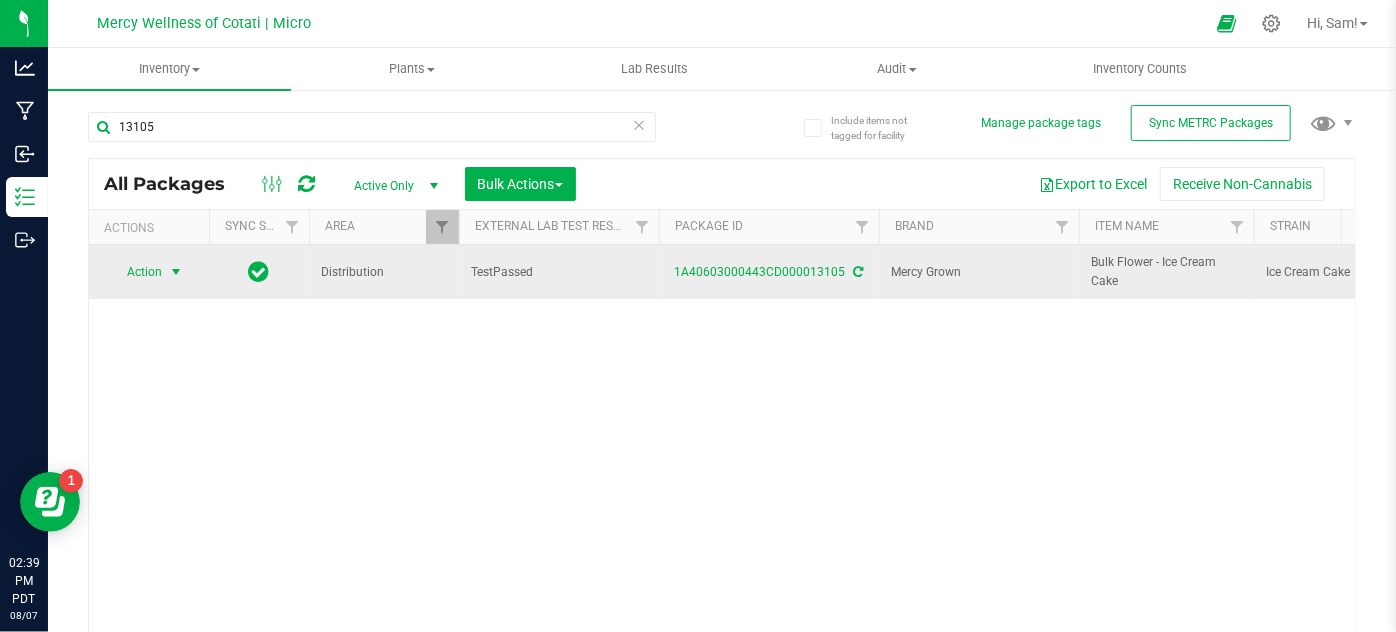 click on "Action" at bounding box center (136, 272) 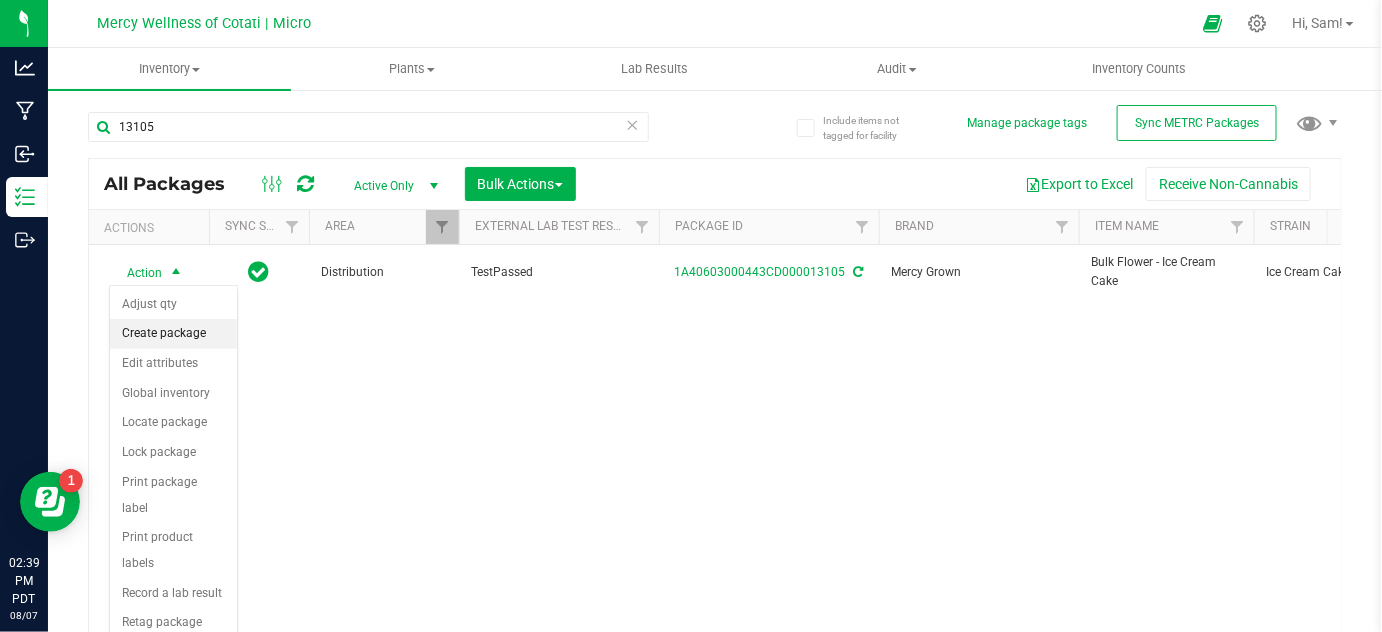click on "Create package" at bounding box center (173, 334) 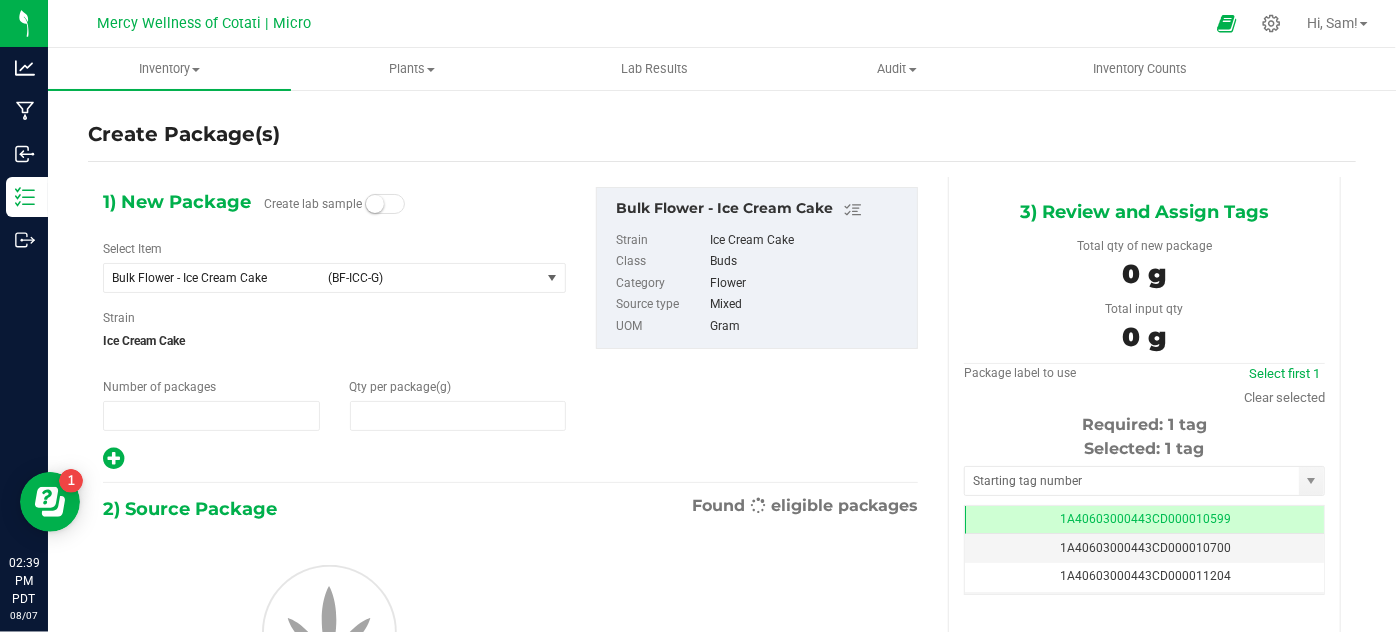type on "1" 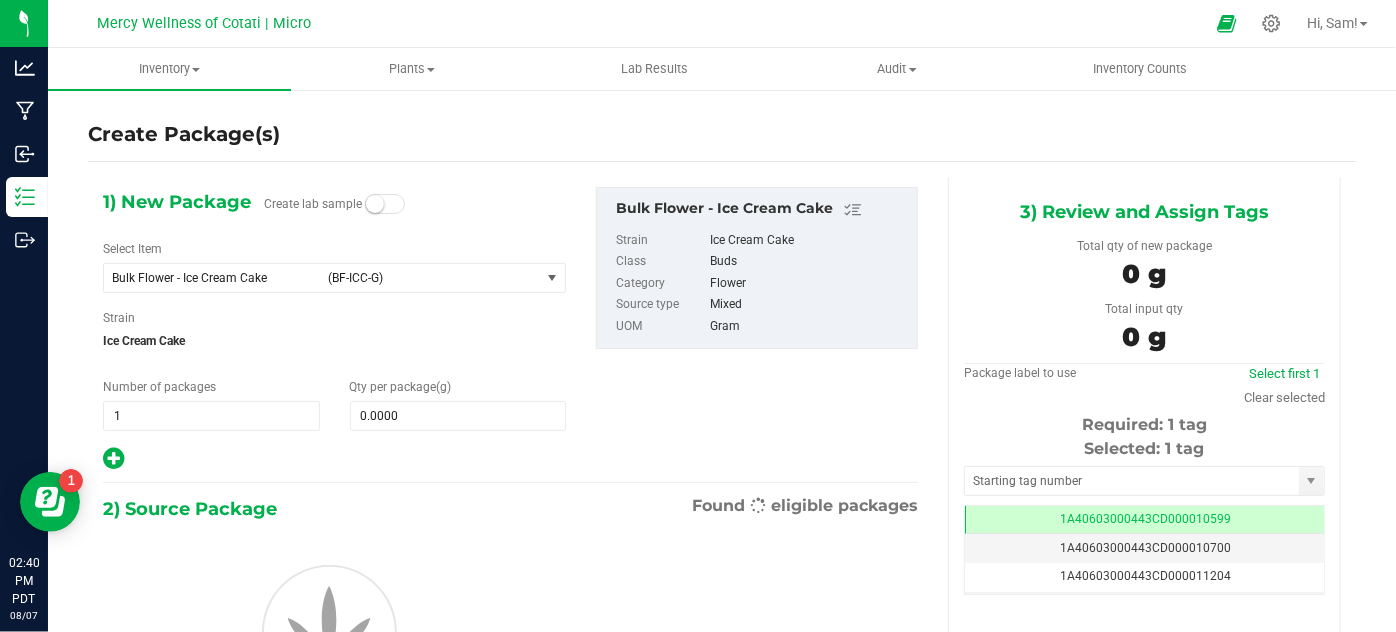 scroll, scrollTop: 0, scrollLeft: 0, axis: both 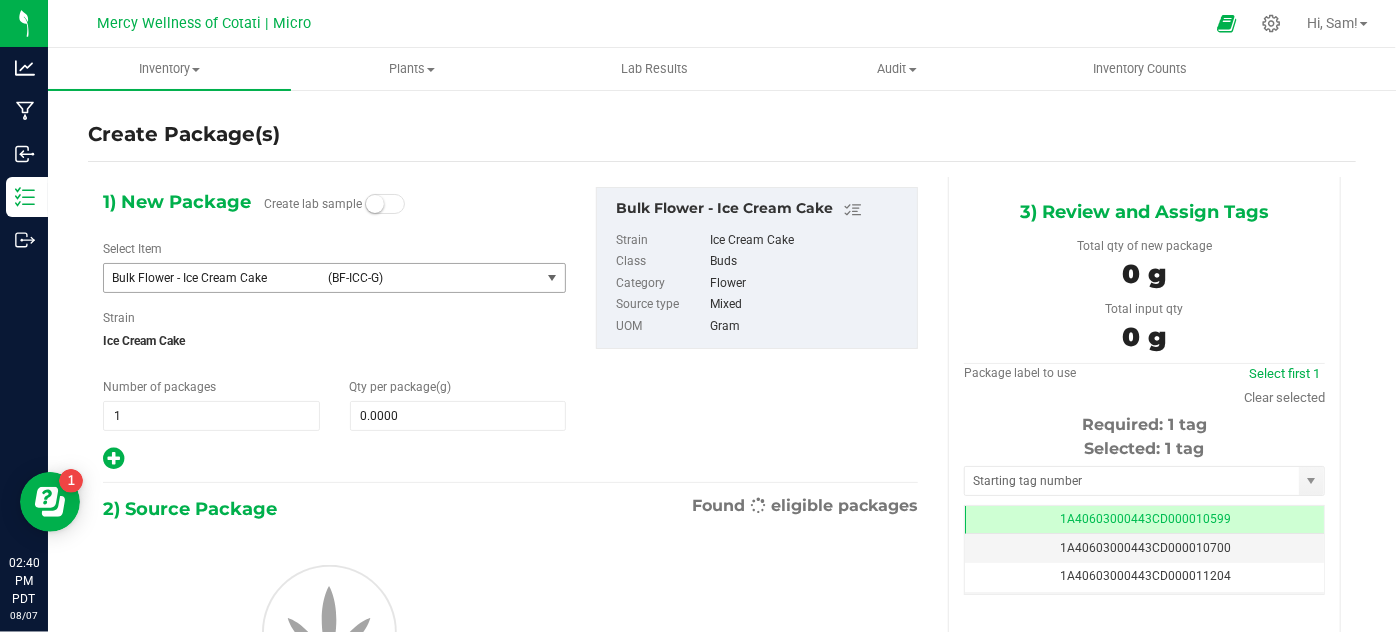 click at bounding box center [552, 278] 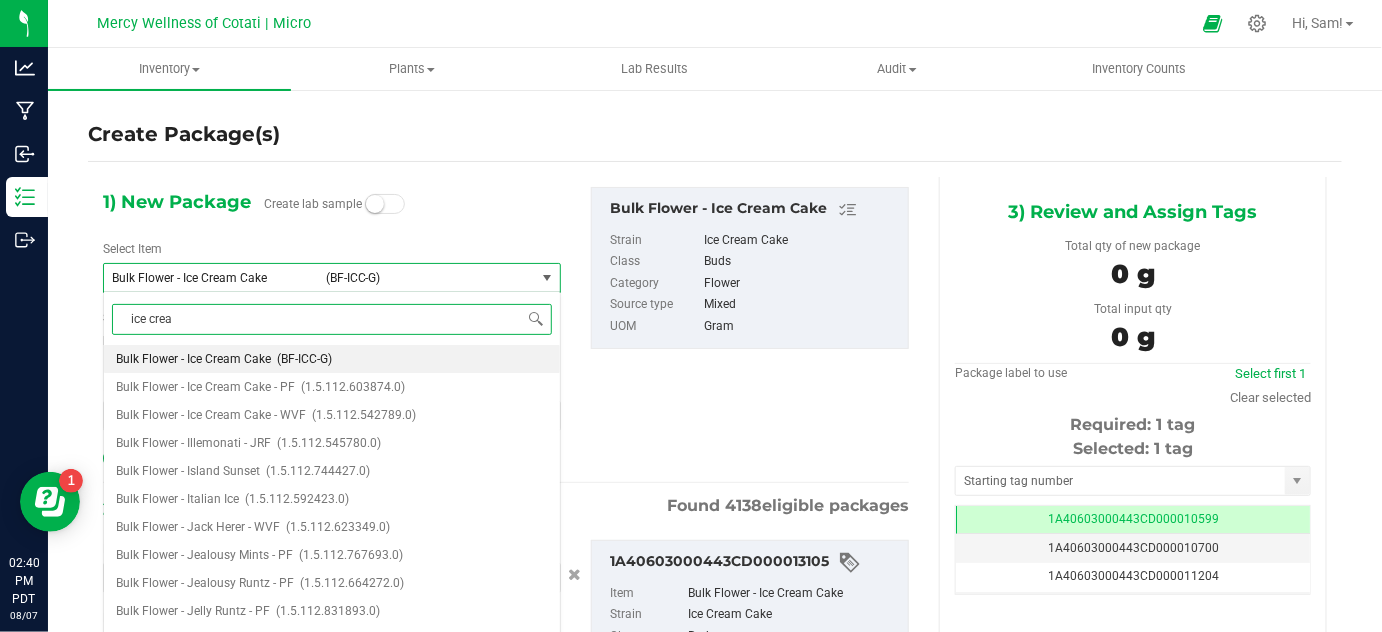 type on "ice cream" 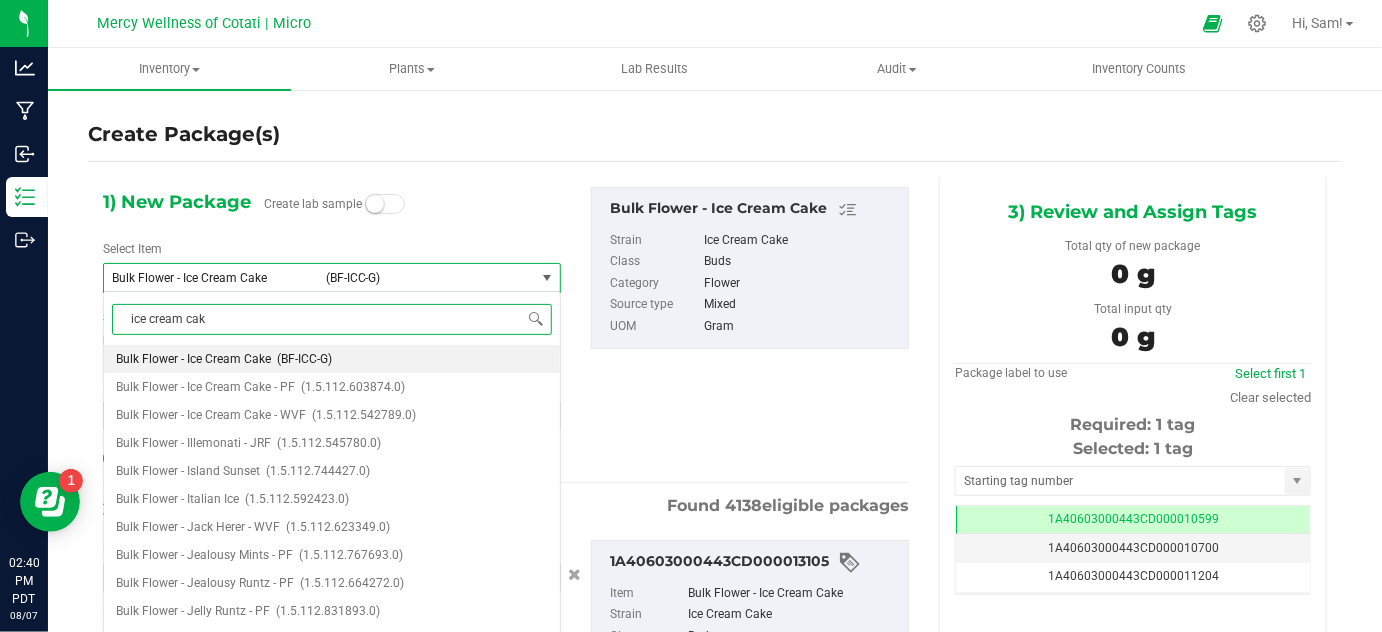 type on "ice cream cake" 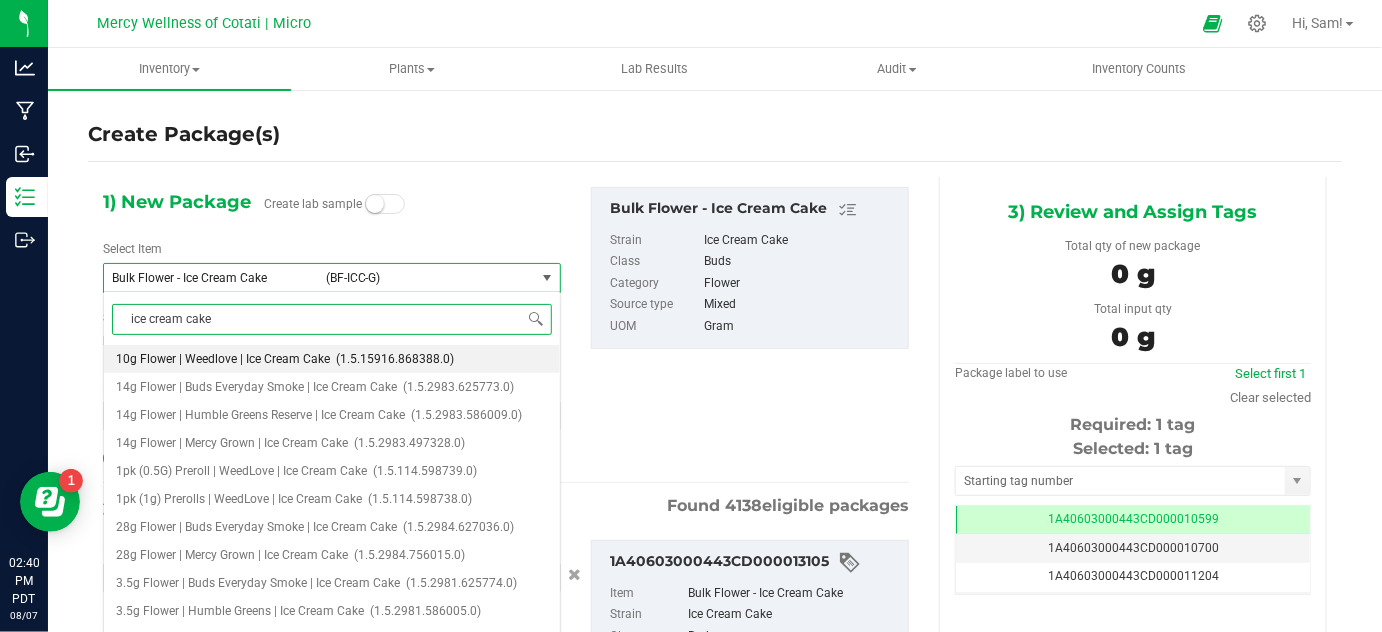 click on "(1.5.15916.868388.0)" at bounding box center [395, 359] 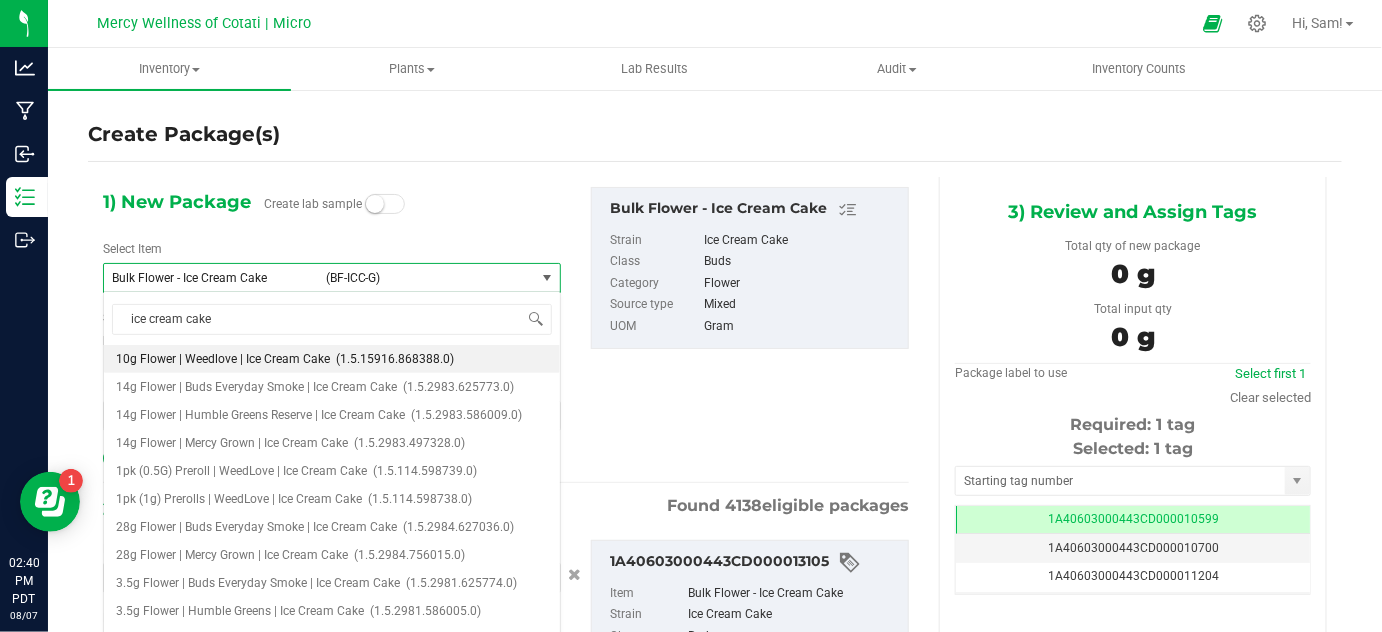 type 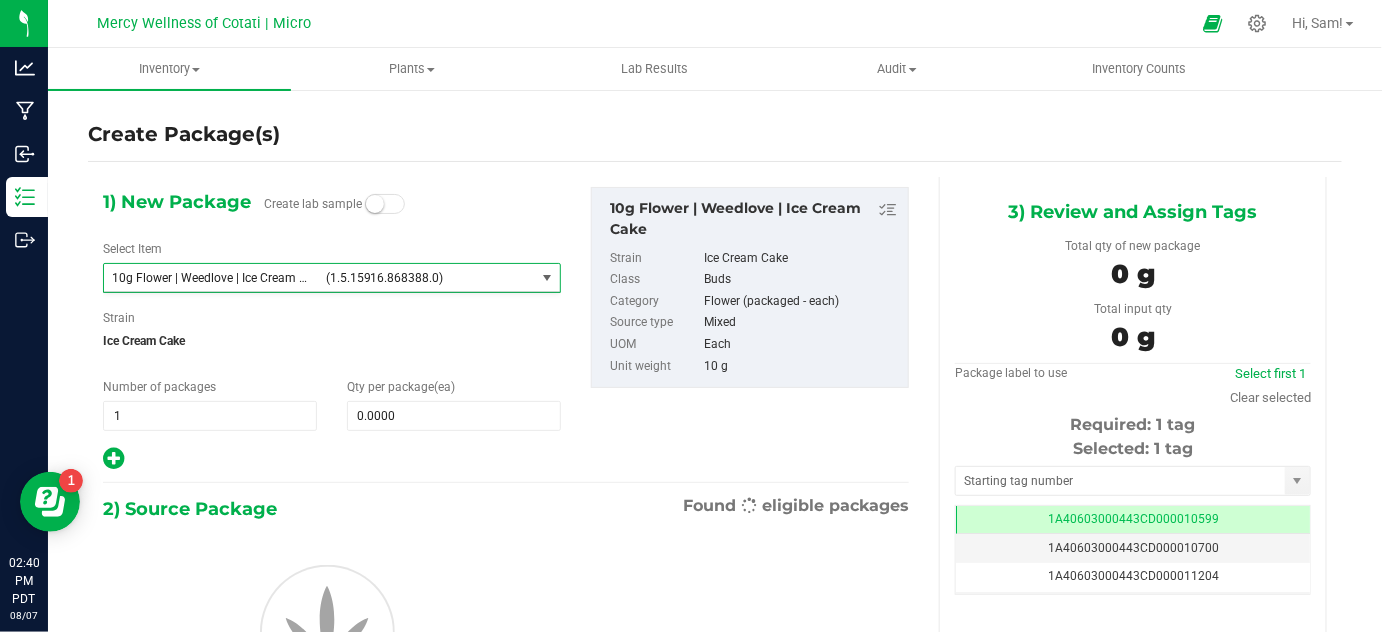 type on "0" 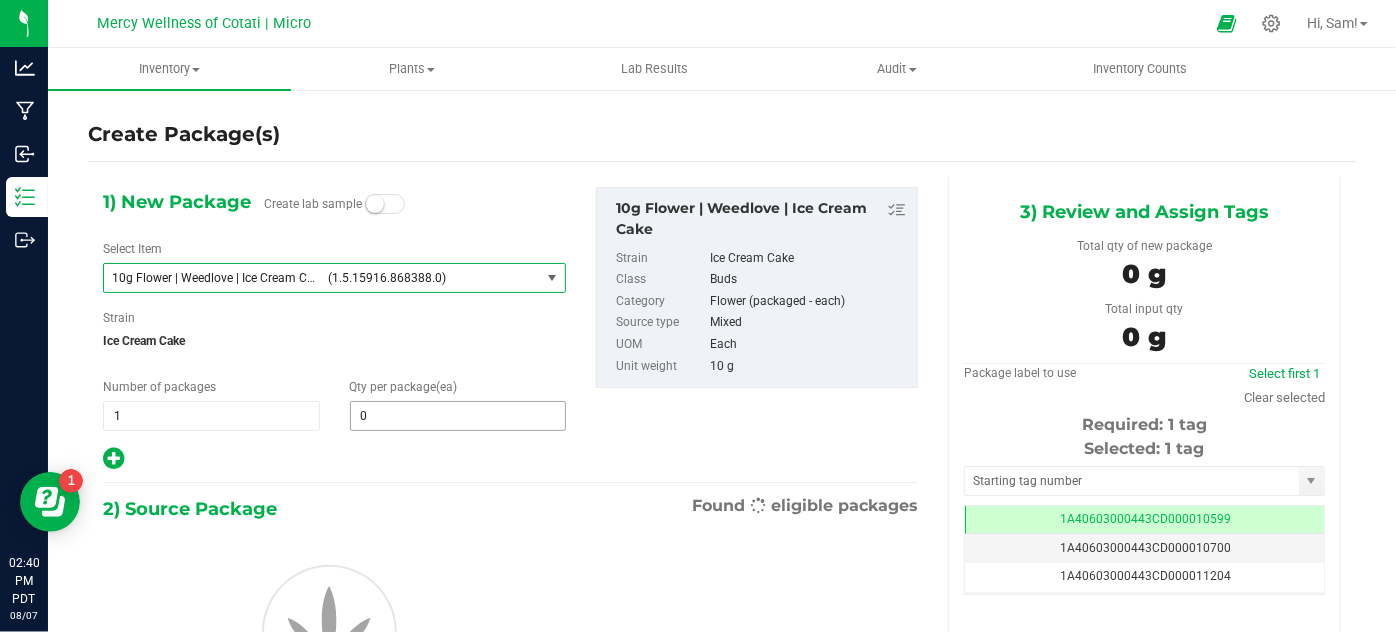 click on "0 0" at bounding box center (458, 416) 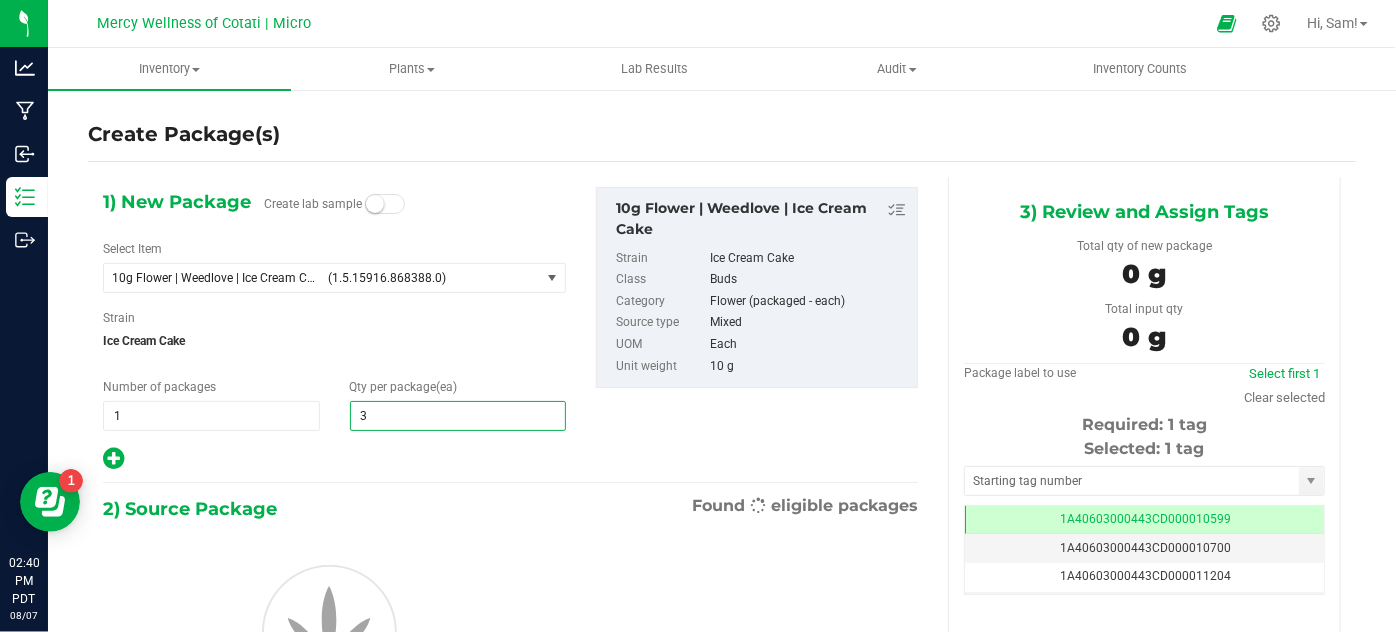 type on "34" 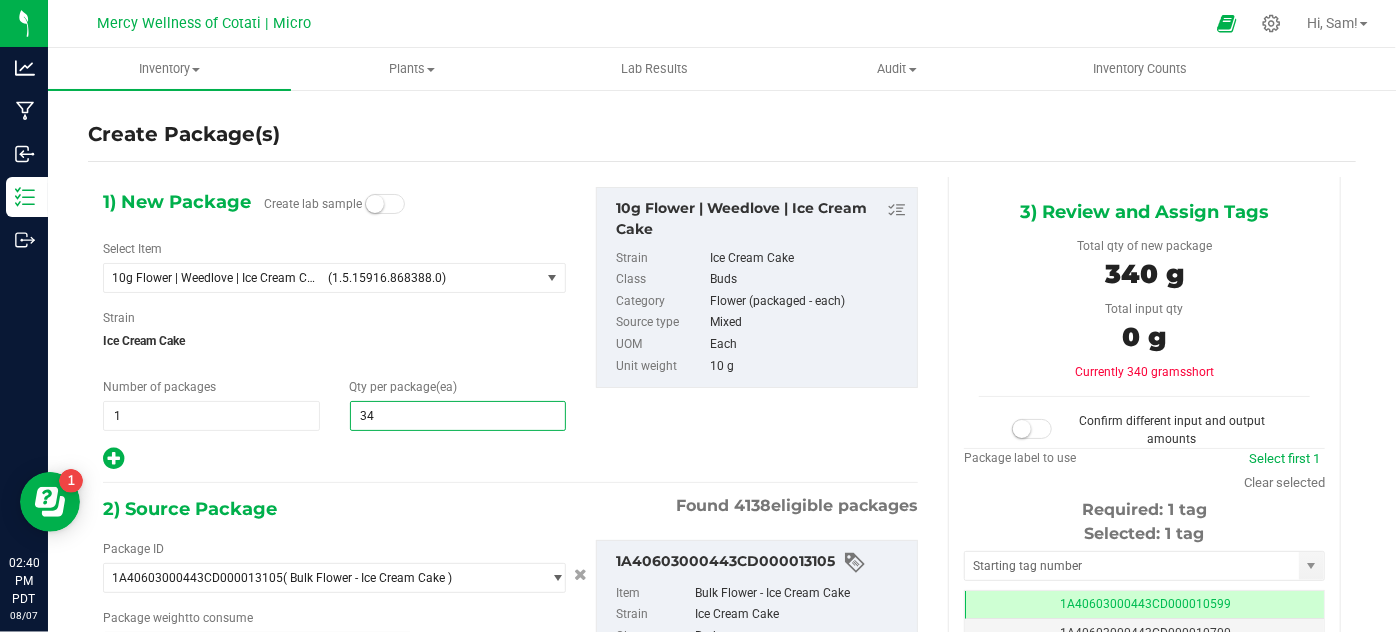 type on "0.0000 g" 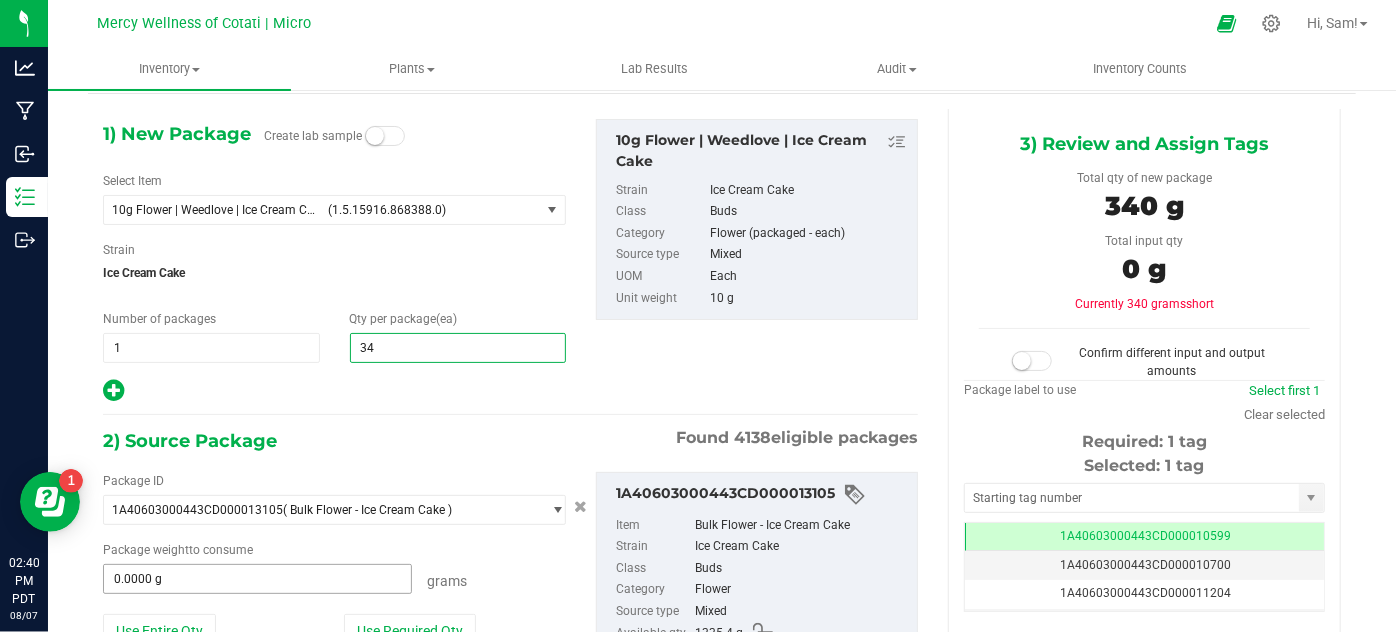 type on "34" 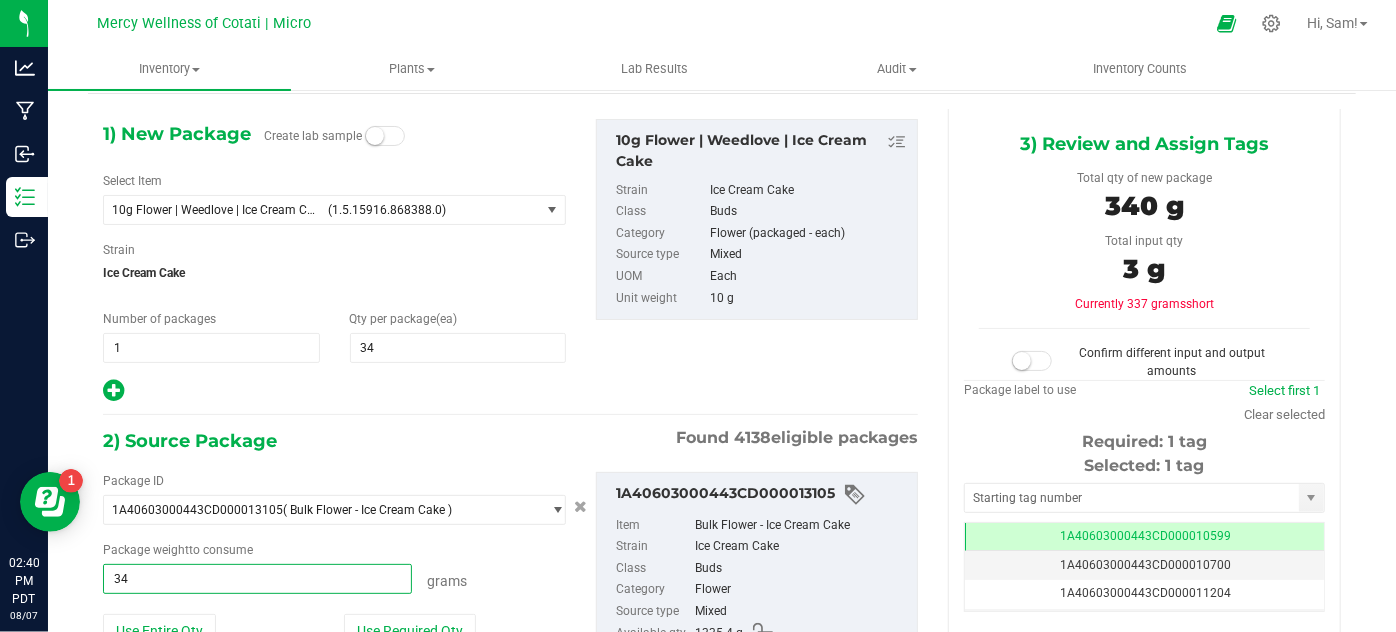 type on "346" 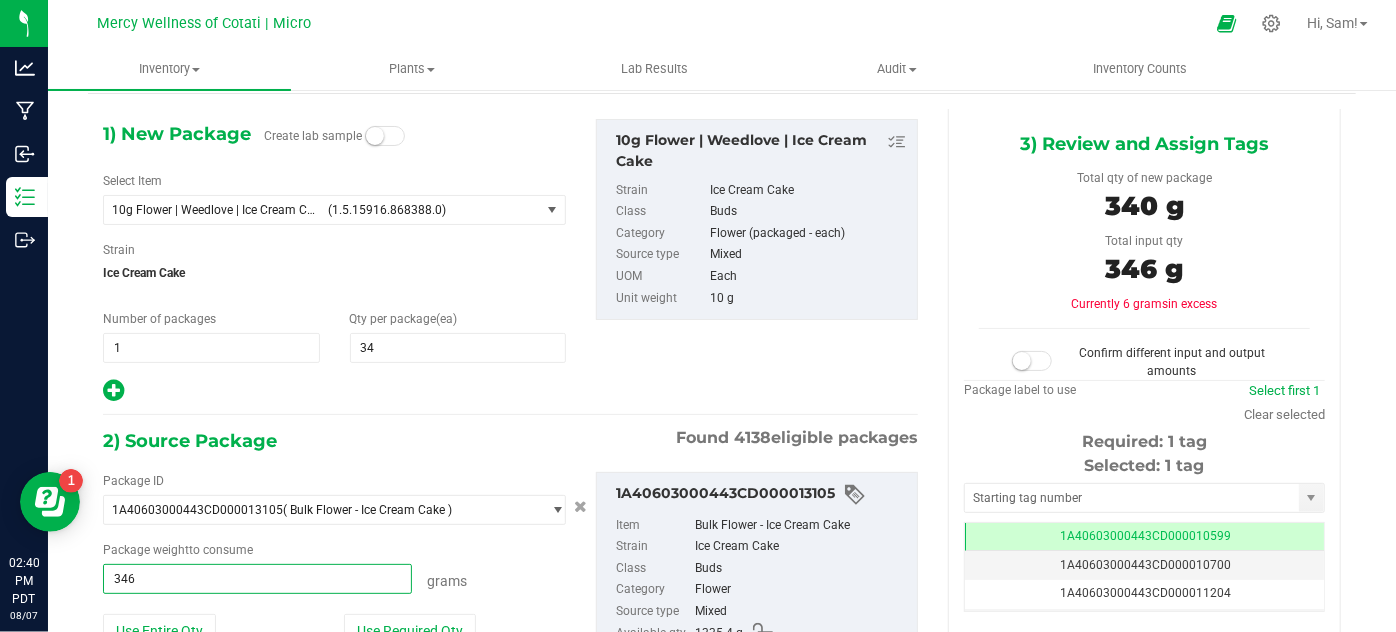 type on "346.0000 g" 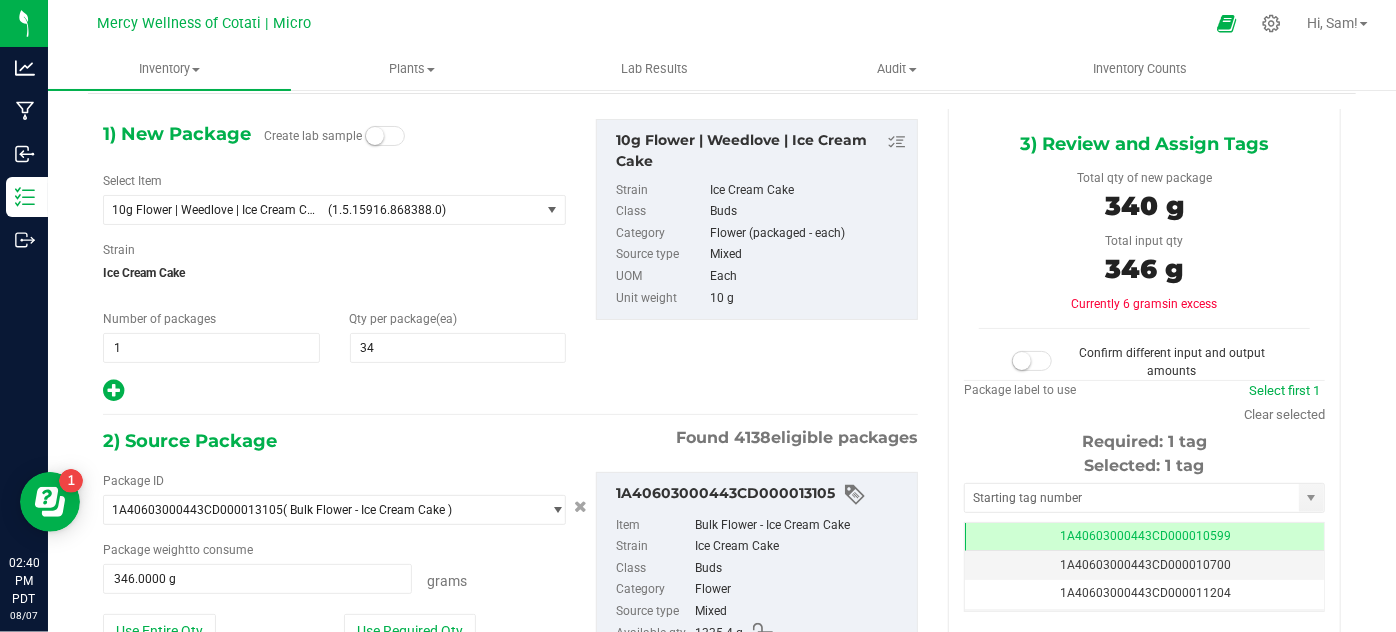 click at bounding box center [1032, 361] 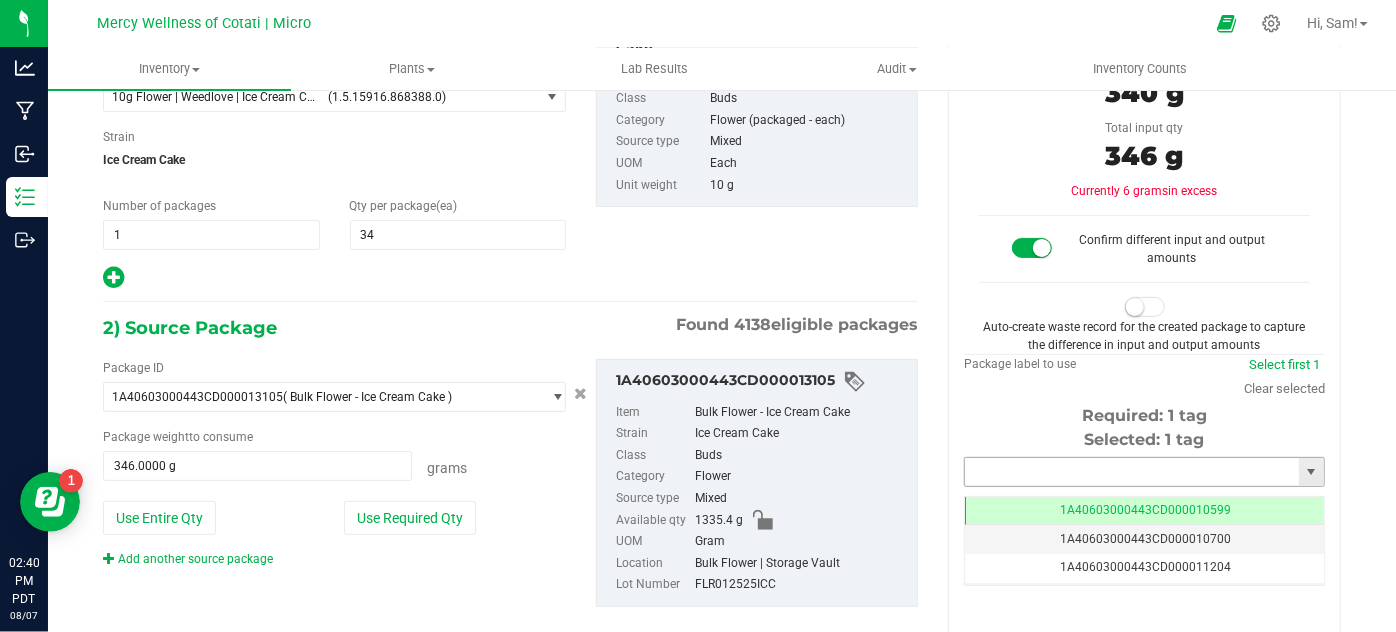 click at bounding box center [1132, 472] 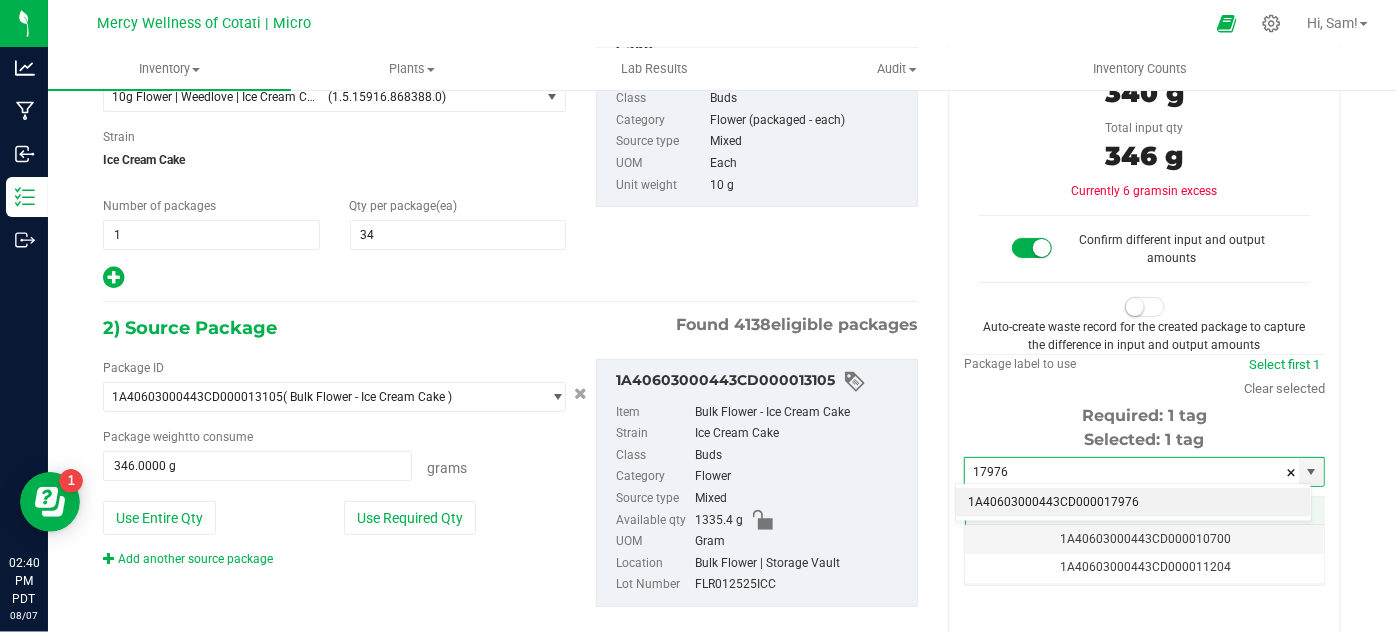 click on "1A40603000443CD000017976" at bounding box center [1133, 503] 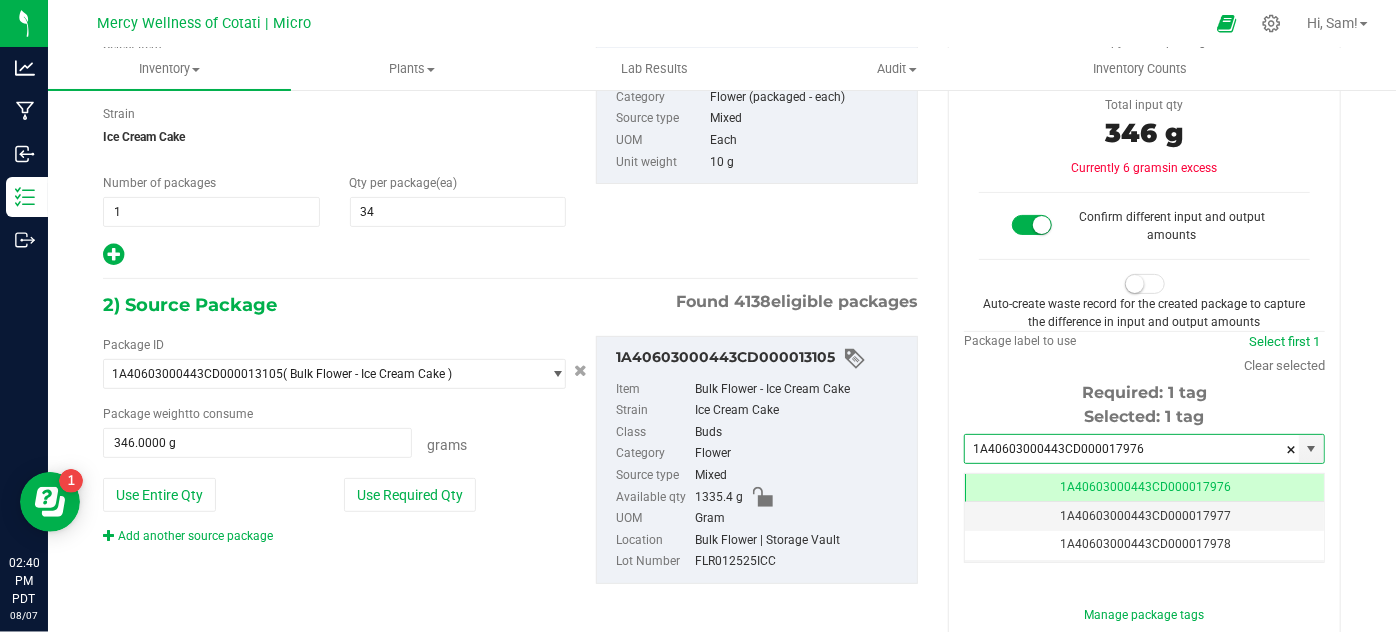 type on "1A40603000443CD000017976" 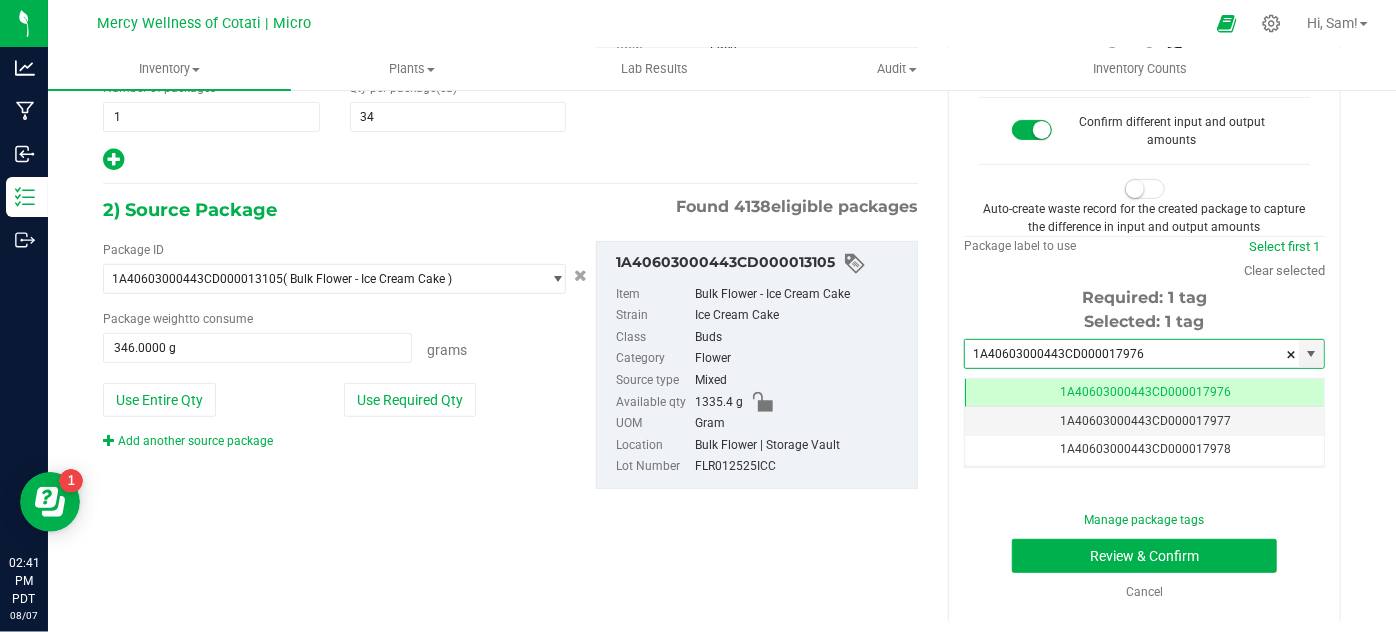 scroll, scrollTop: 300, scrollLeft: 0, axis: vertical 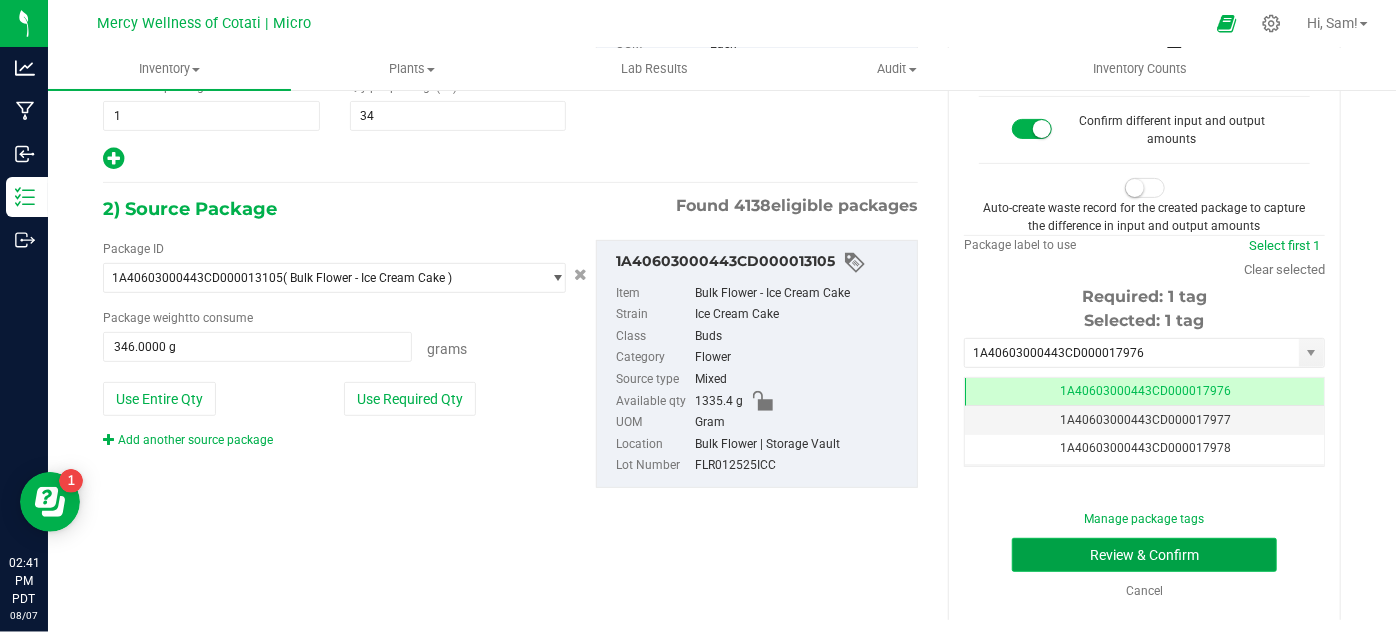 click on "Review & Confirm" at bounding box center (1144, 555) 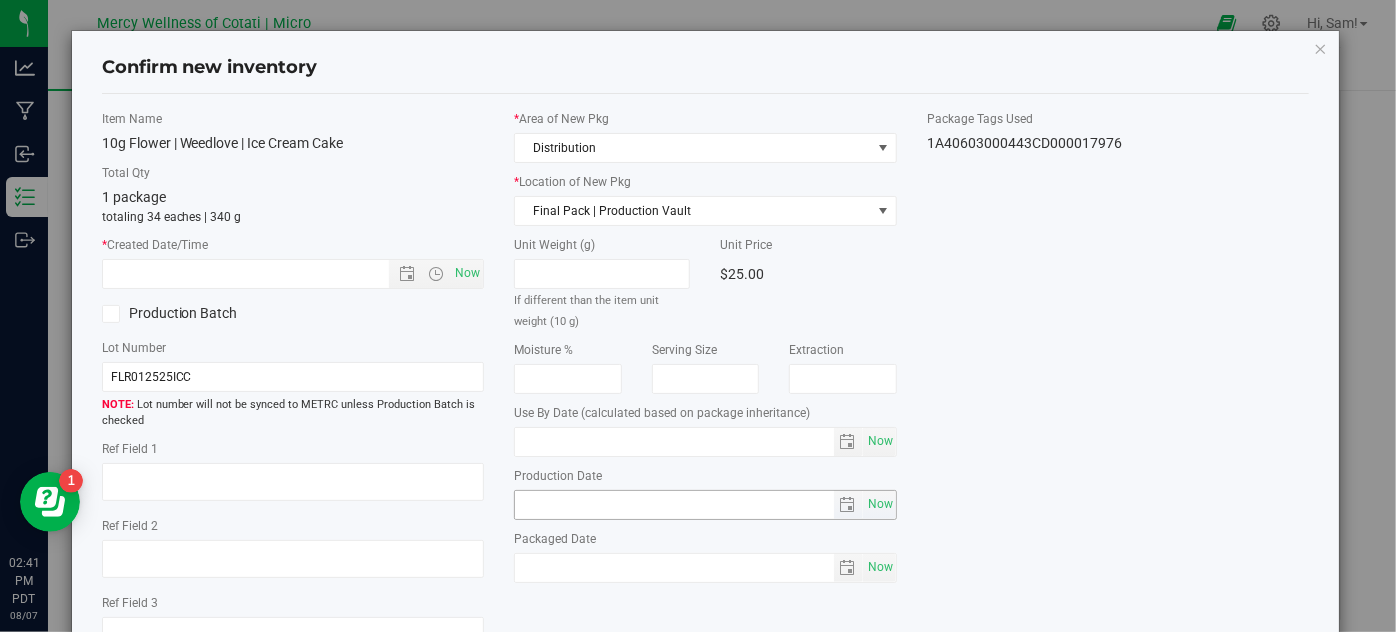 type on "2026-04-04" 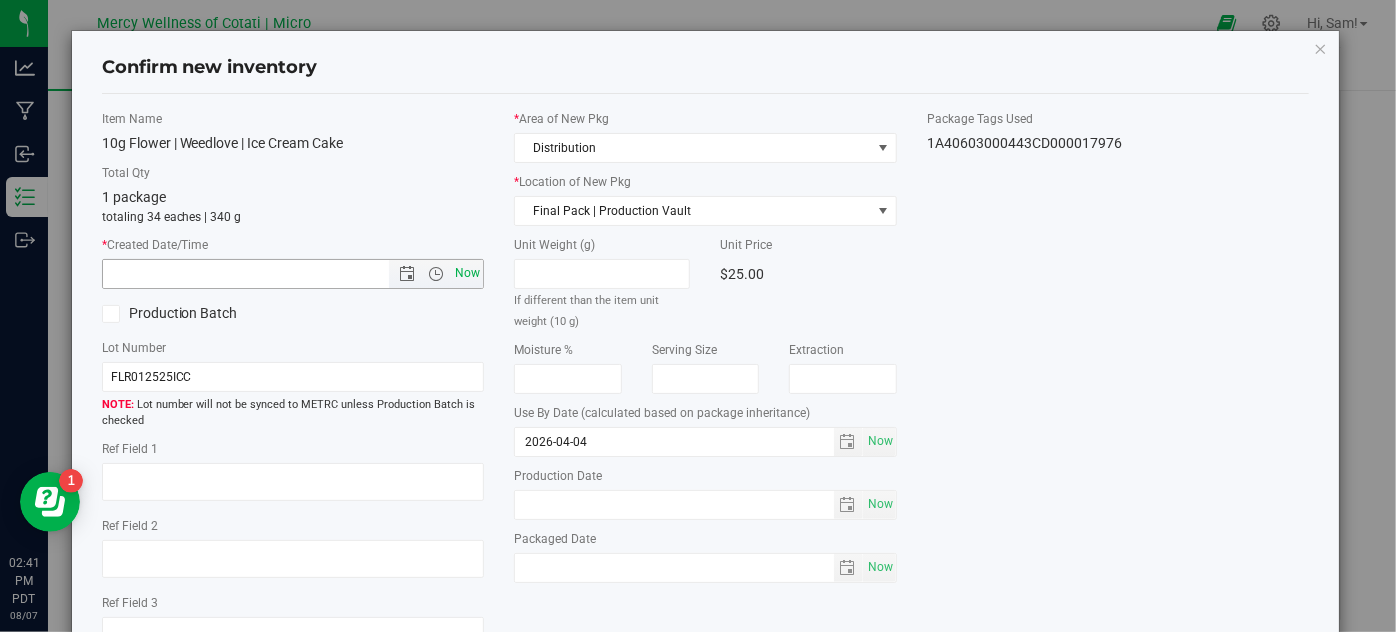 click on "Now" at bounding box center [468, 273] 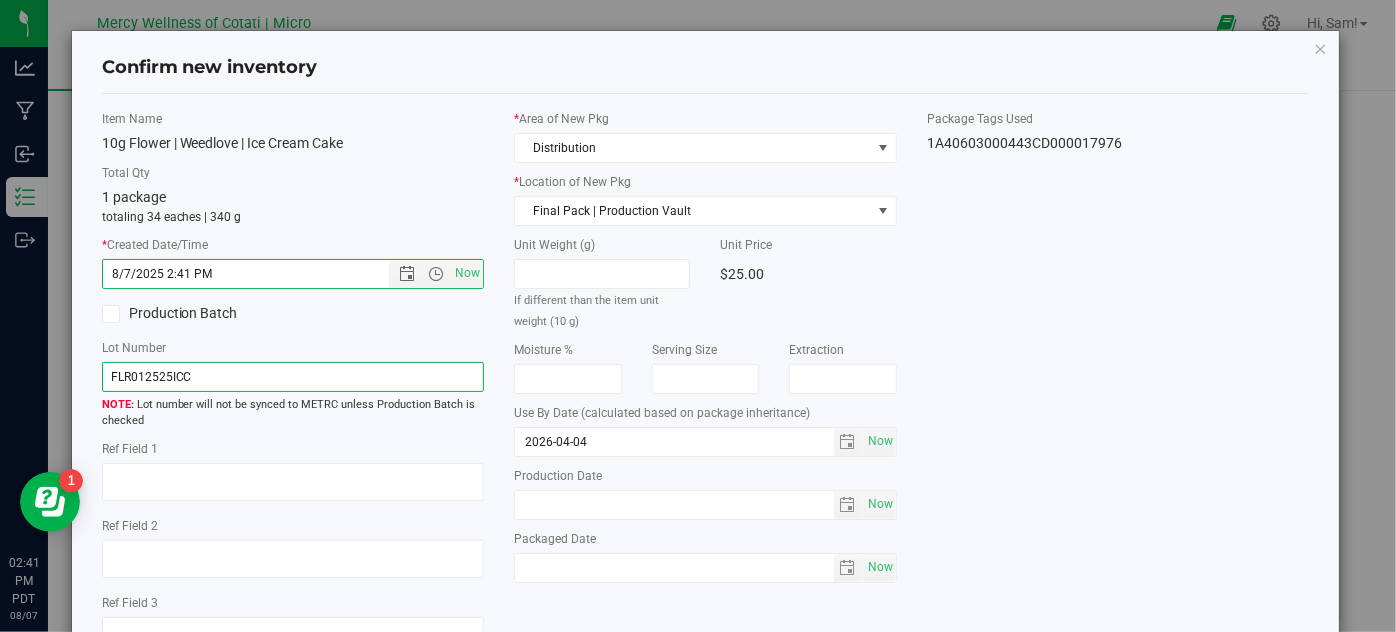click on "FLR012525ICC" at bounding box center [293, 377] 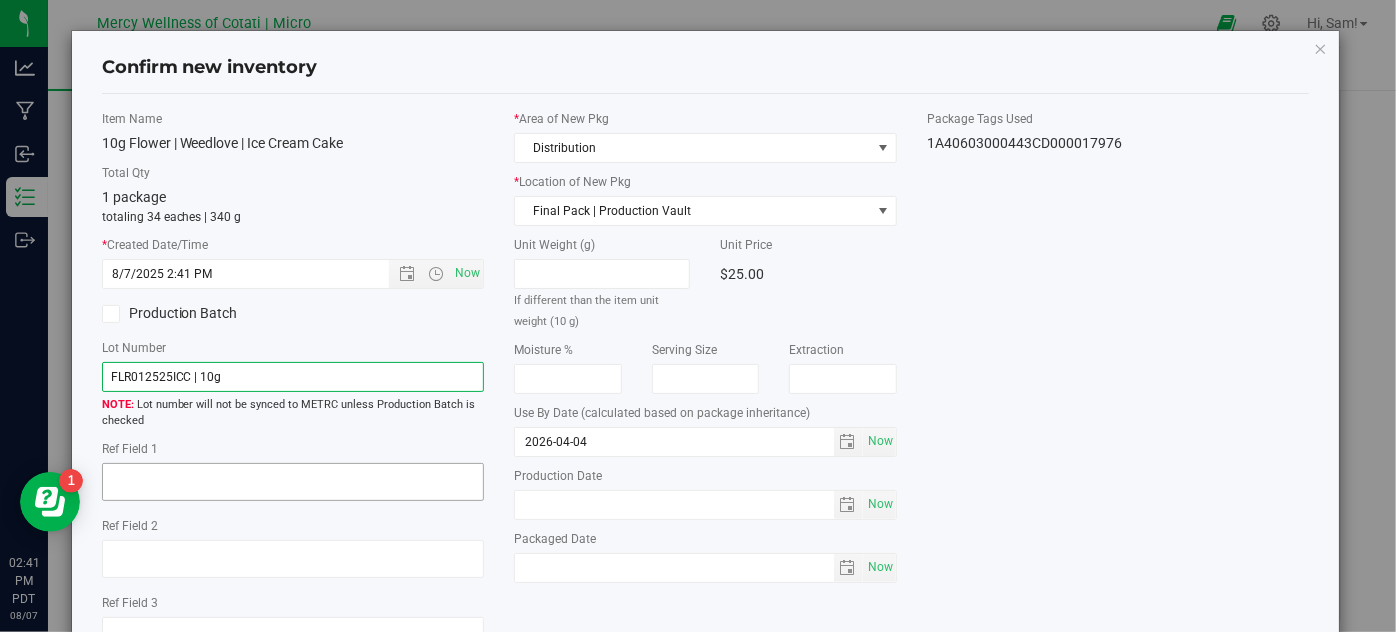type on "FLR012525ICC | 10g" 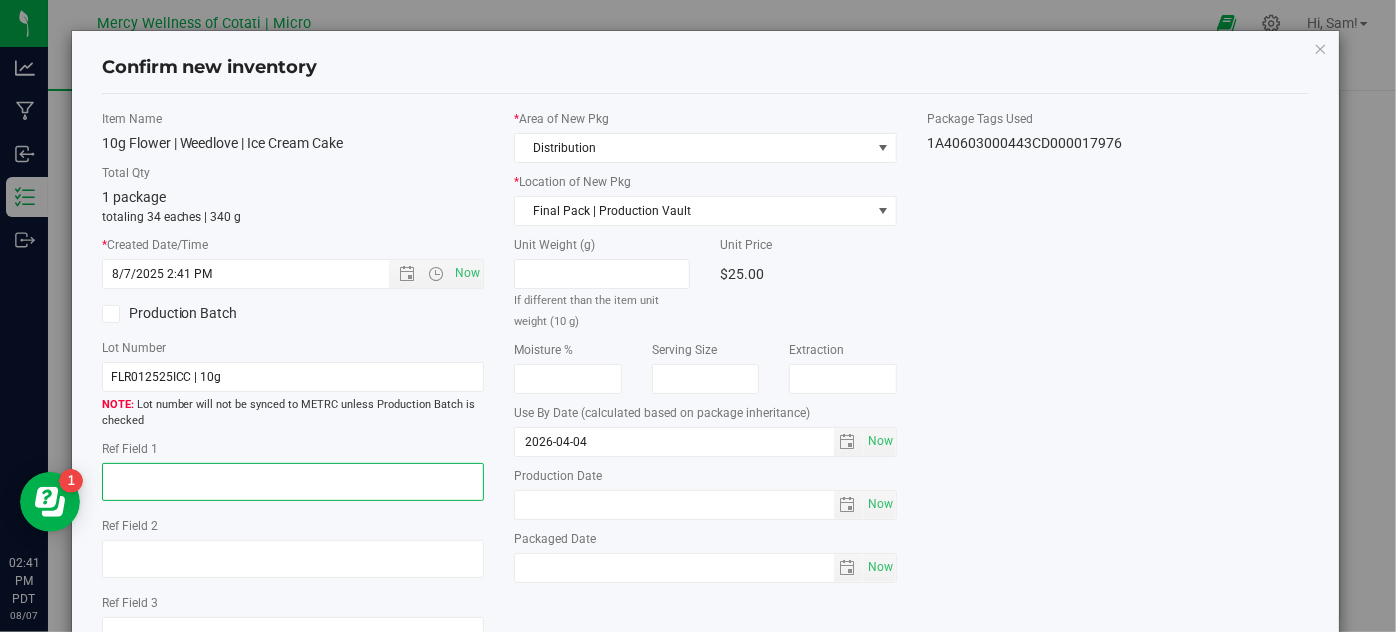 click at bounding box center (293, 482) 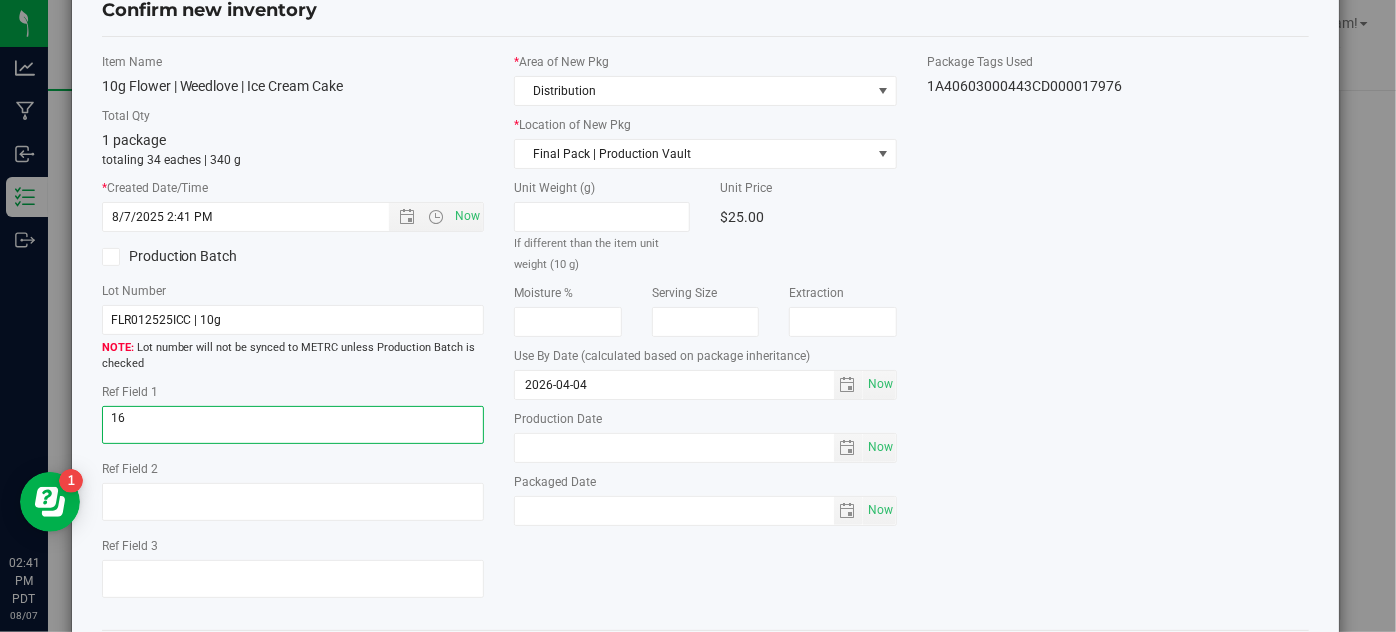 scroll, scrollTop: 113, scrollLeft: 0, axis: vertical 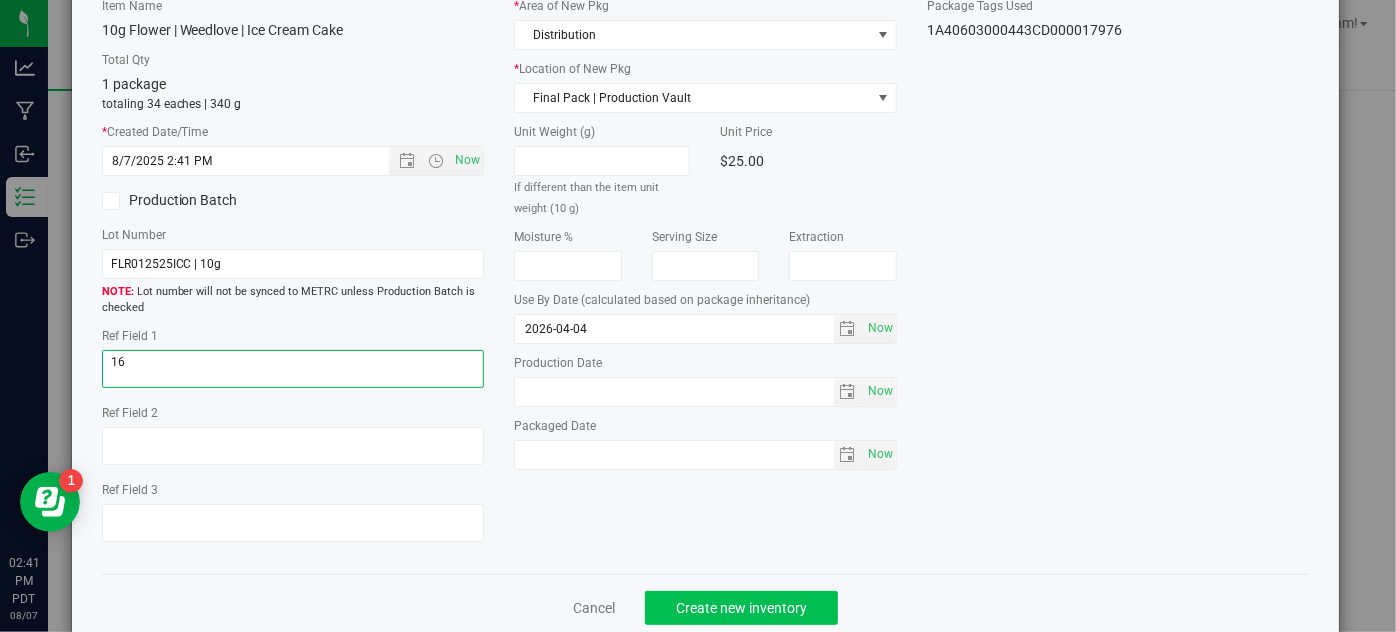 type on "16" 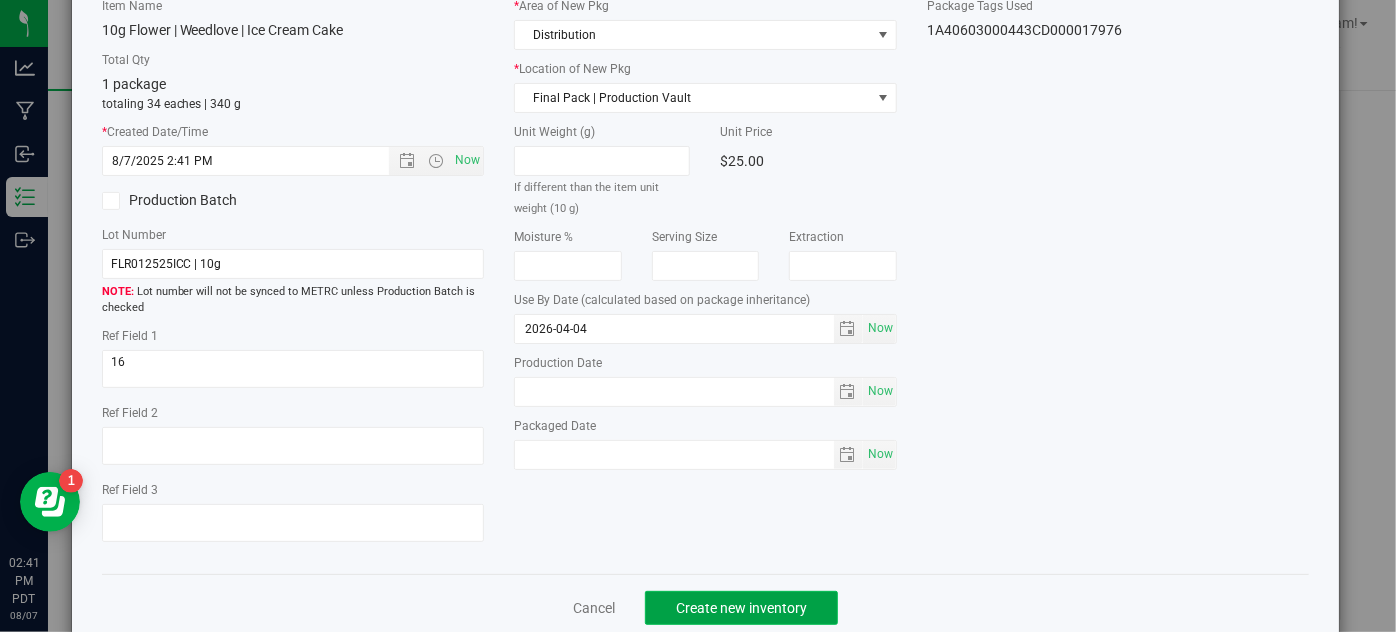 click on "Create new inventory" 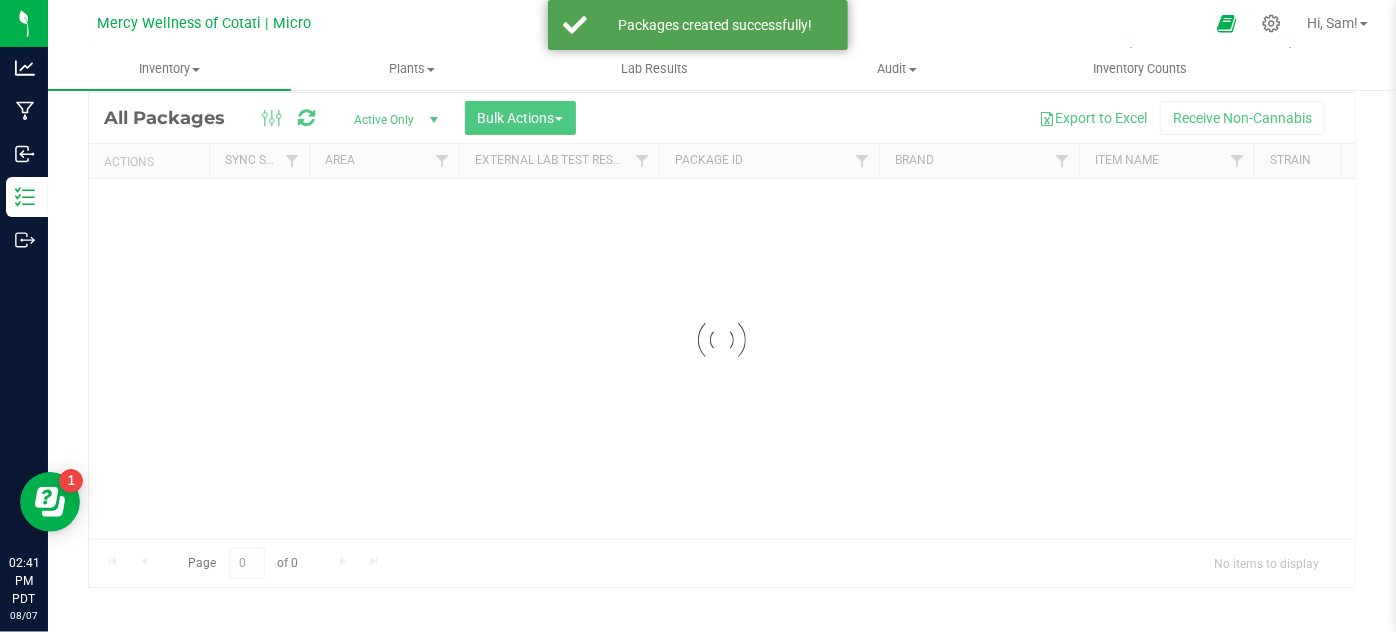 scroll, scrollTop: 66, scrollLeft: 0, axis: vertical 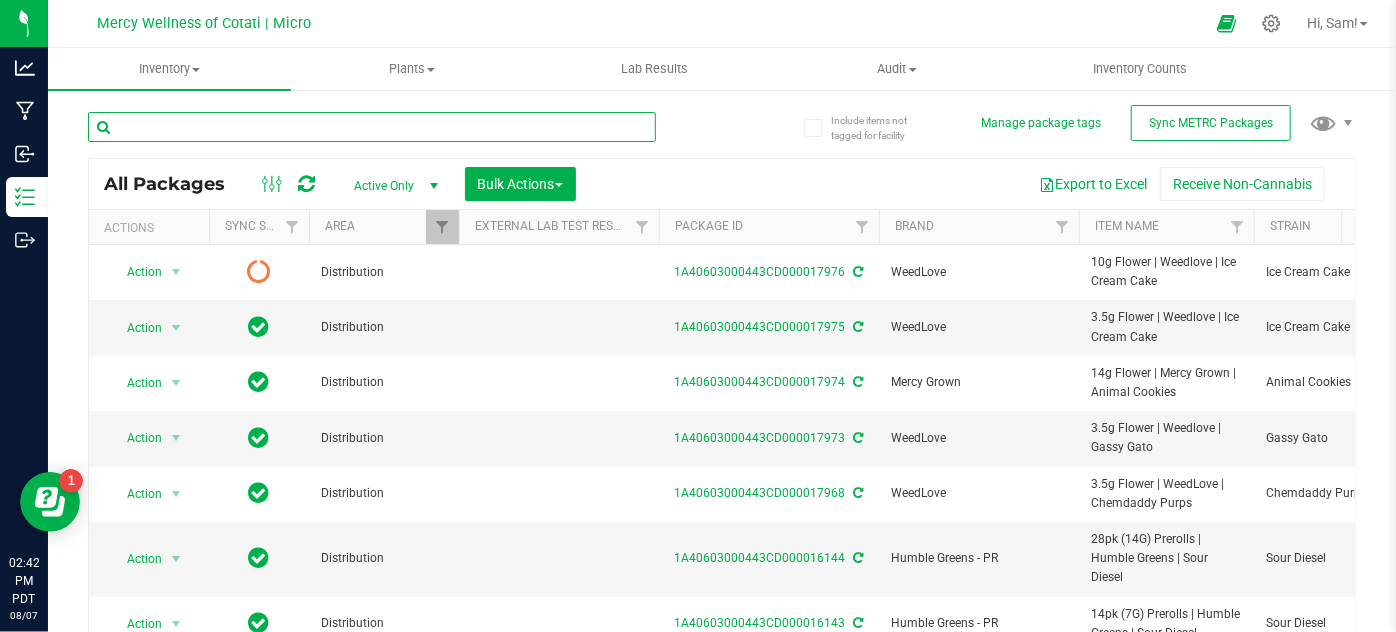 click at bounding box center (372, 127) 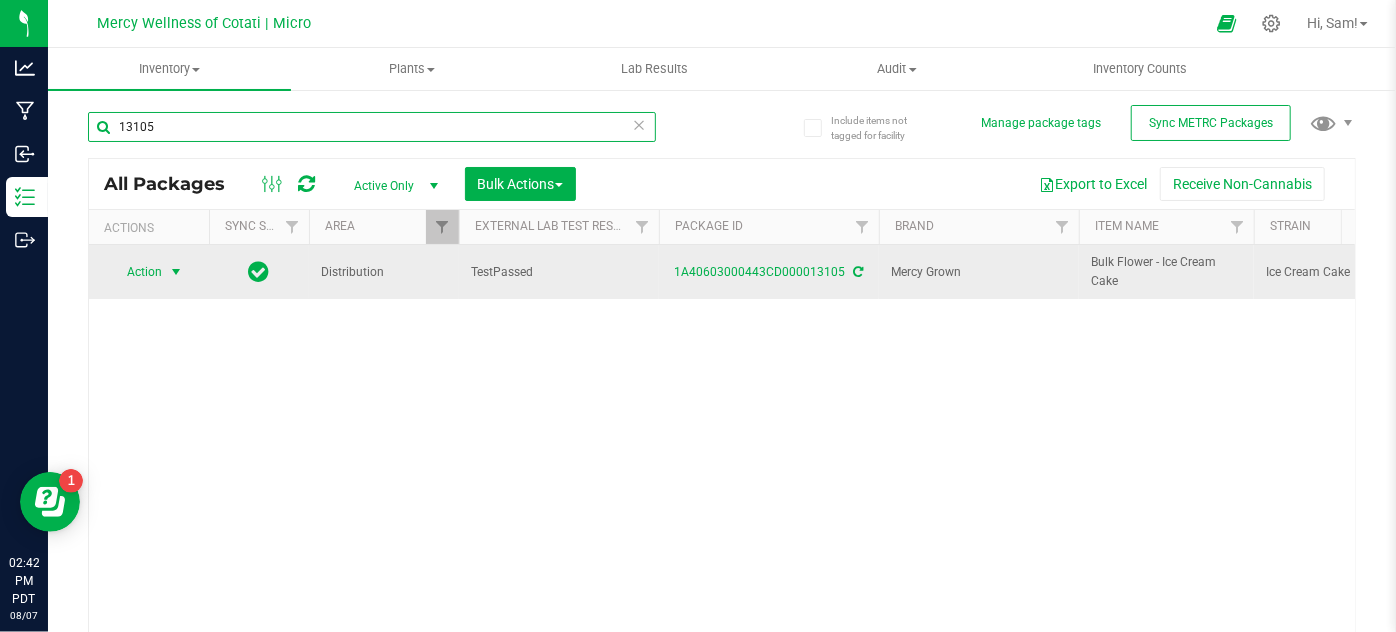 type on "13105" 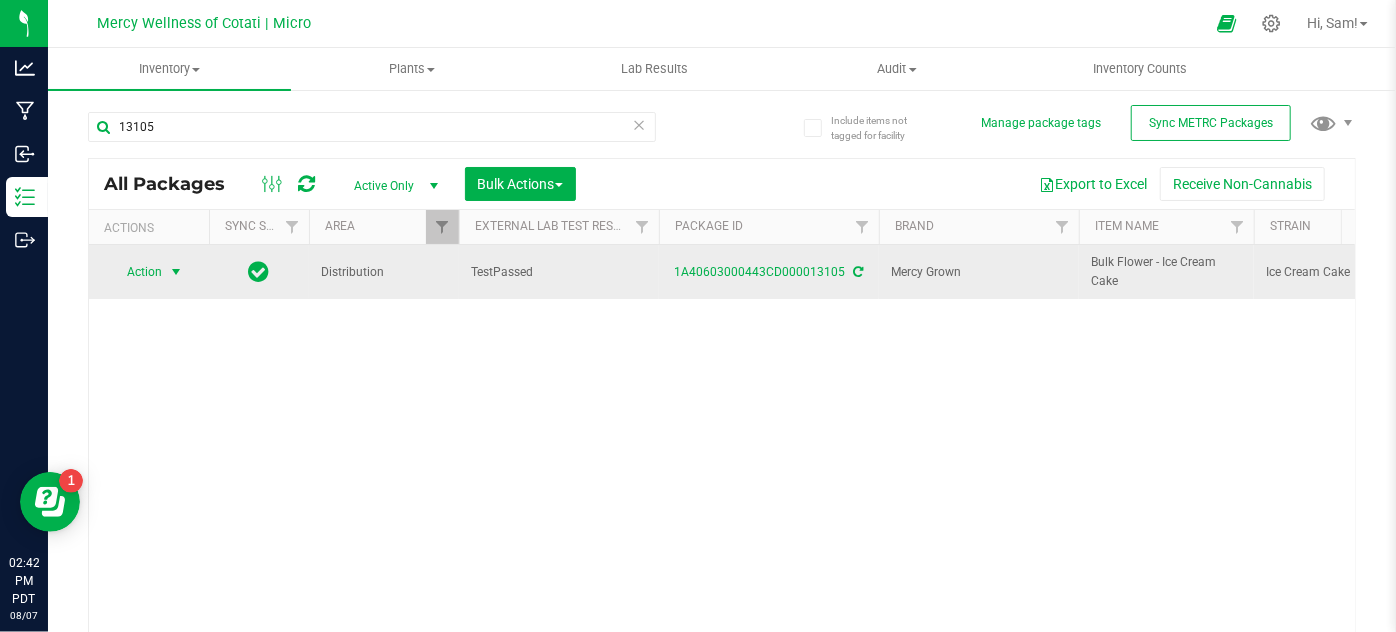 click at bounding box center [176, 272] 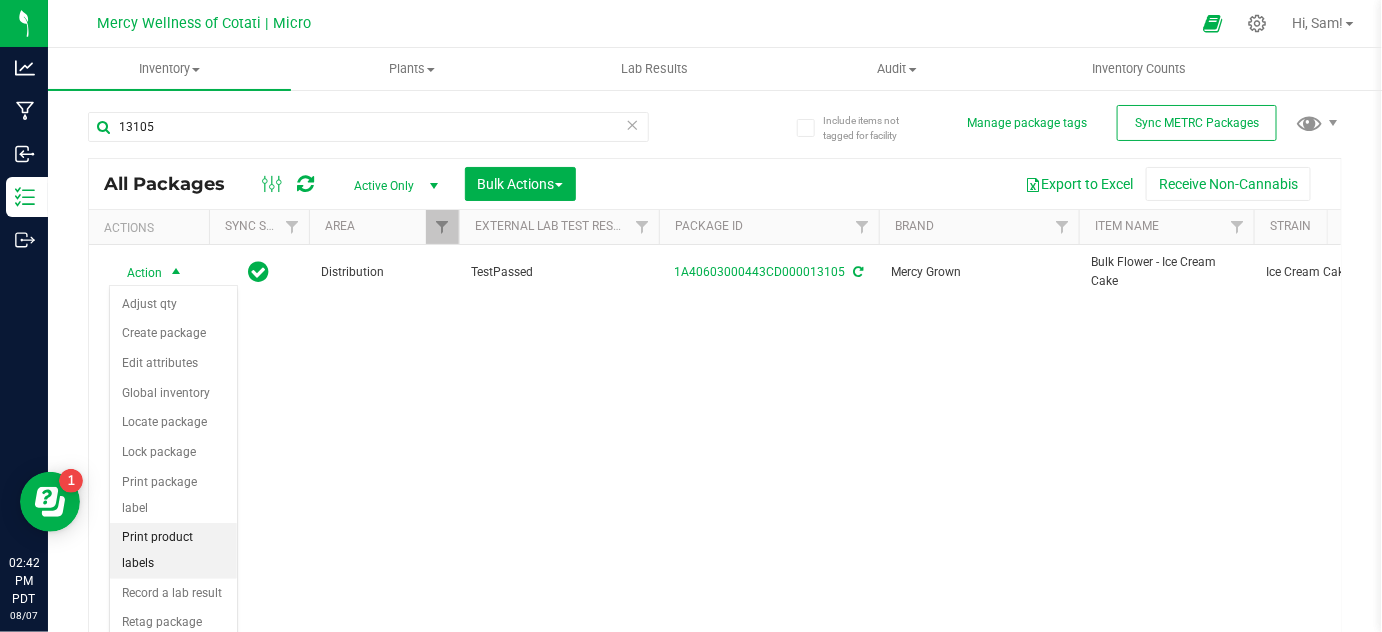 click on "Print product labels" at bounding box center (173, 550) 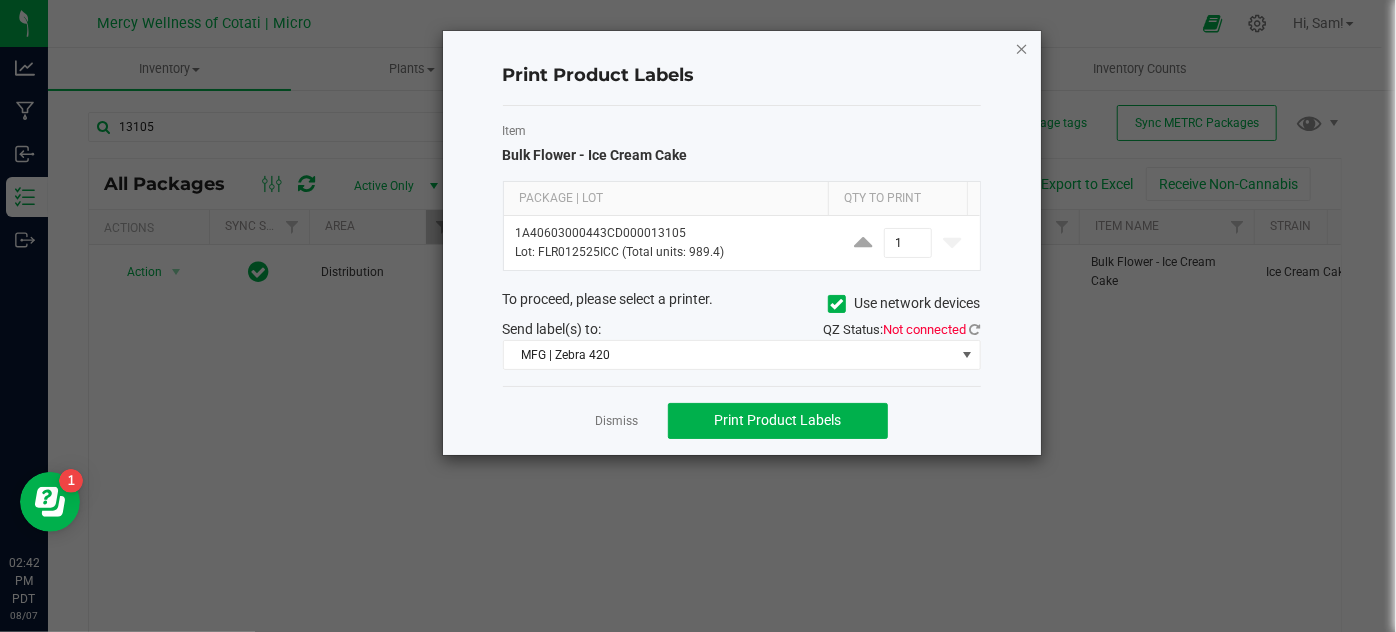 click 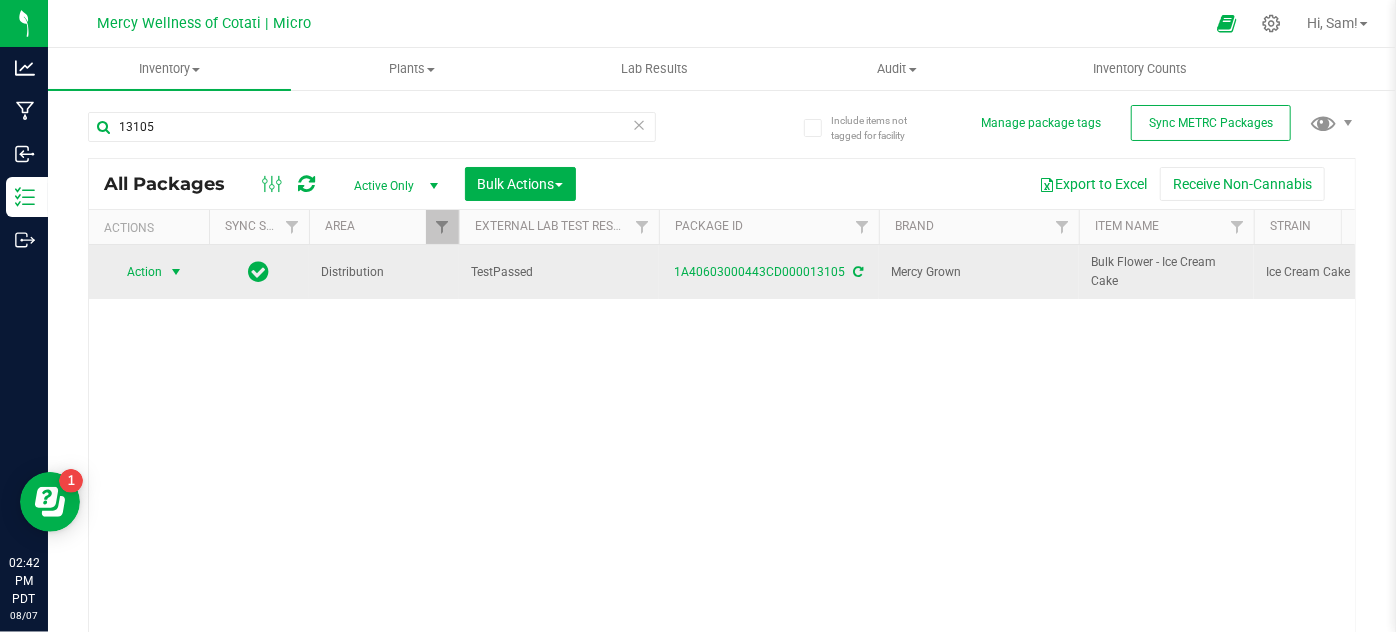 click at bounding box center (176, 272) 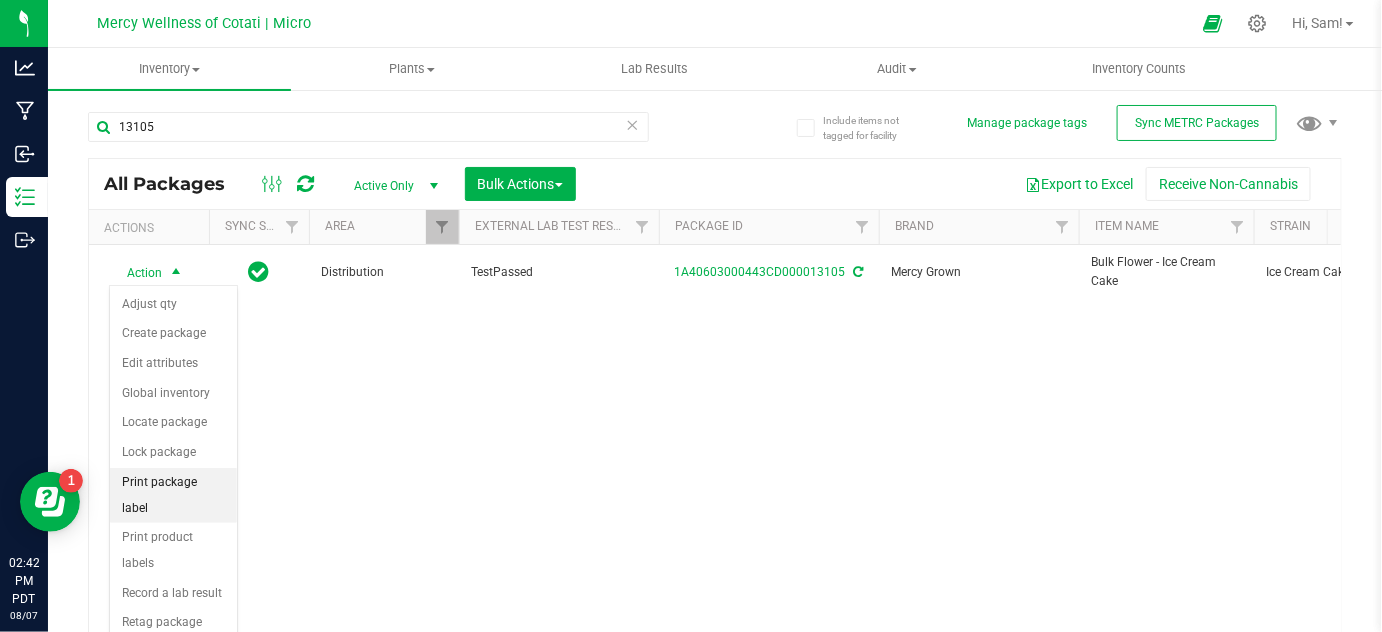 click on "Print package label" at bounding box center (173, 495) 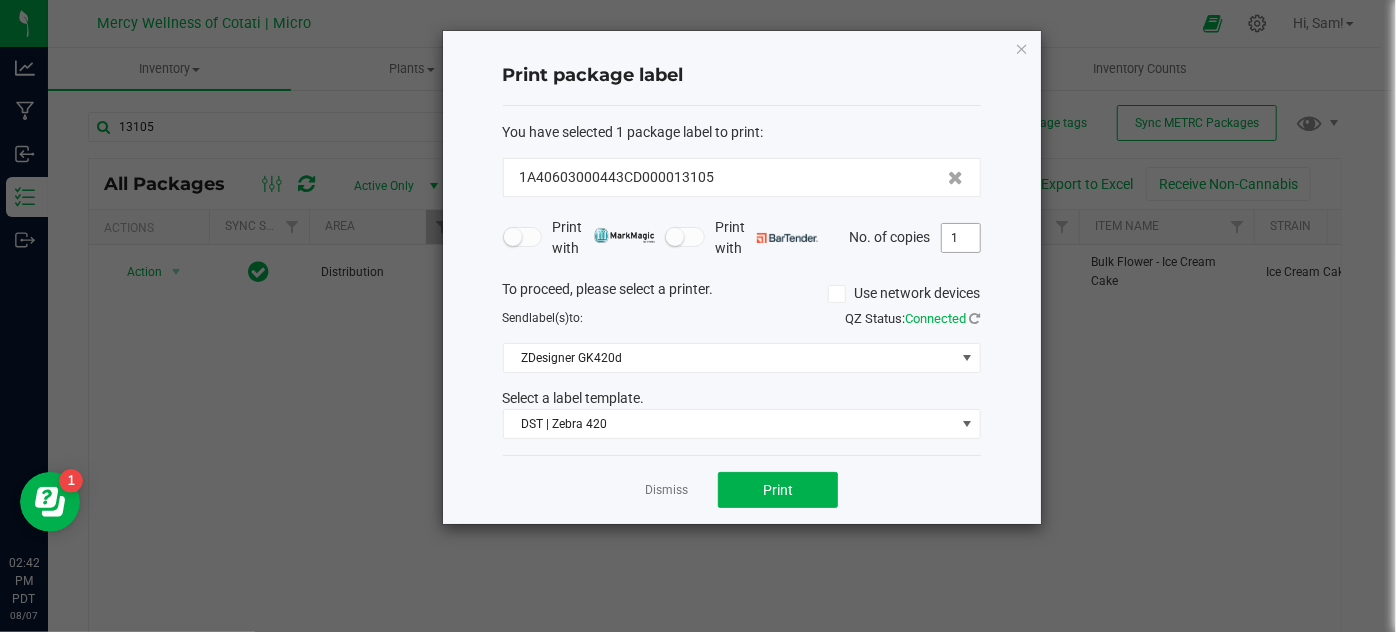 click on "1" at bounding box center [961, 238] 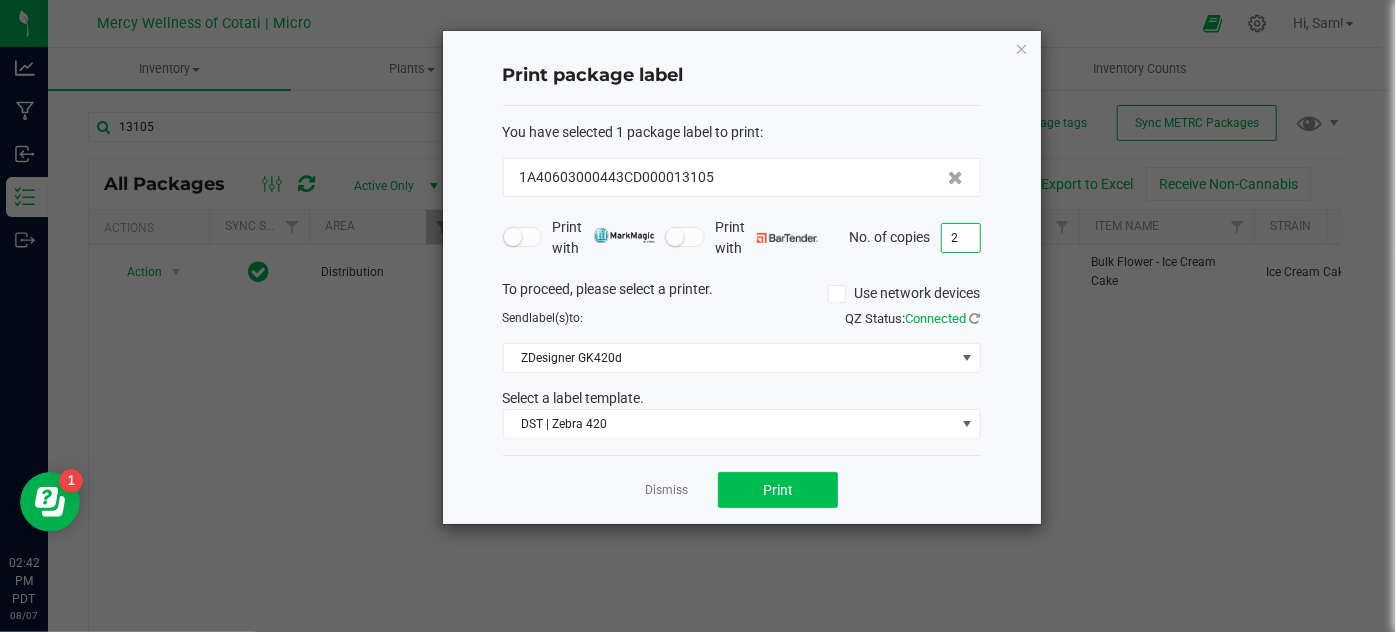 type on "2" 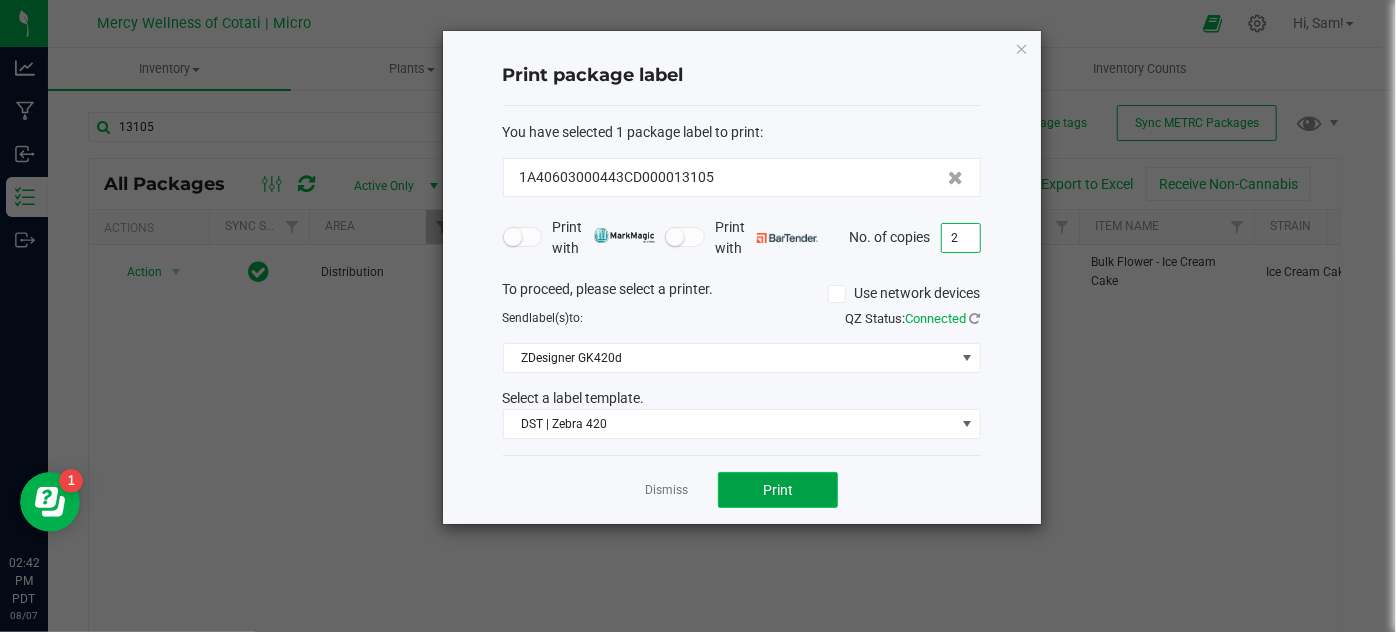 click on "Print" 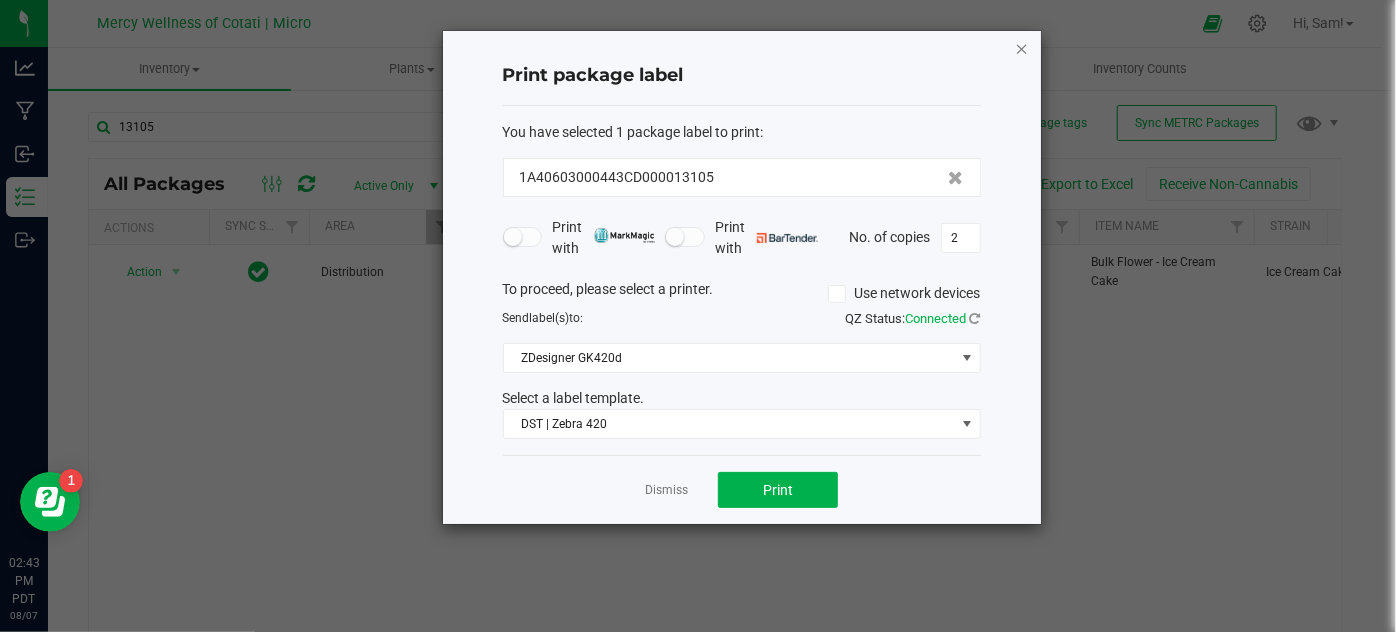 click 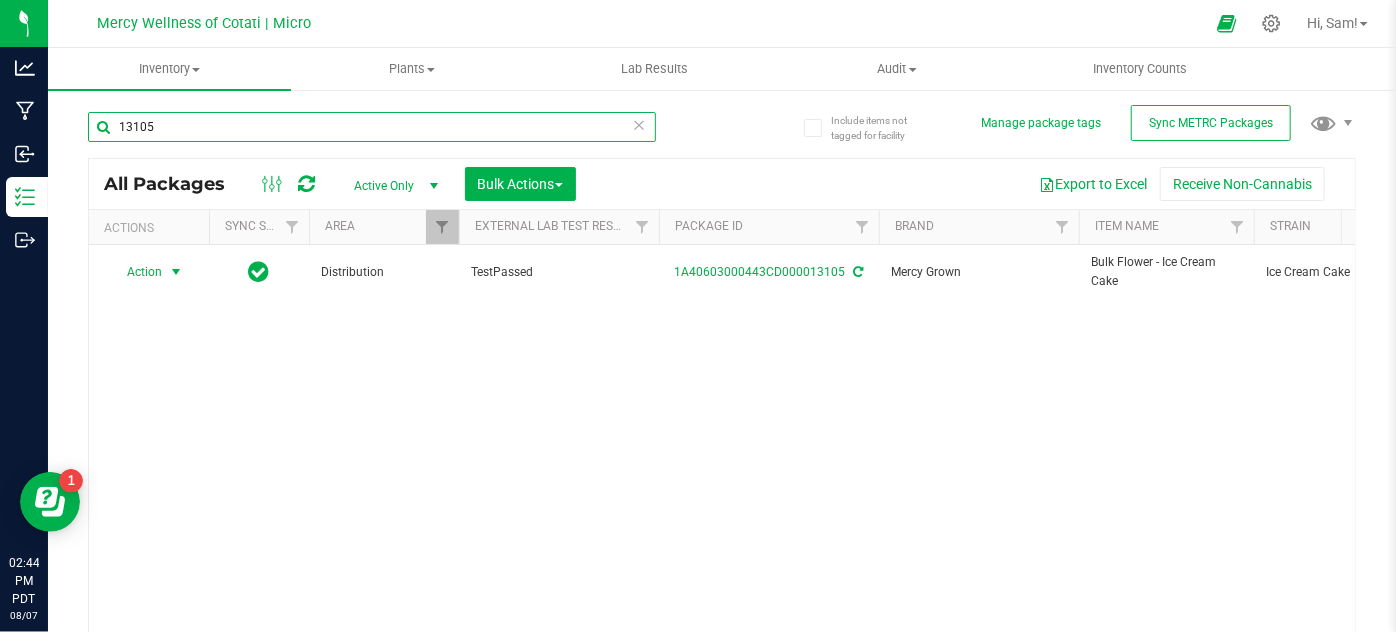 click on "13105" at bounding box center [372, 127] 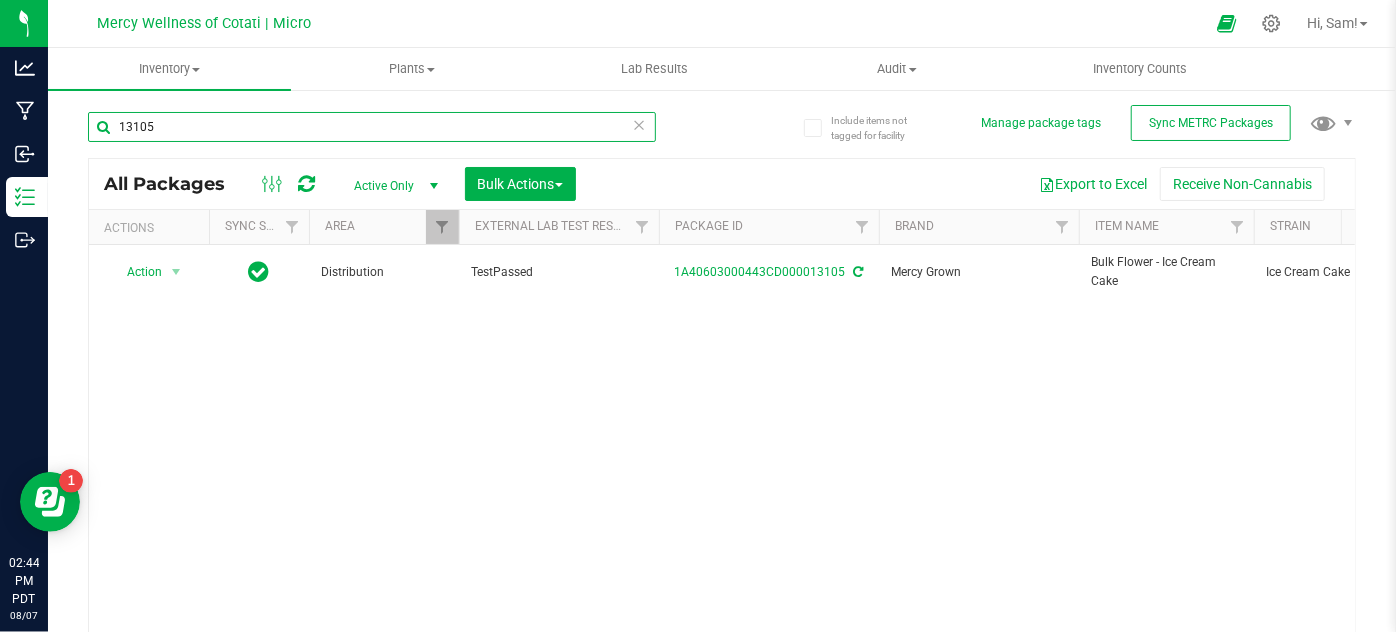 click on "13105" at bounding box center (372, 127) 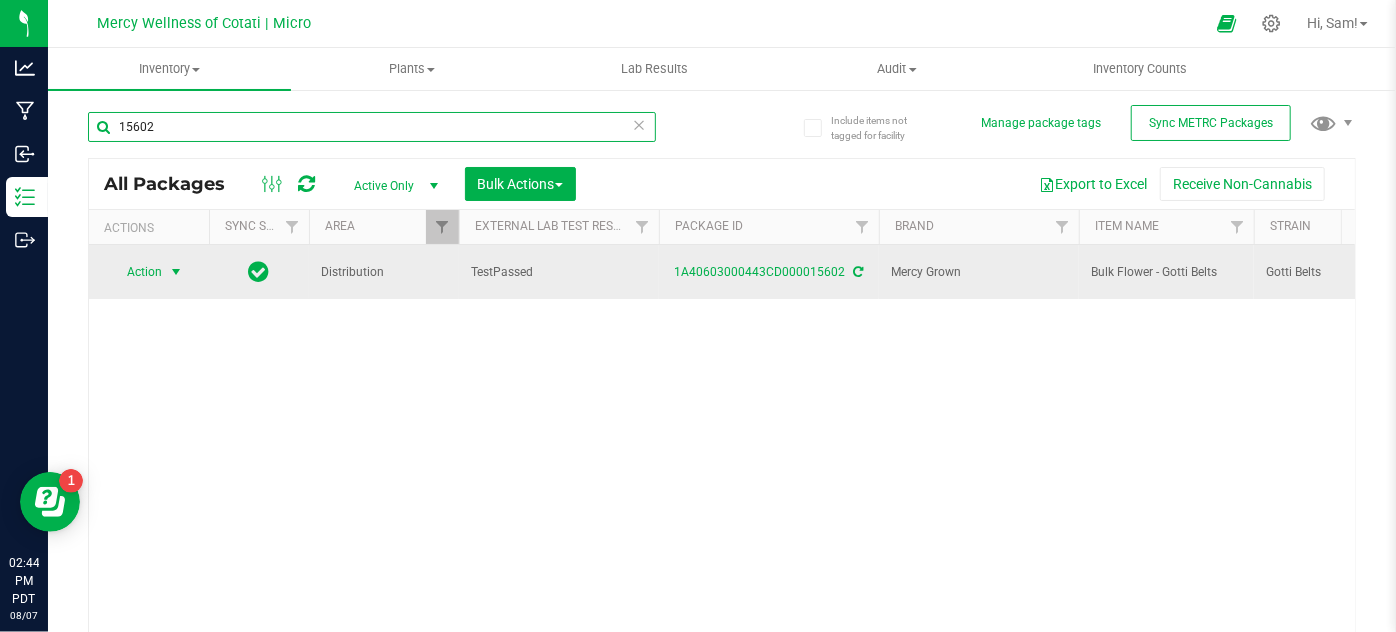 type on "15602" 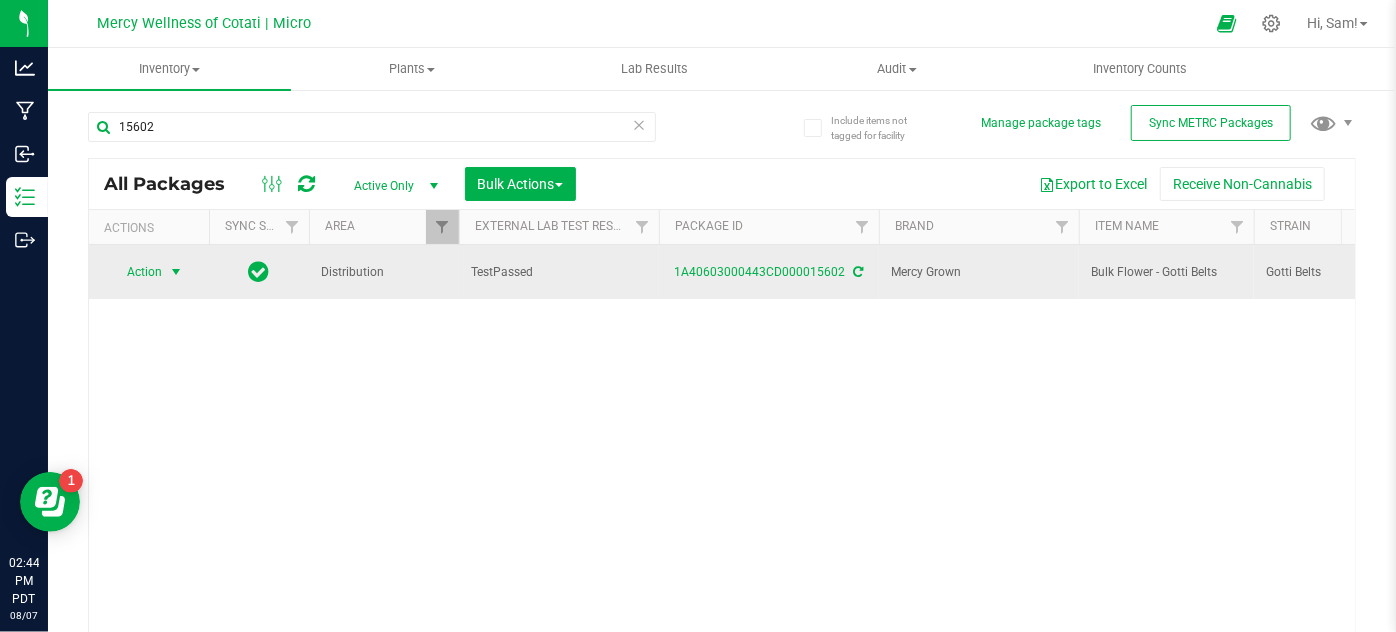 click on "Action" at bounding box center (136, 272) 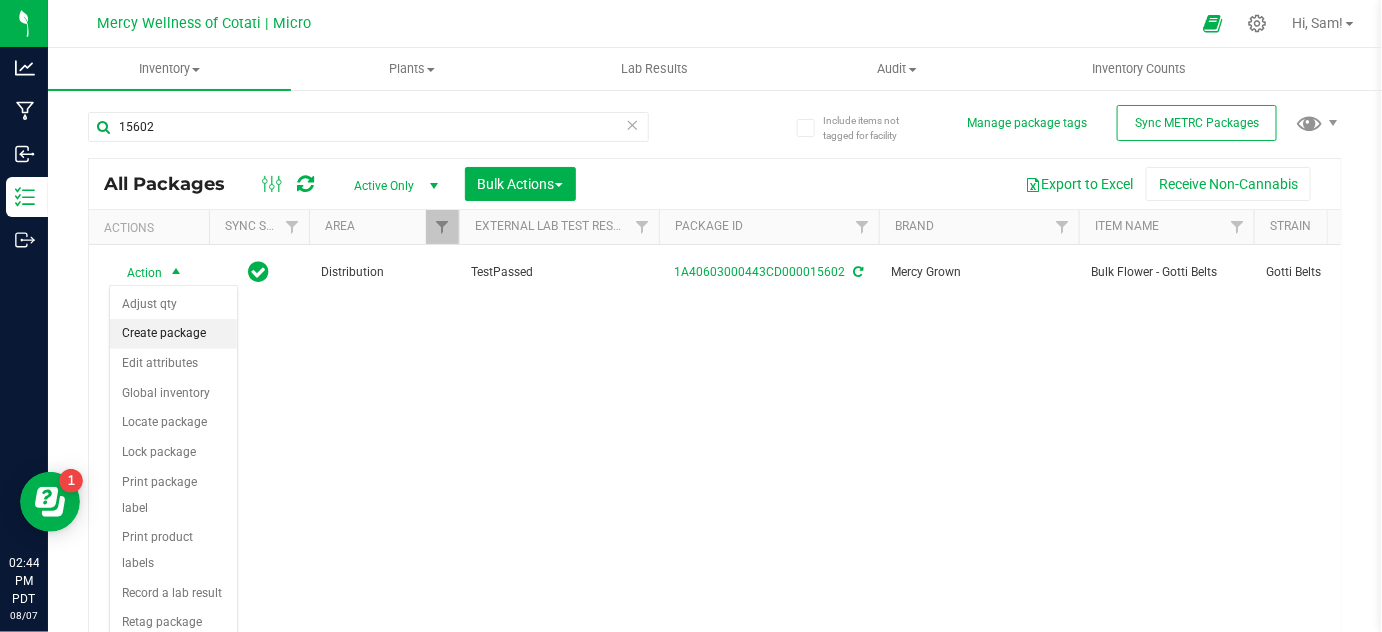click on "Create package" at bounding box center [173, 334] 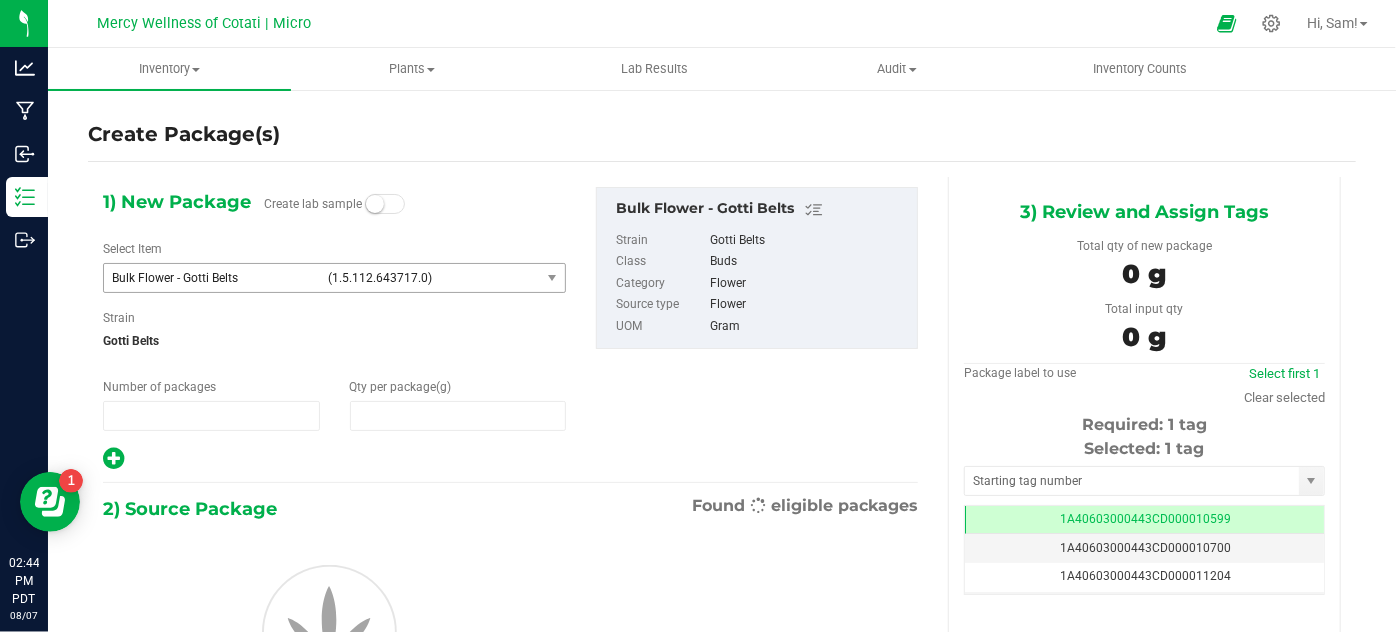 type on "1" 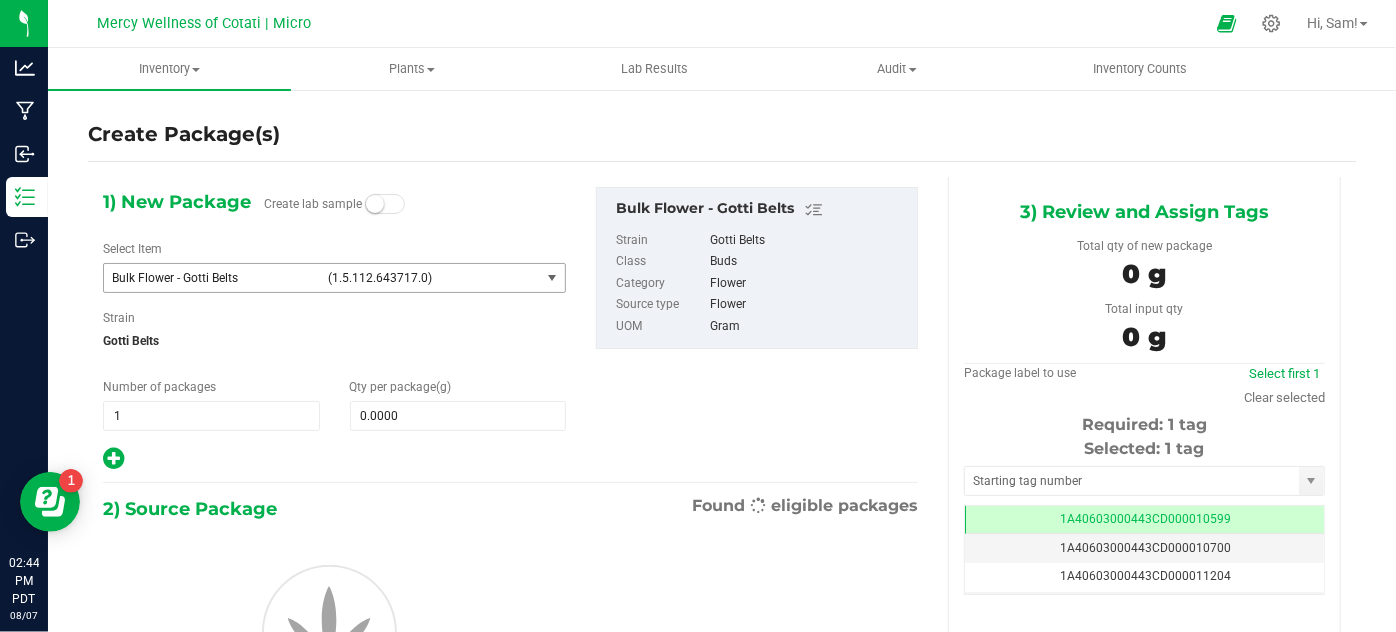scroll, scrollTop: 0, scrollLeft: 0, axis: both 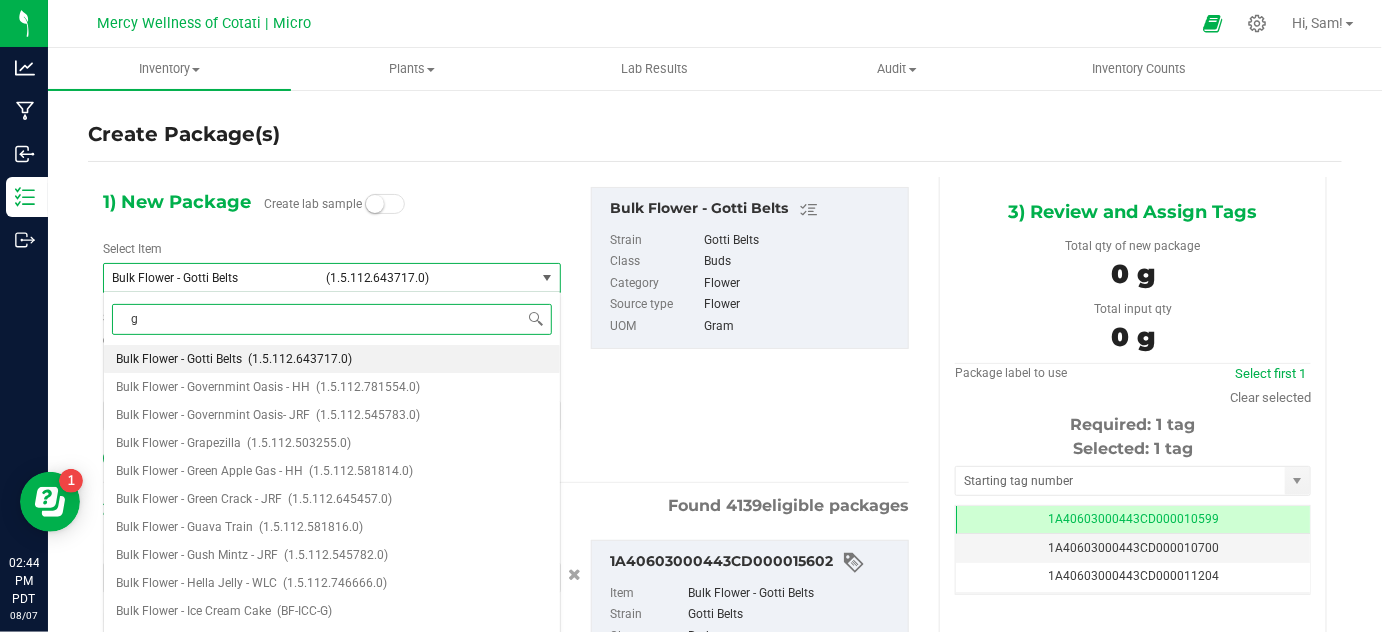 type on "go" 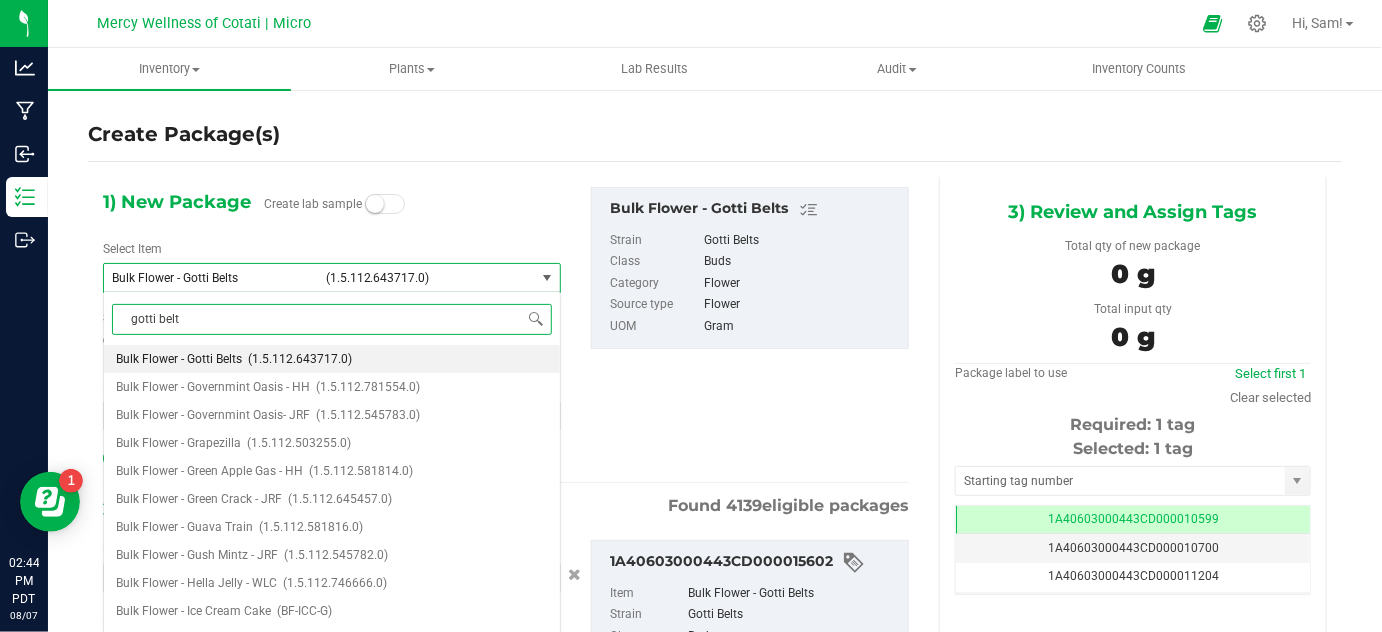 type on "gotti beltz" 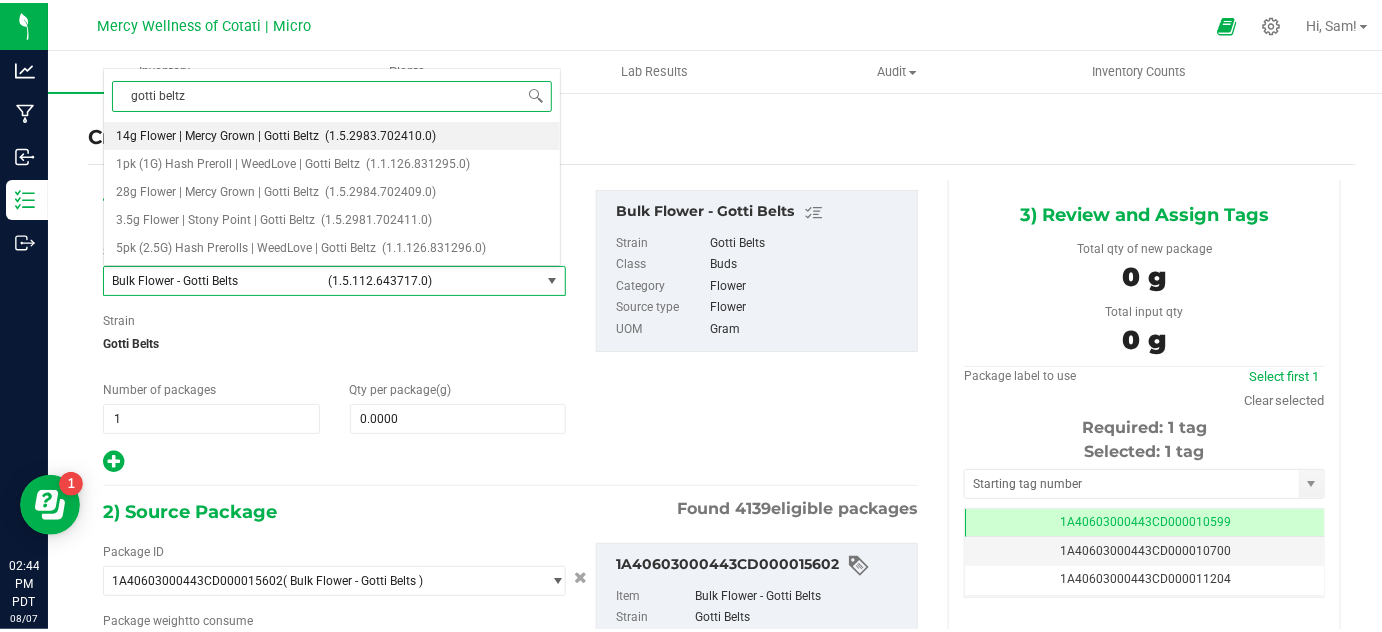 scroll, scrollTop: 0, scrollLeft: 0, axis: both 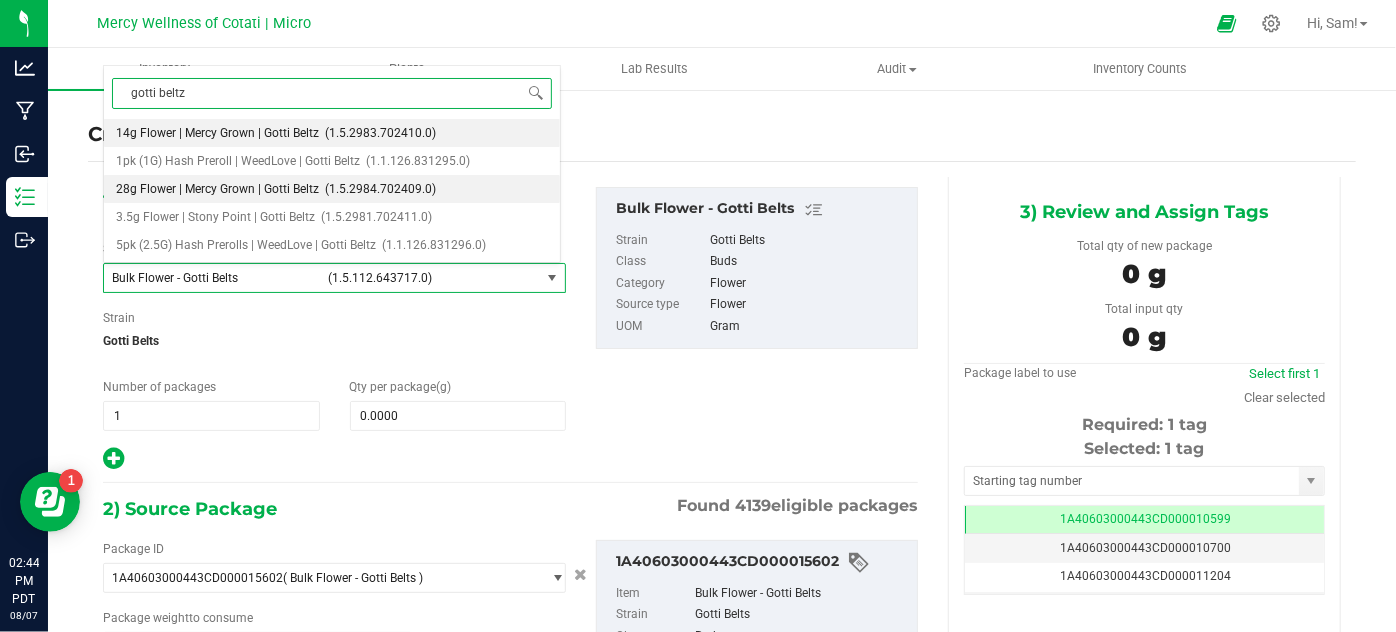 click on "28g Flower | Mercy Grown | Gotti Beltz" at bounding box center [217, 189] 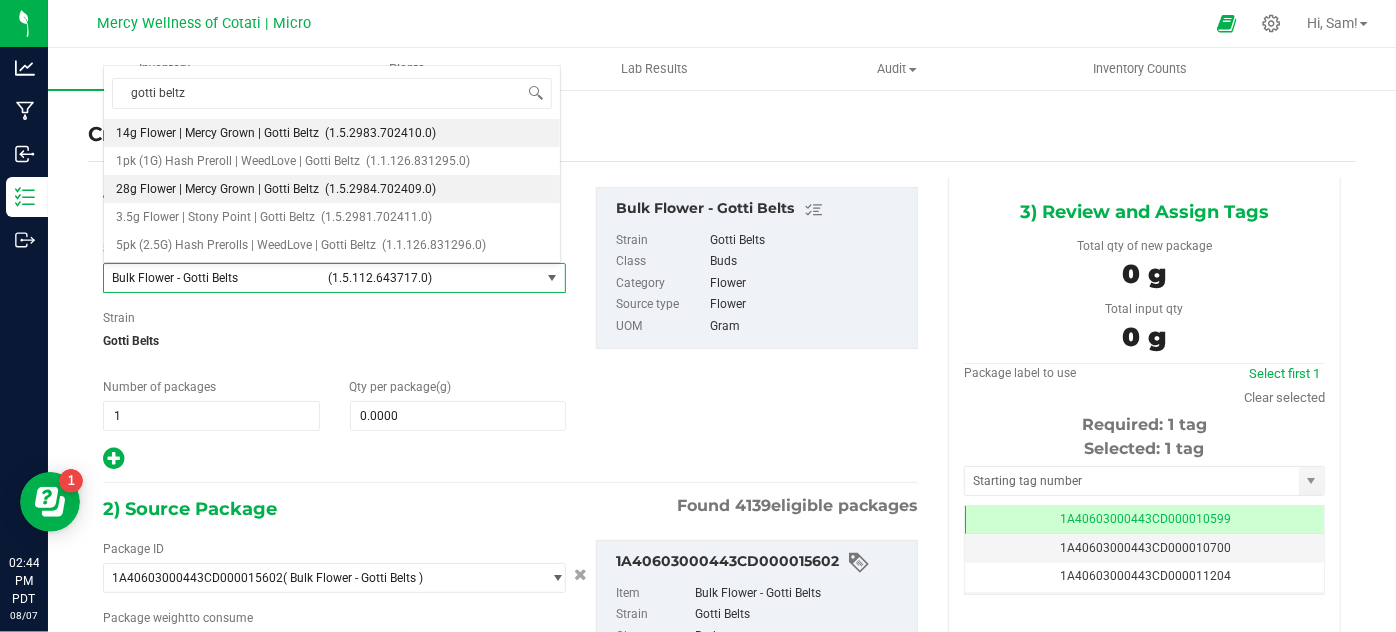type 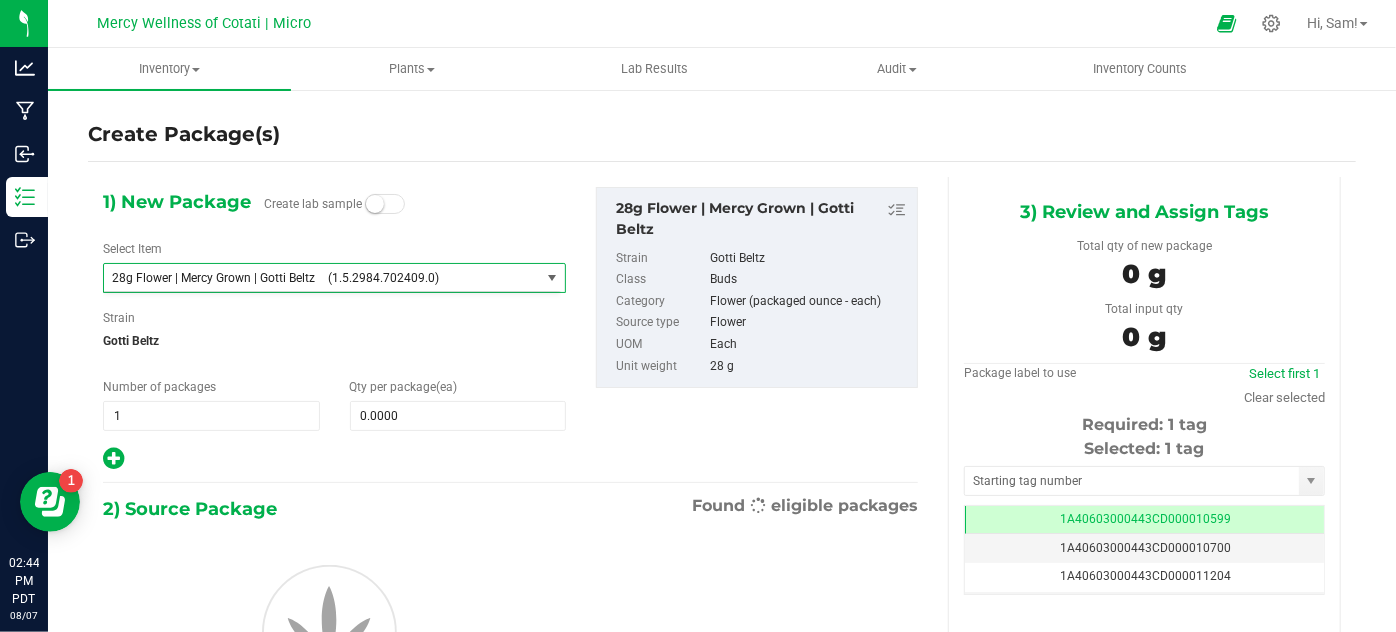 type on "0" 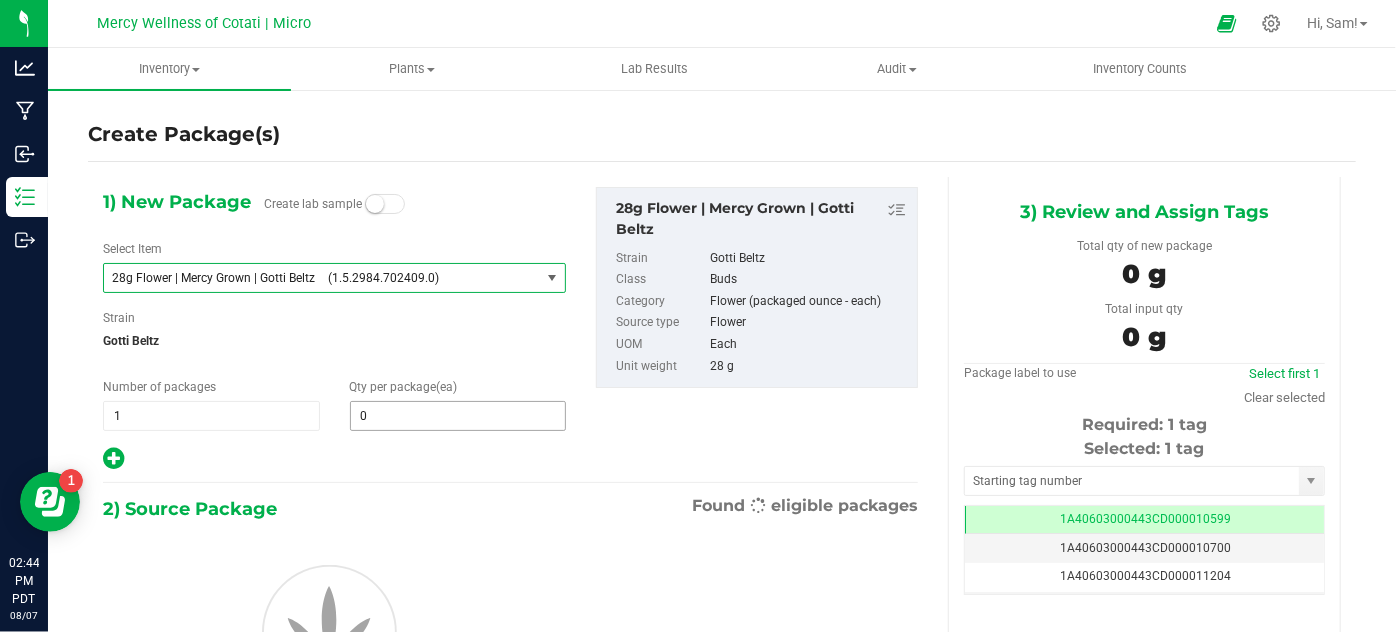 click on "0 0" at bounding box center (458, 416) 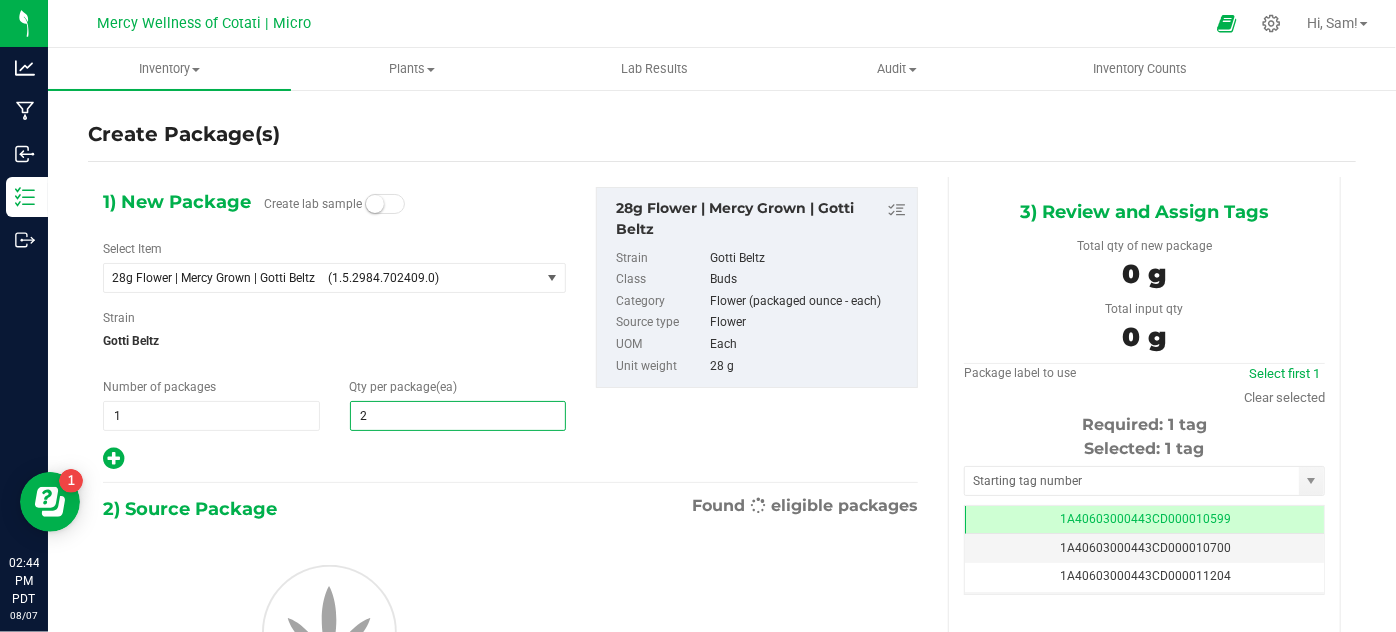 type on "21" 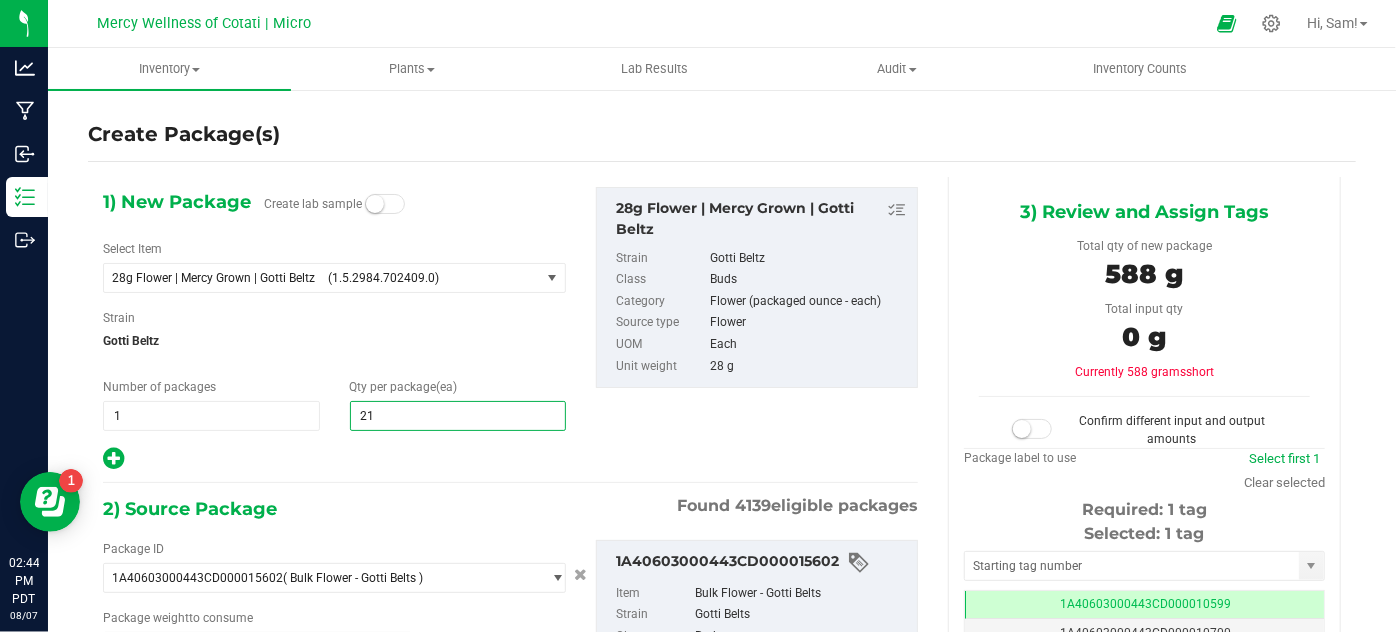 type on "0.0000 g" 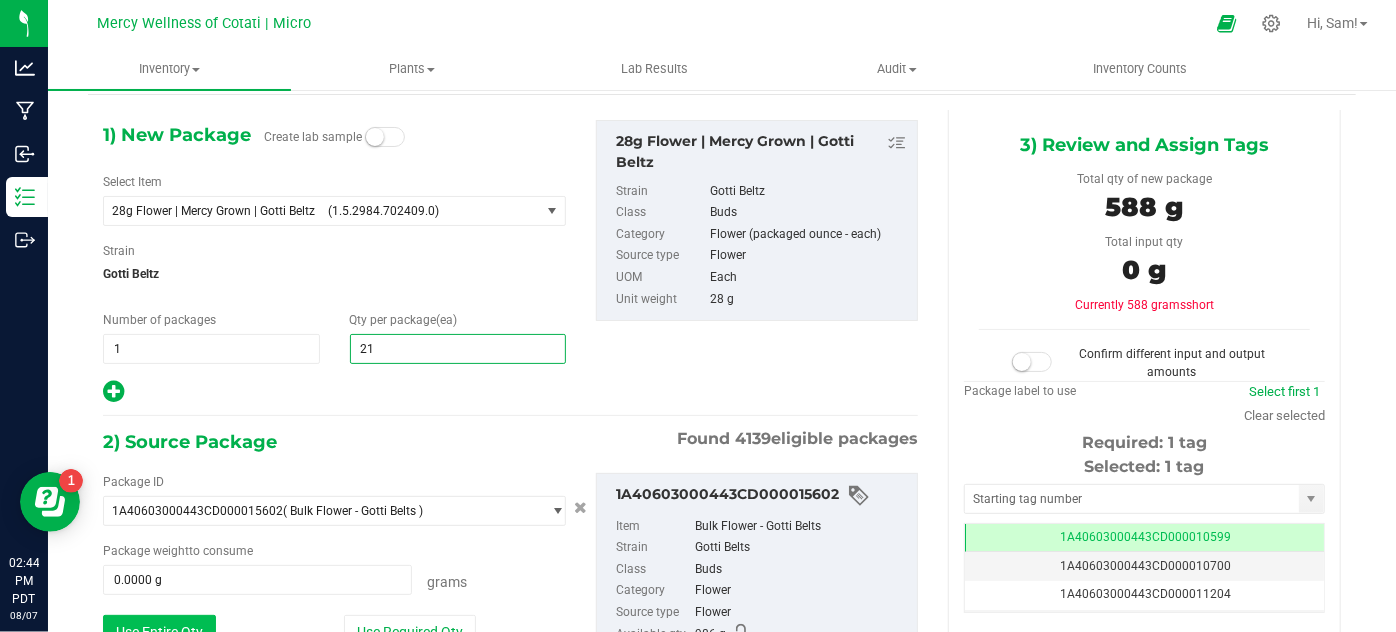 scroll, scrollTop: 68, scrollLeft: 0, axis: vertical 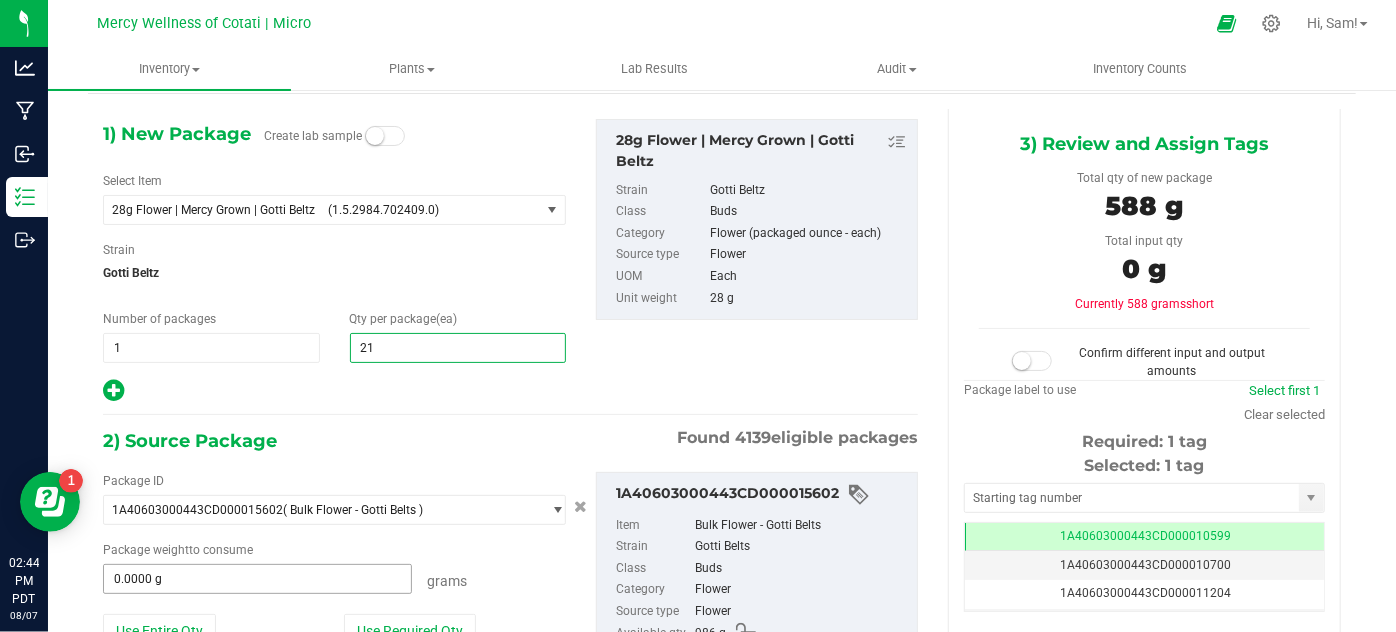 click on "0.0000 g" at bounding box center (257, 579) 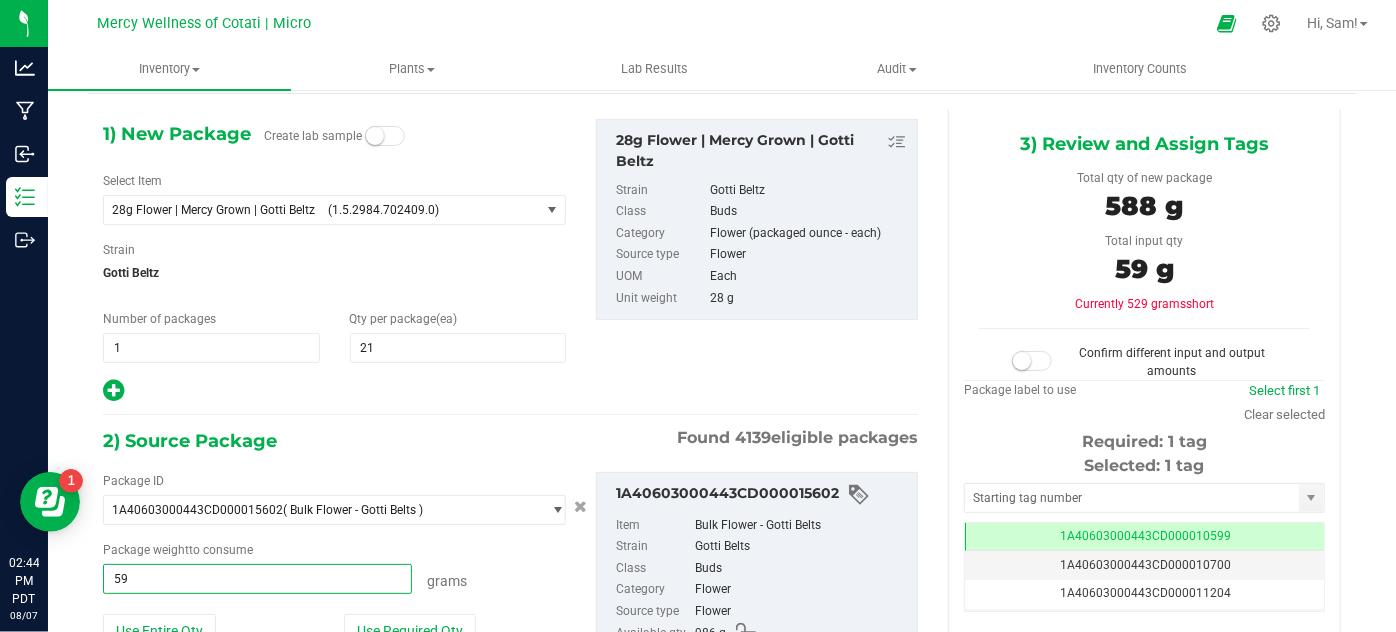 type on "596" 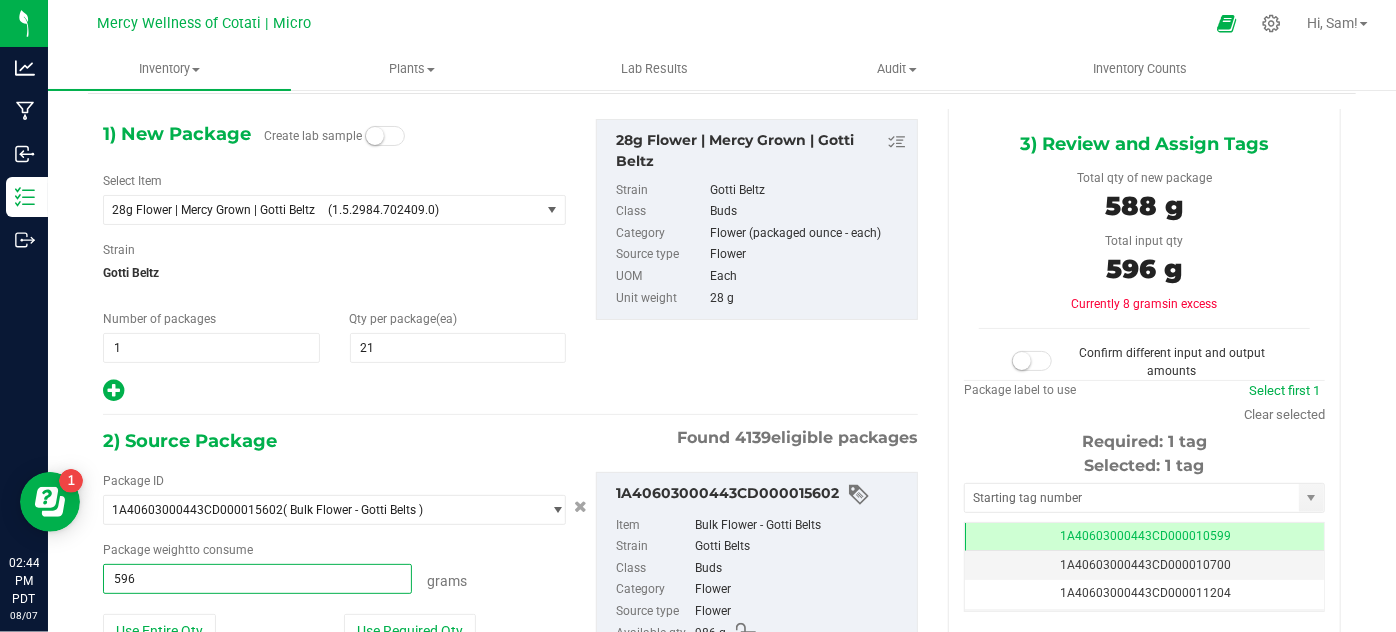click on "1) New Package
Create lab sample
Select Item
28g Flower | Mercy Grown | Gotti Beltz
(1.5.2984.702409.0)
28G Flower | Mercy Grown | Blueberry Tart 28G Flower | Mercy Grown | Bubblegum #9 28G Flower | Mercy Grown | Bubblegum Gushers 28G Flower | Mercy Grown | Cherry Kush Cleaner 28G Flower | Mercy Grown | Citrus Kush Cleaner 28g Flower | Mercy Grown | Dark Matter 28G Flower | Mercy Grown | Detroit Runtz 28g Flower | Mercy Grown | Fat Kitty 28g Flower | Mercy Grown | Frankenstein 28G Flower | Mercy Grown | Gastro Pop" at bounding box center [510, 425] 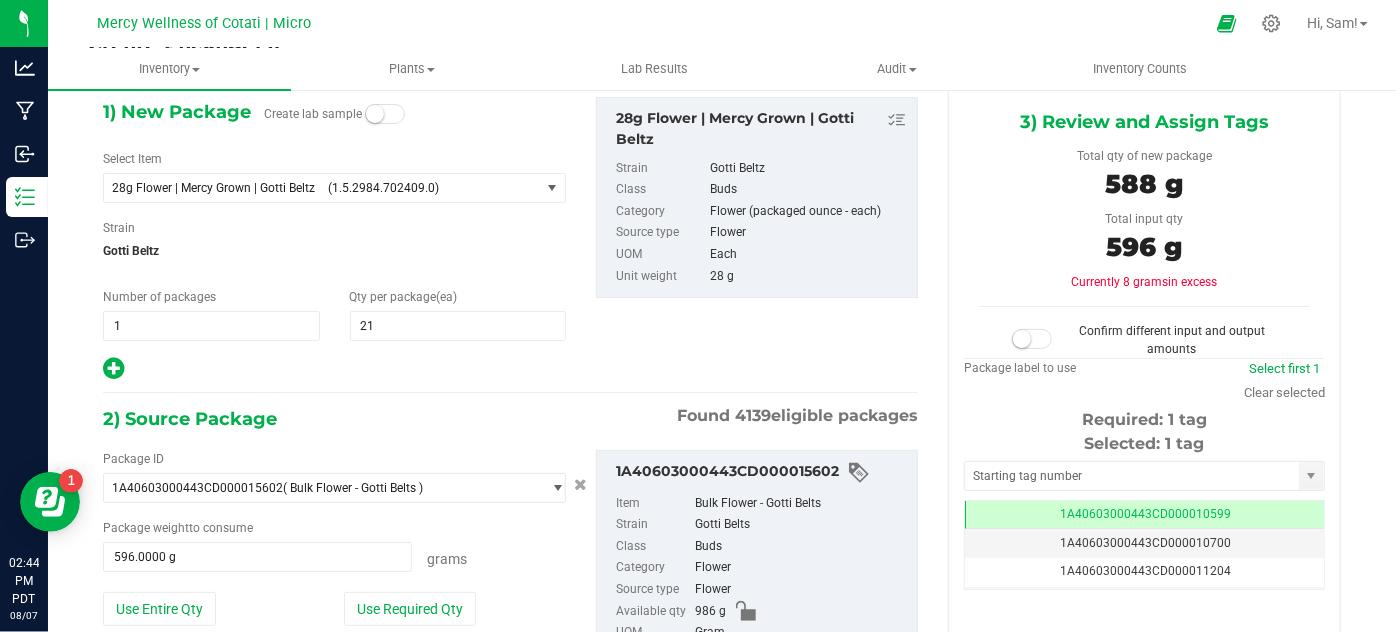 click at bounding box center [1032, 339] 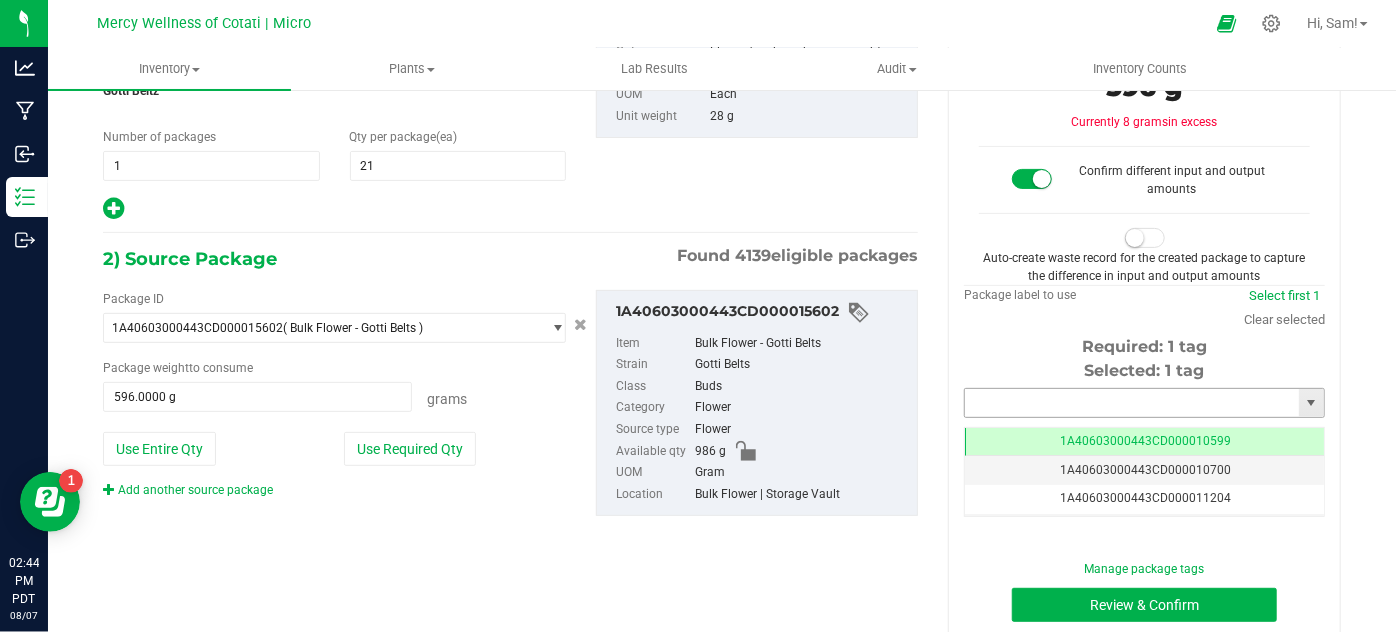click at bounding box center [1132, 403] 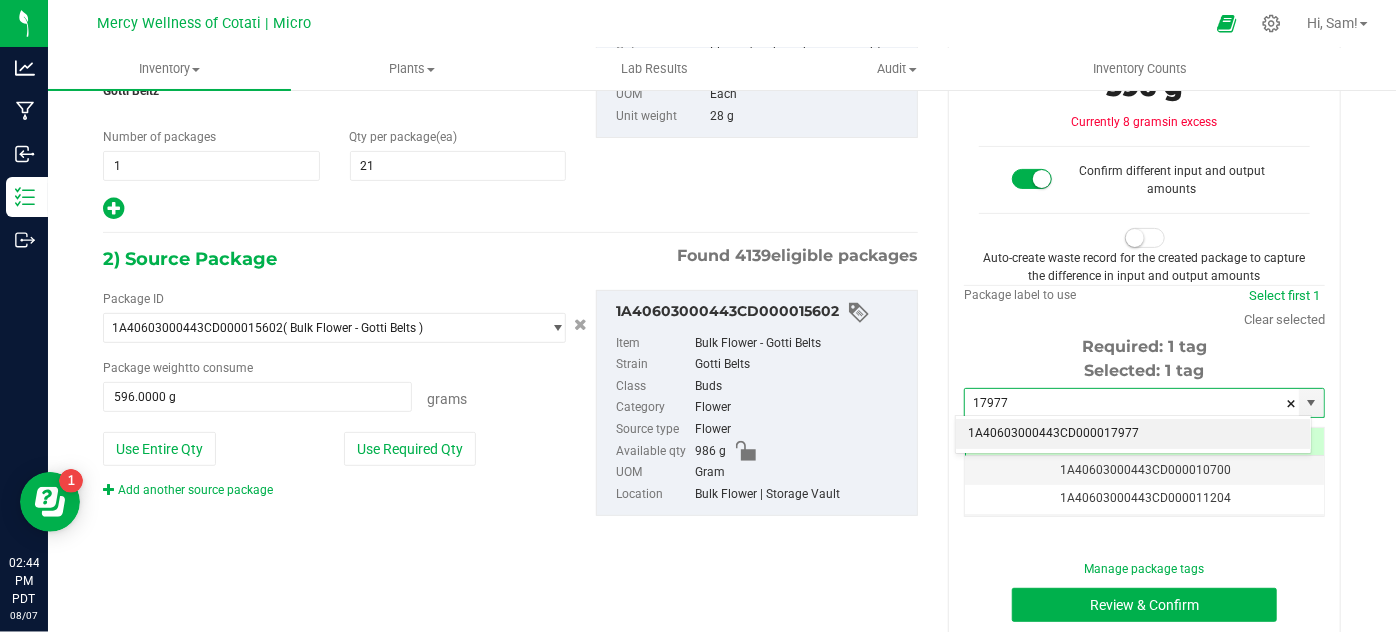 click on "1A40603000443CD000017977" at bounding box center (1133, 434) 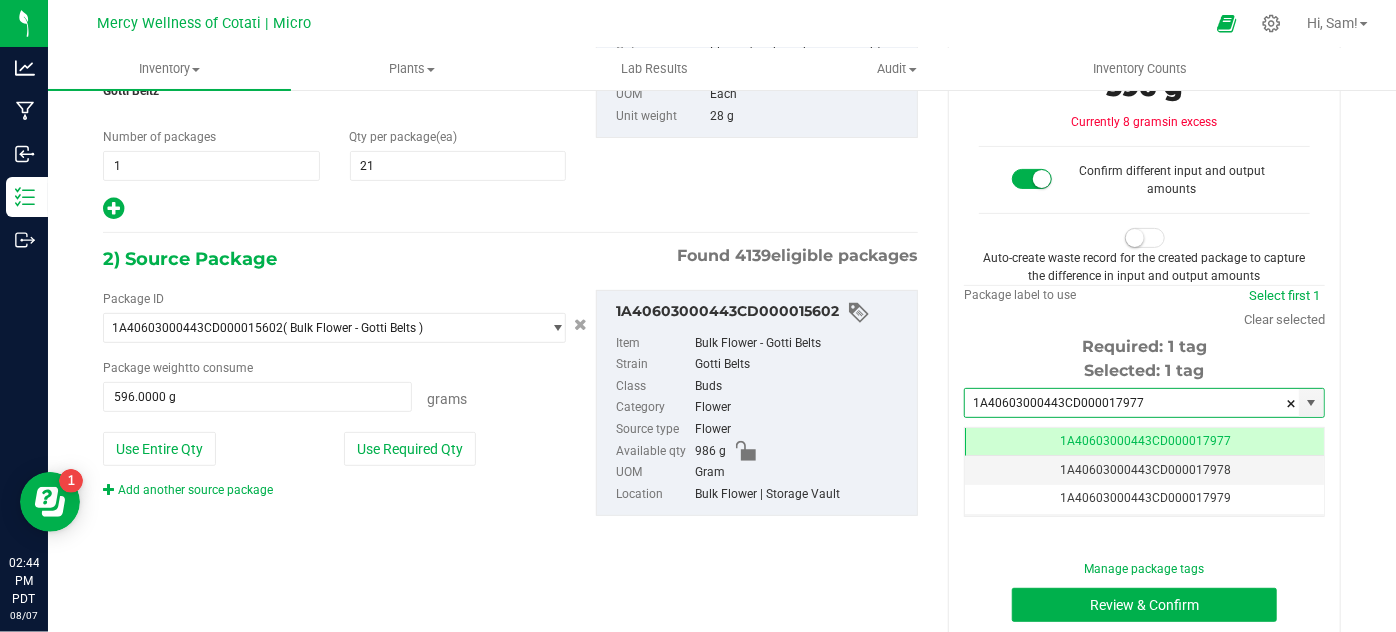 type on "1A40603000443CD000017977" 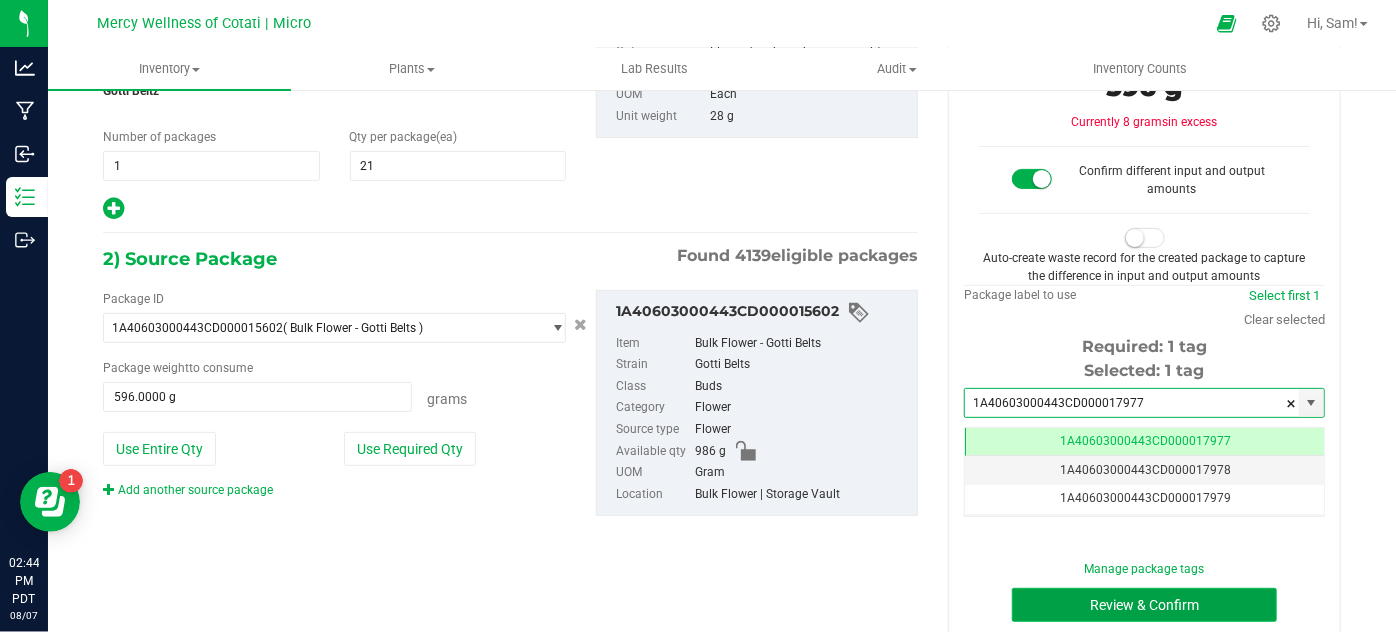 click on "Review & Confirm" at bounding box center (1144, 605) 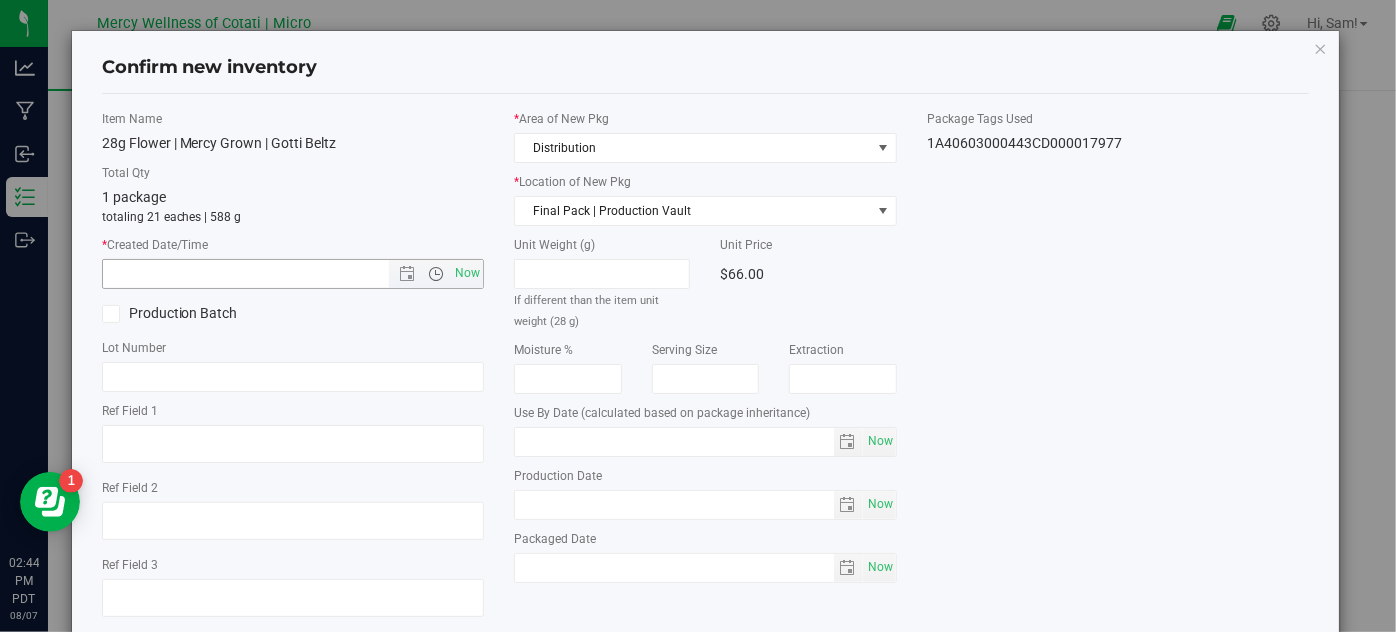 type on "2026-06-07" 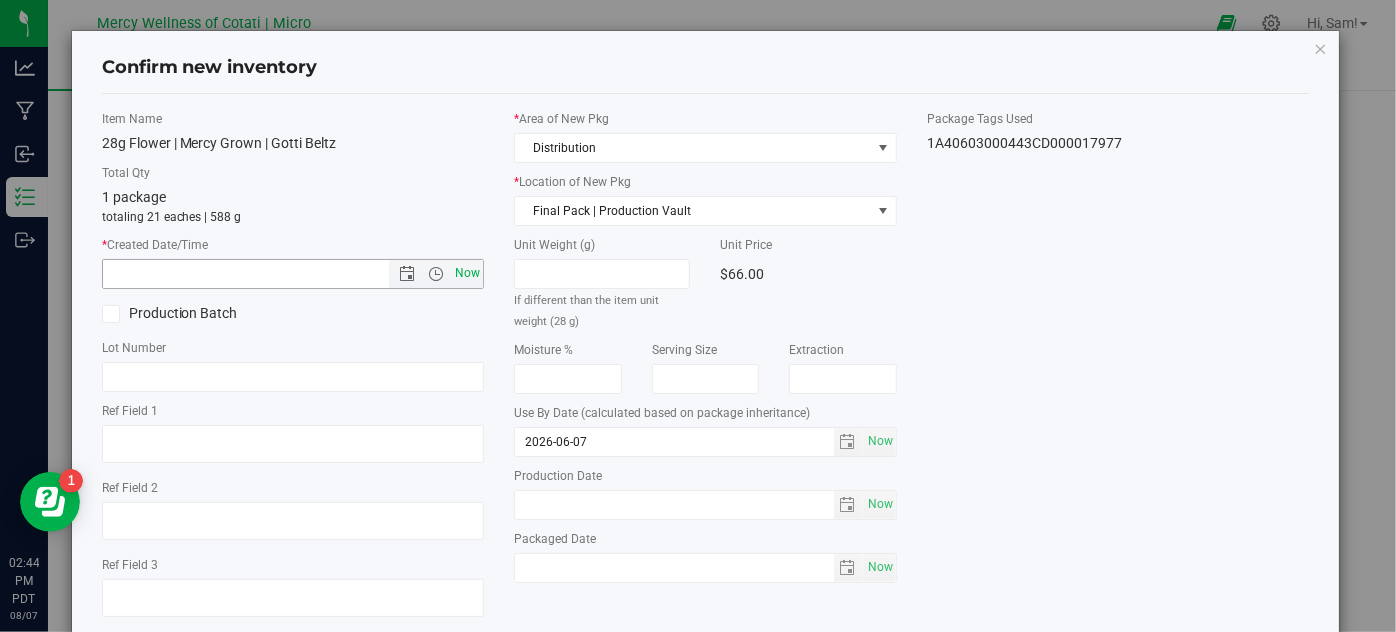 click on "Now" at bounding box center (468, 273) 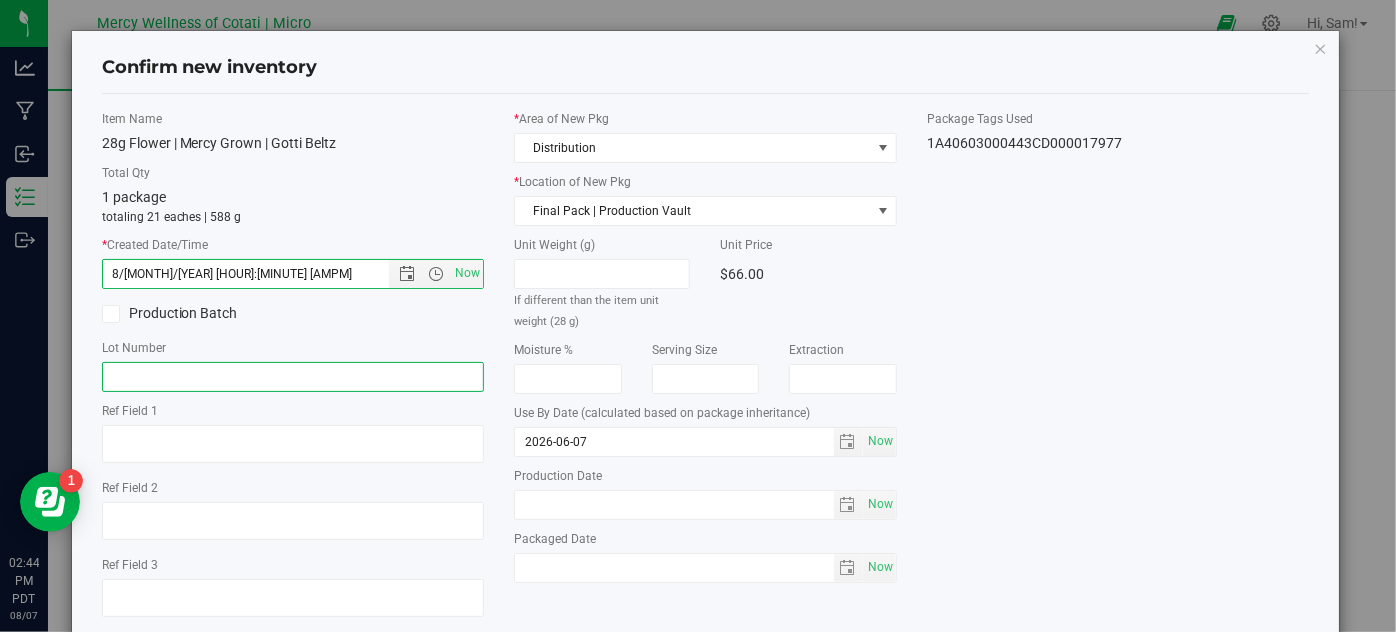 click at bounding box center [293, 377] 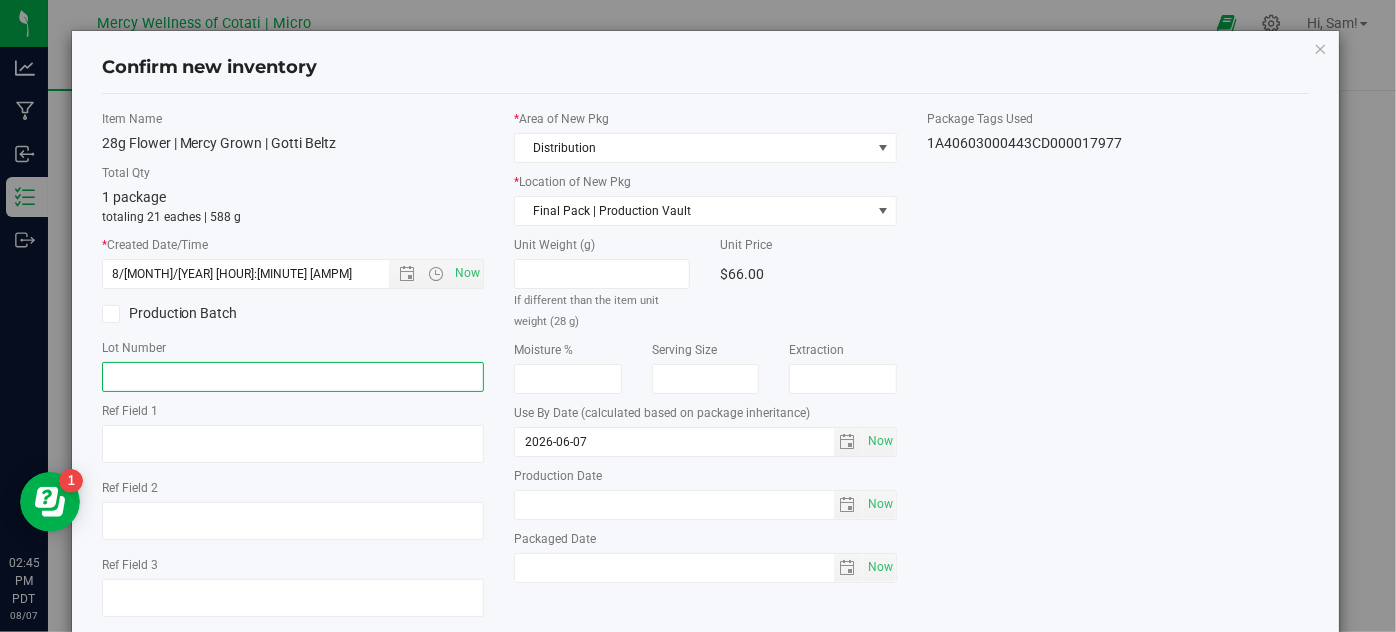 paste on "FLR050525GBE" 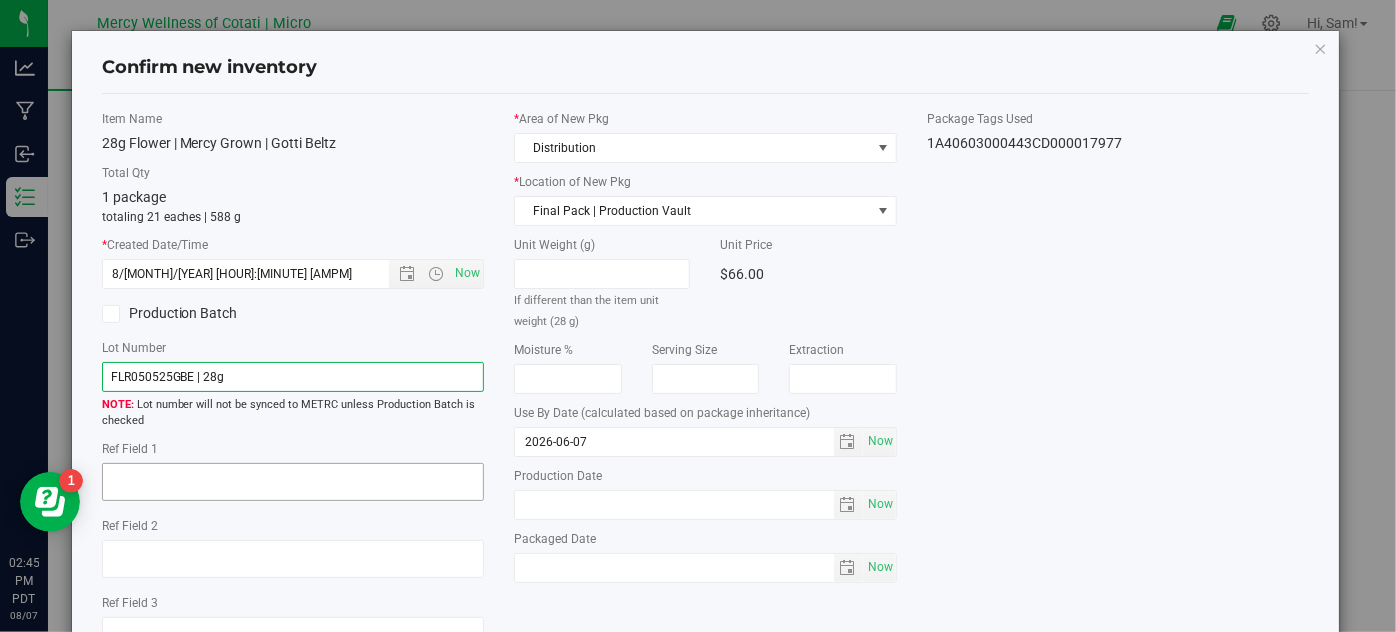 type on "FLR050525GBE | 28g" 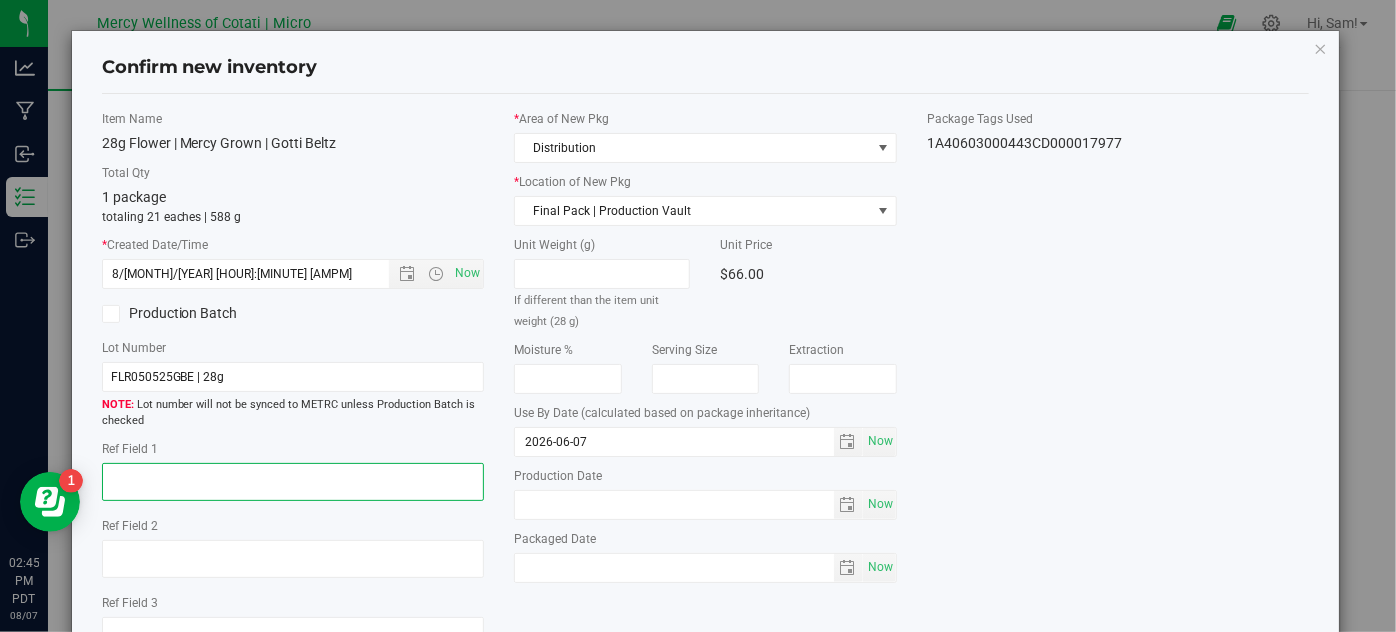 click at bounding box center (293, 482) 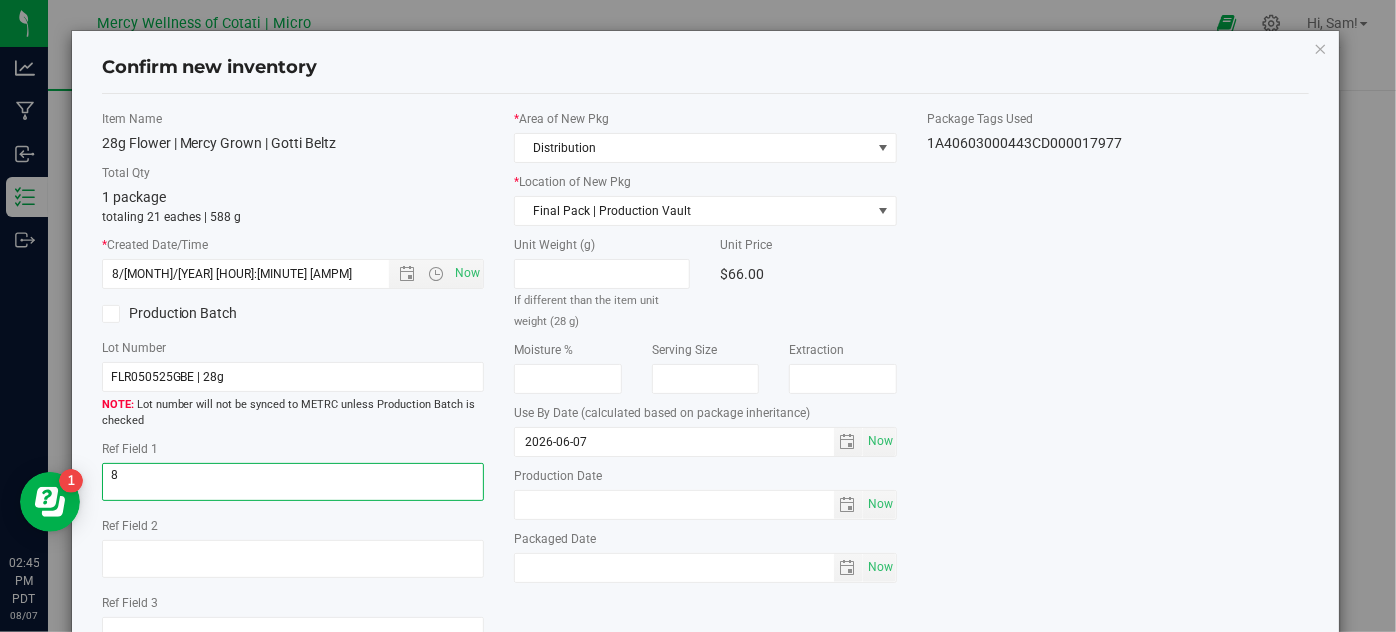 type on "8" 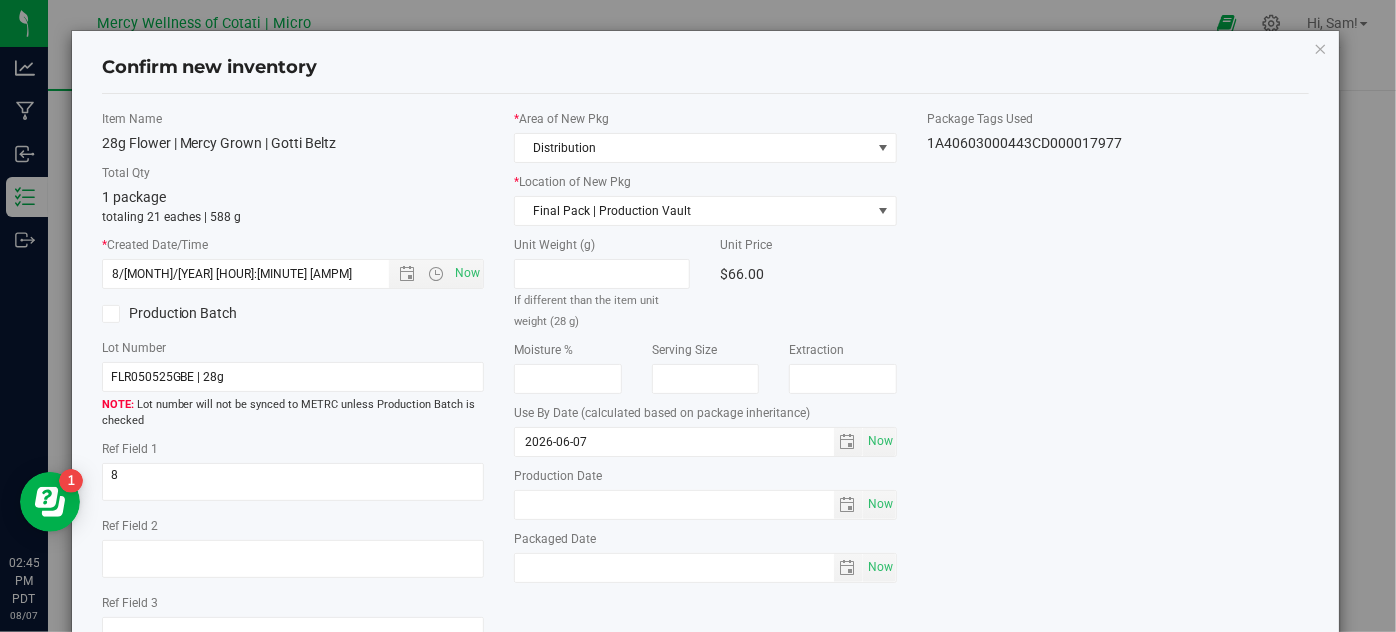 click on "Item Name
28g Flower | Mercy Grown | Gotti Beltz
Total Qty
1 package  totaling 21 eaches | 588 g
*
Created Date/Time
8/7/2025 2:44 PM
Now
Production Batch
Lot Number
FLR050525GBE | 28g" at bounding box center (706, 390) 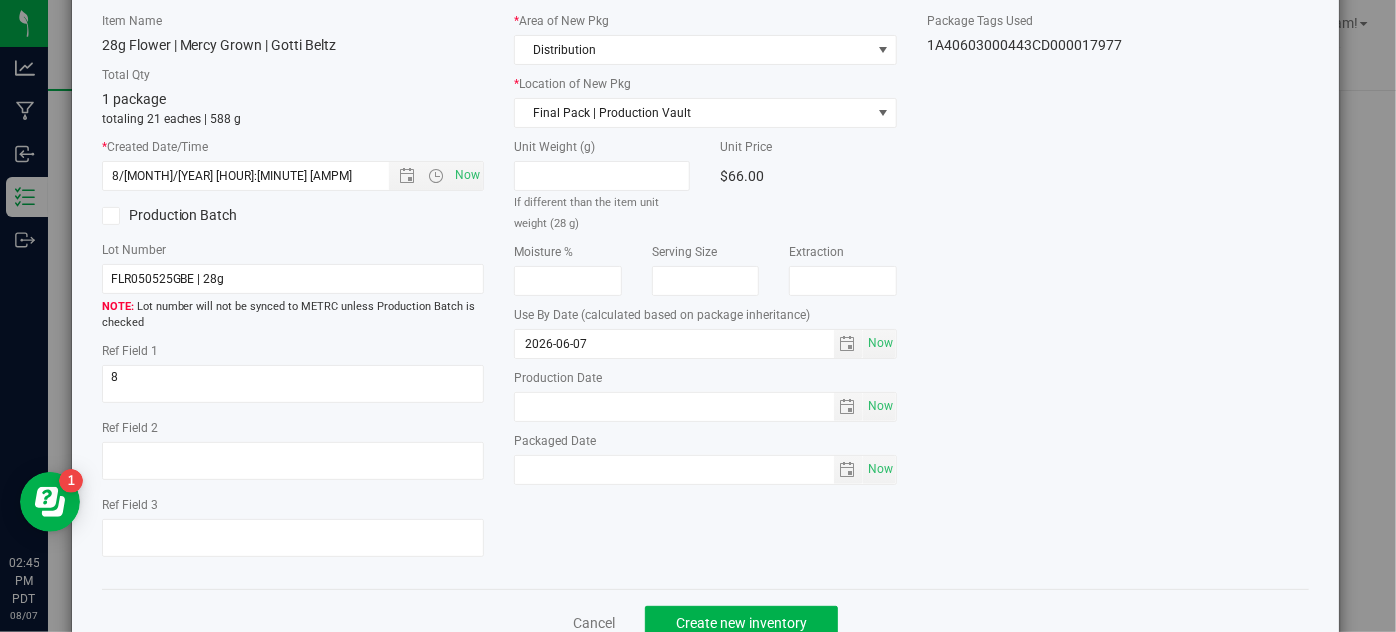 scroll, scrollTop: 113, scrollLeft: 0, axis: vertical 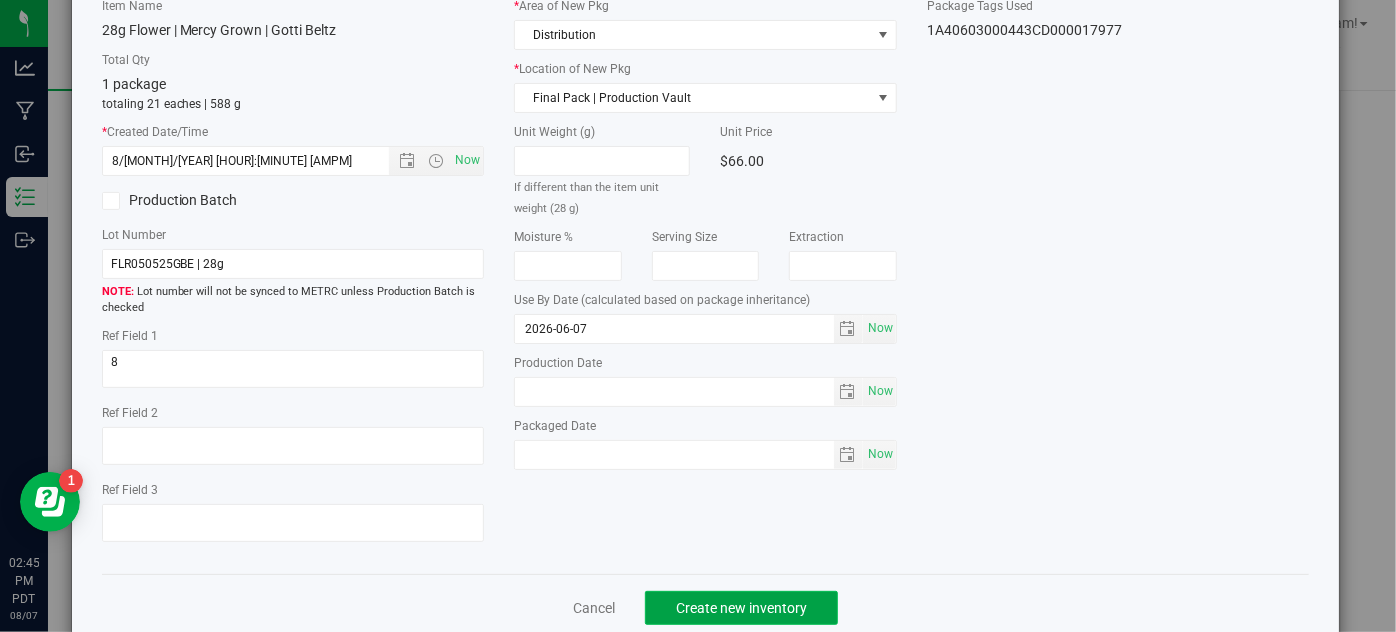 click on "Create new inventory" 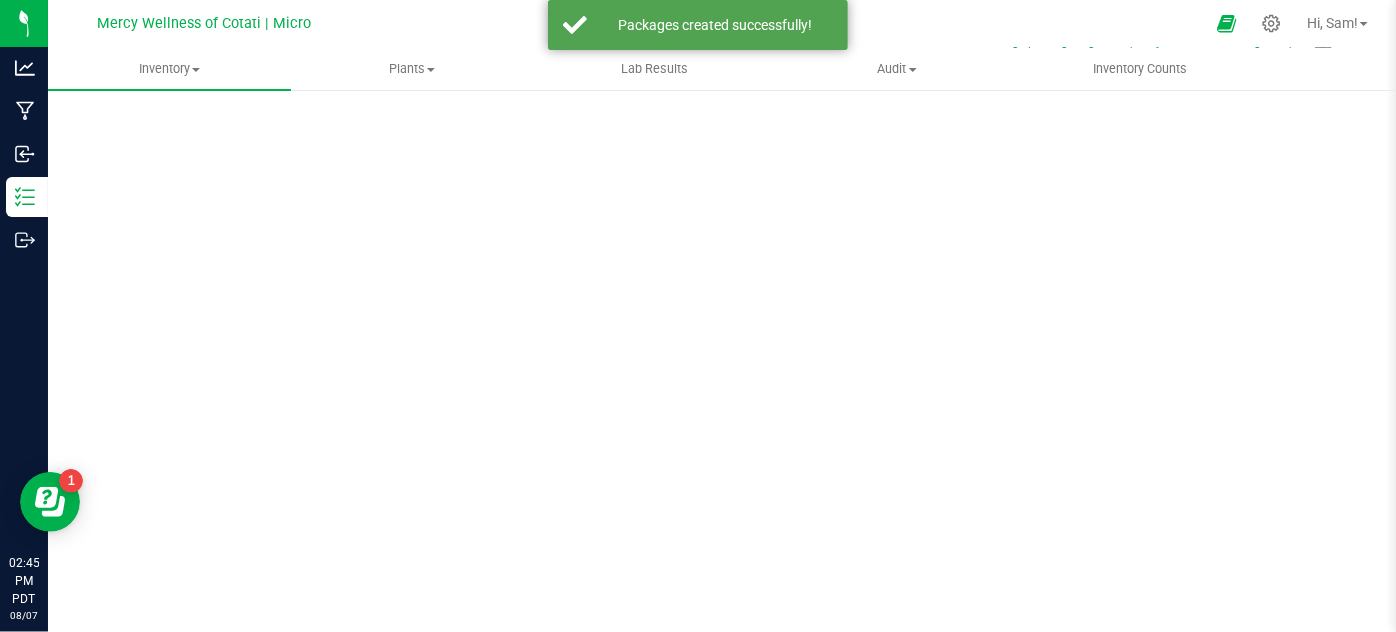 scroll, scrollTop: 66, scrollLeft: 0, axis: vertical 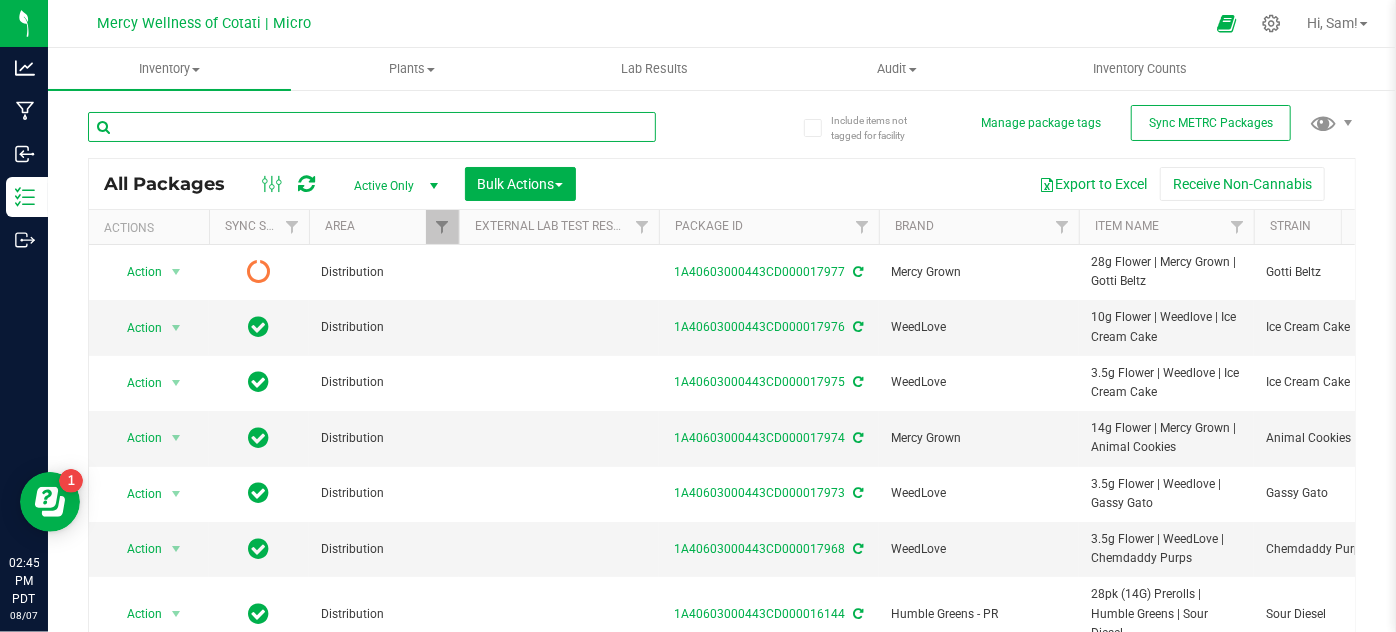 click at bounding box center (372, 127) 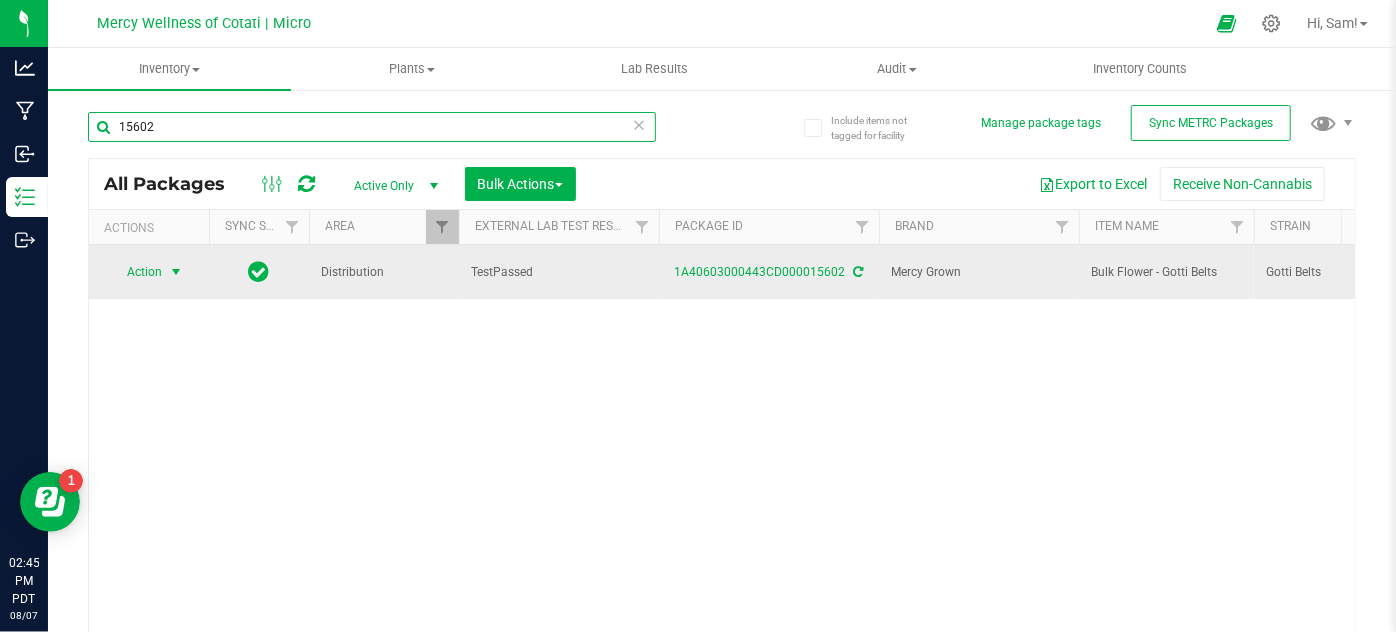 type on "15602" 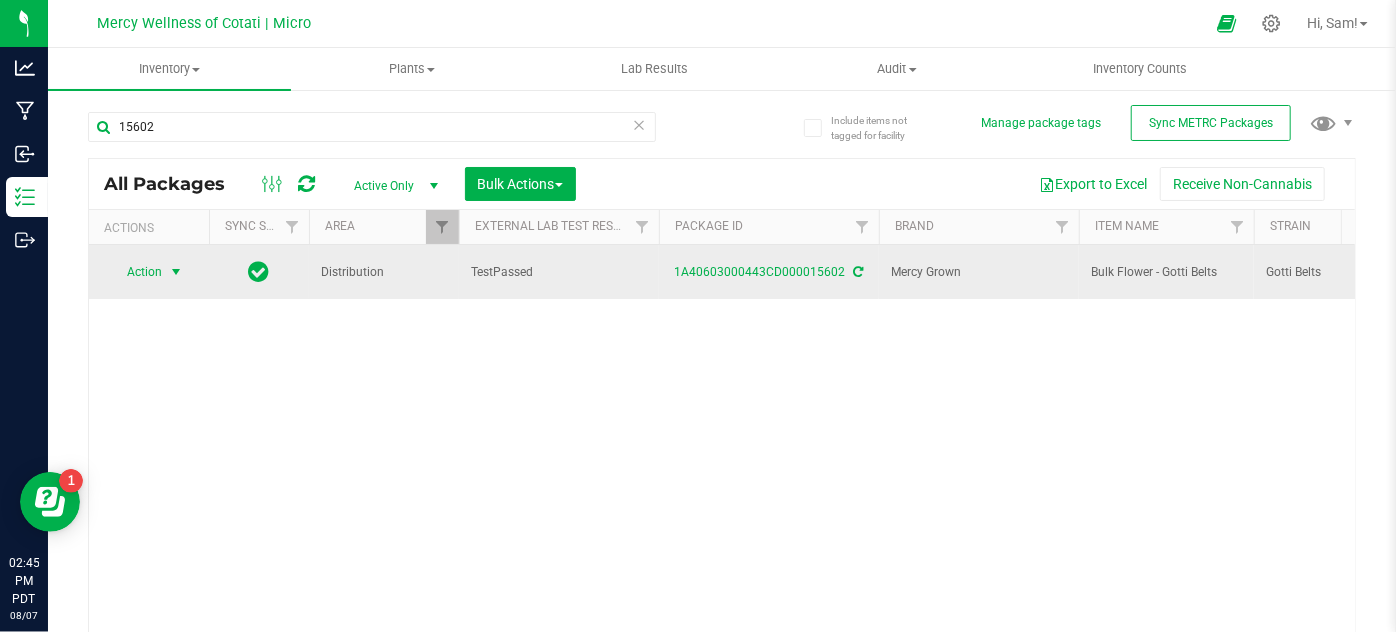 click at bounding box center [176, 272] 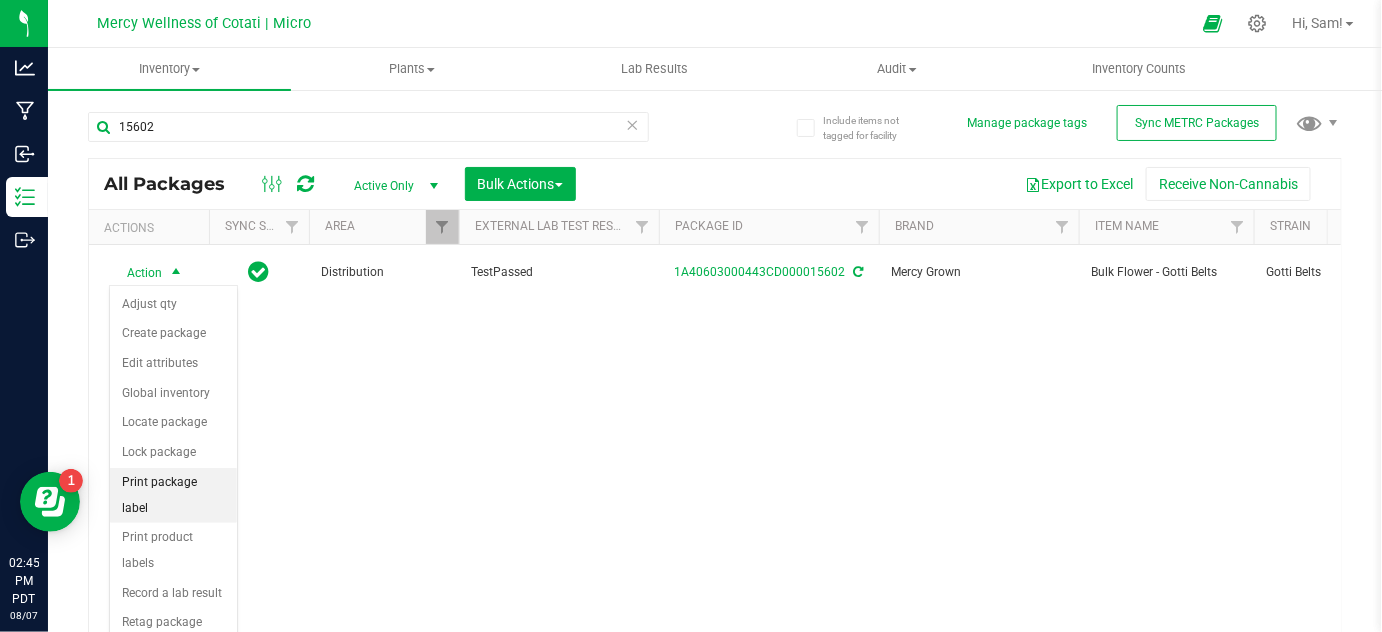 click on "Print package label" at bounding box center (173, 495) 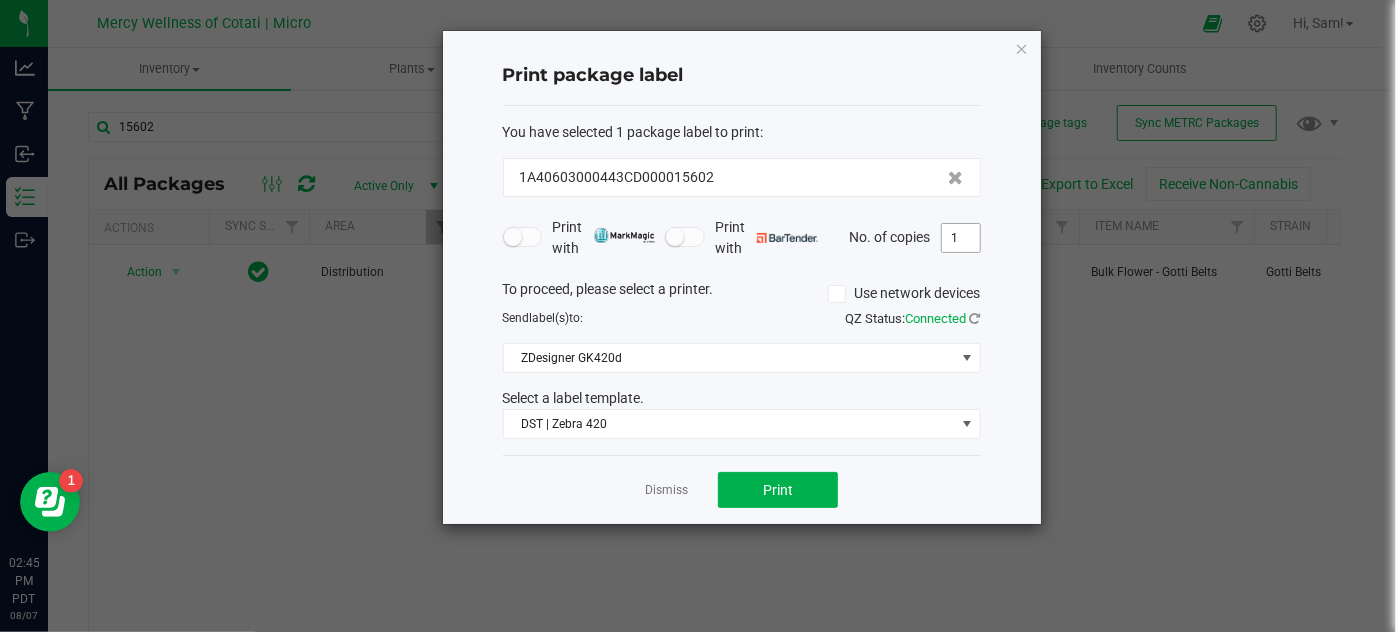 click on "1" at bounding box center [961, 238] 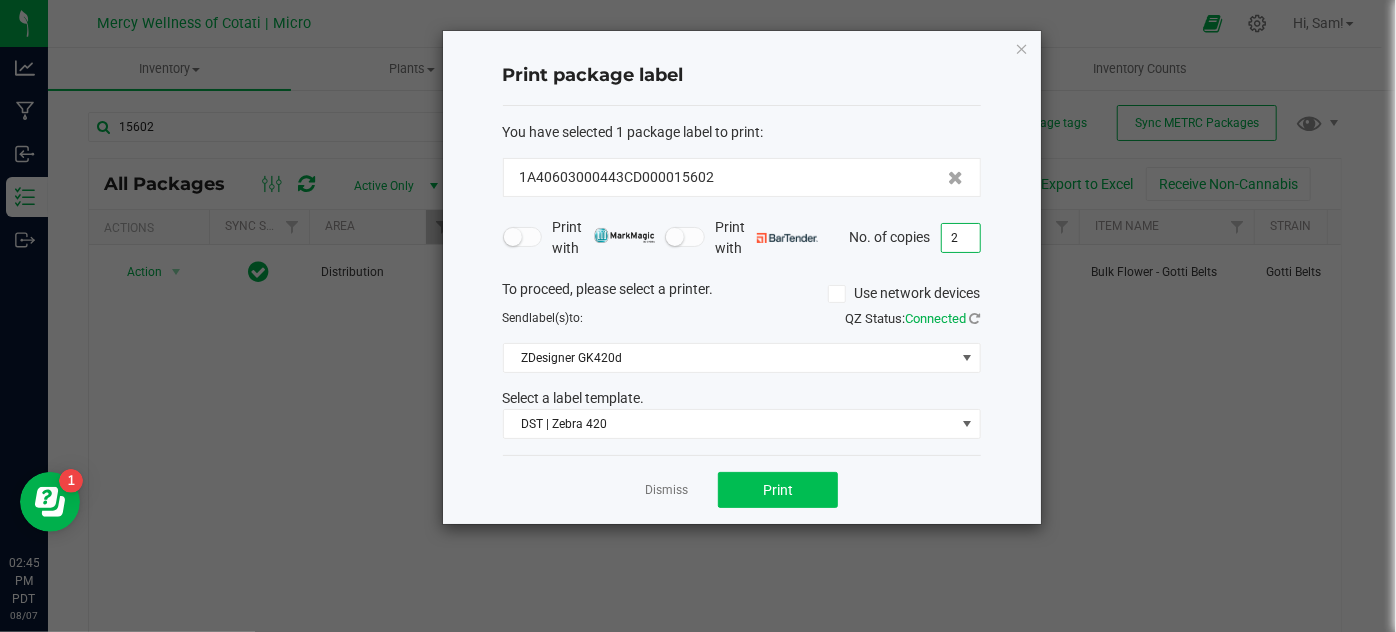 type on "2" 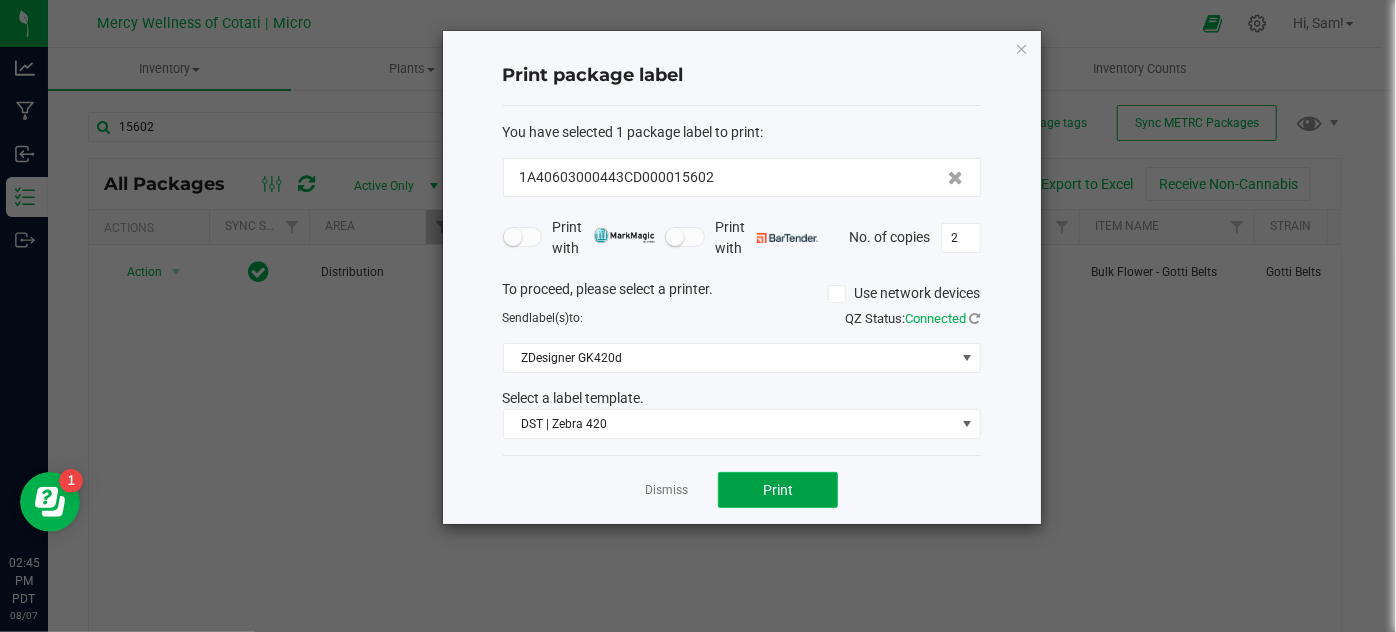 click on "Print" 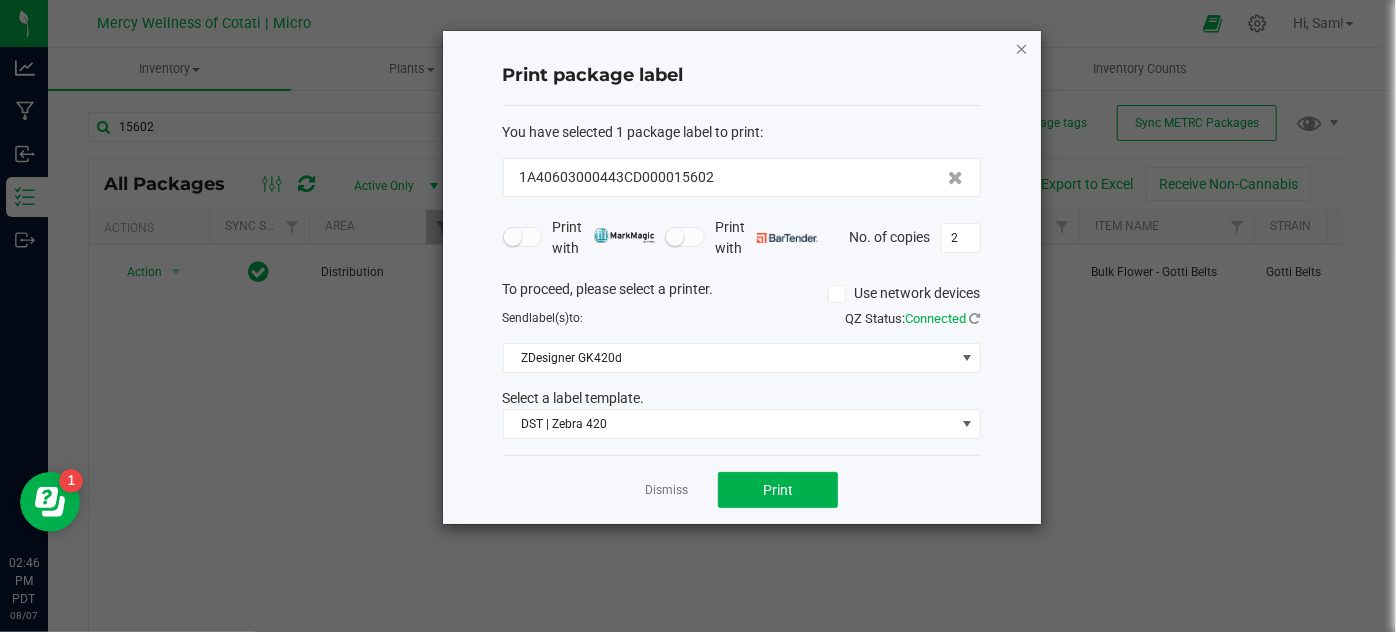 click 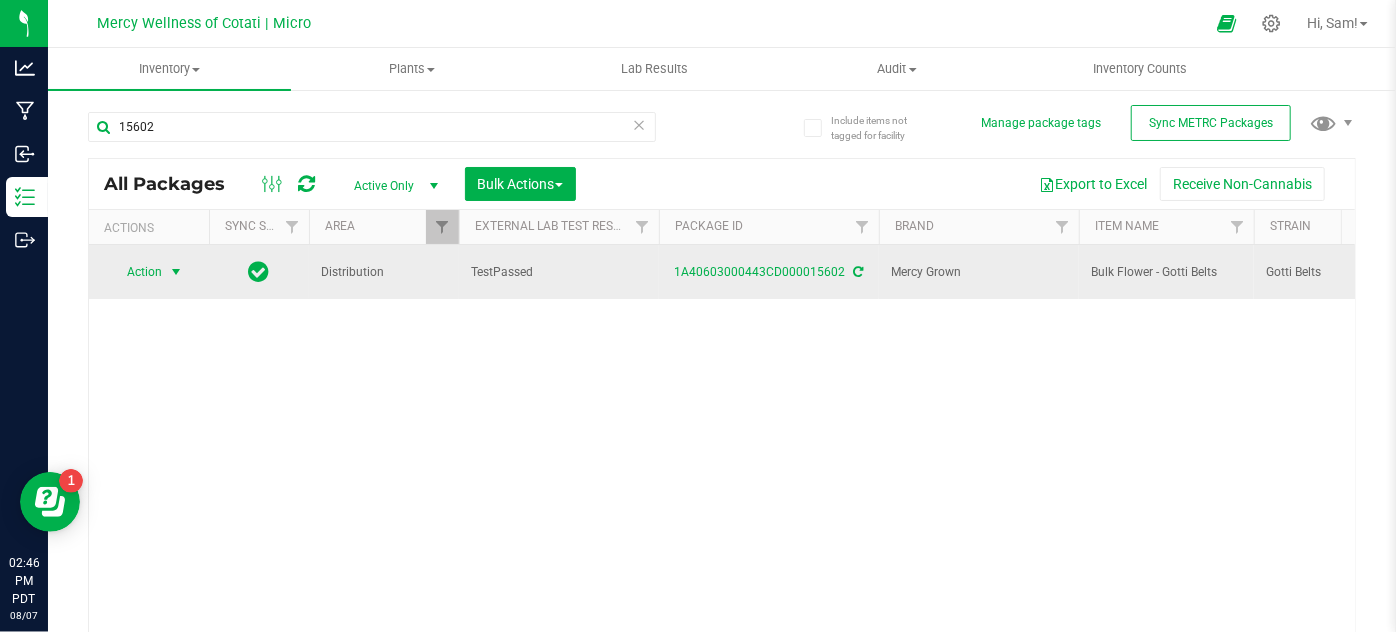 click on "Action" at bounding box center (136, 272) 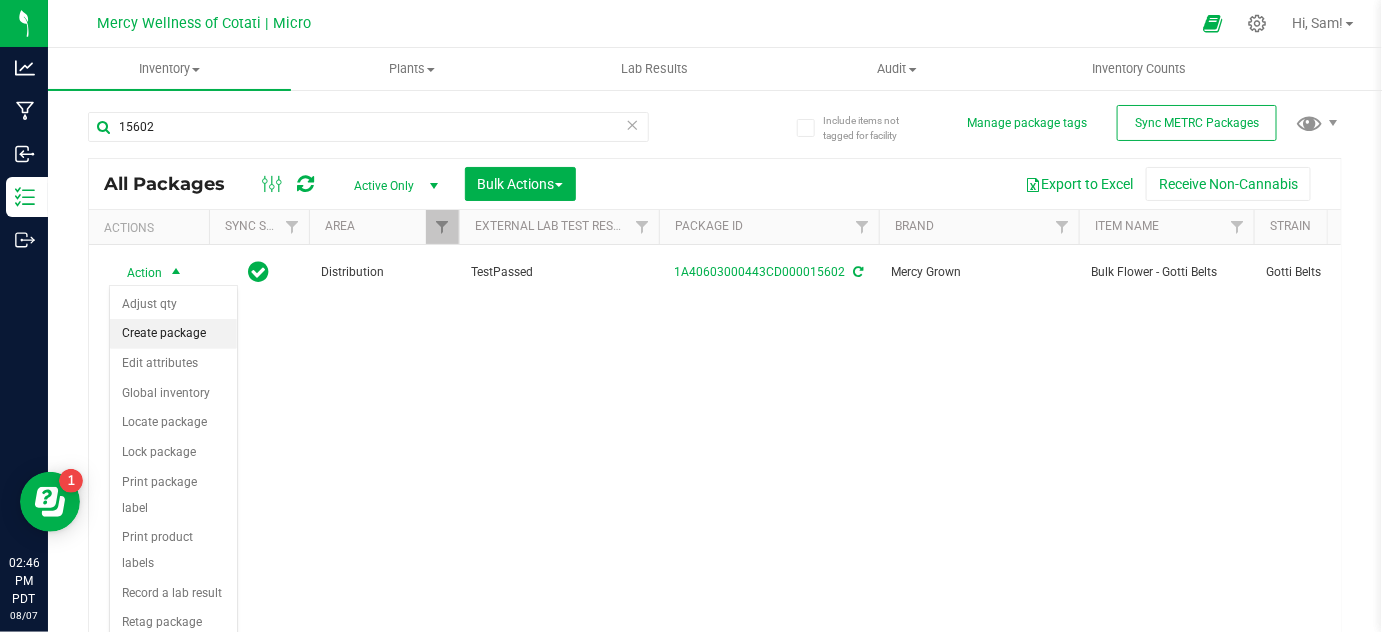 click on "Create package" at bounding box center (173, 334) 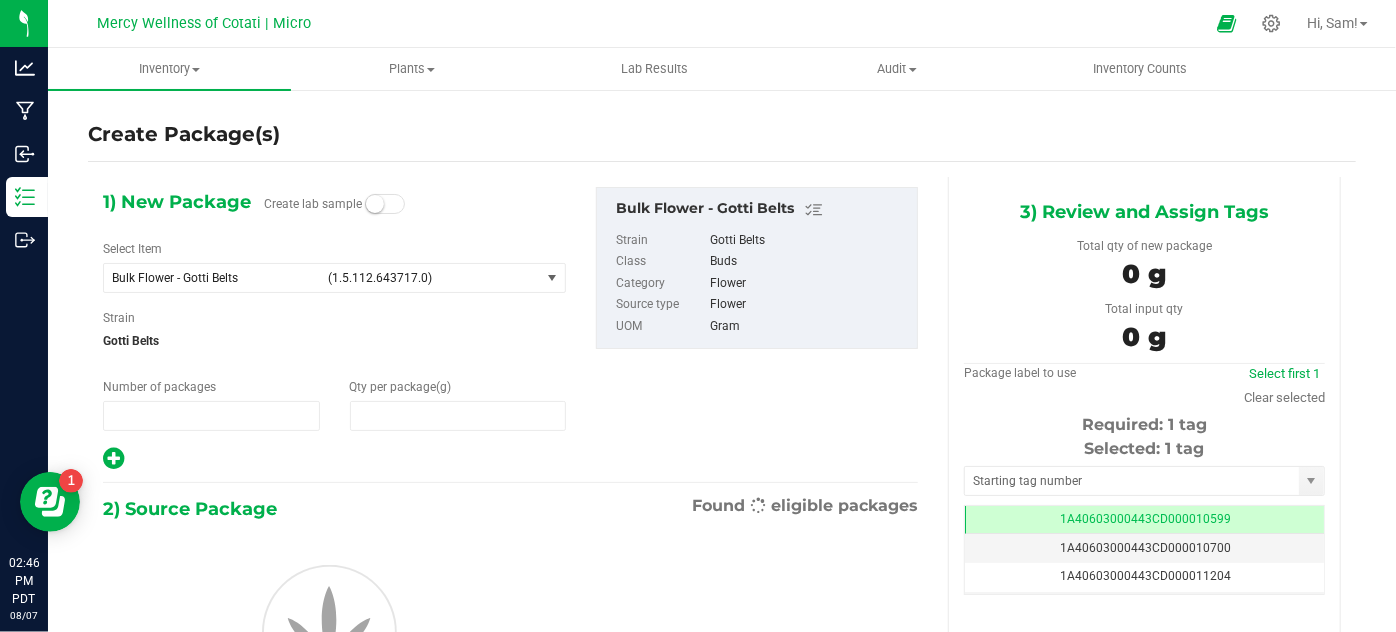 type on "1" 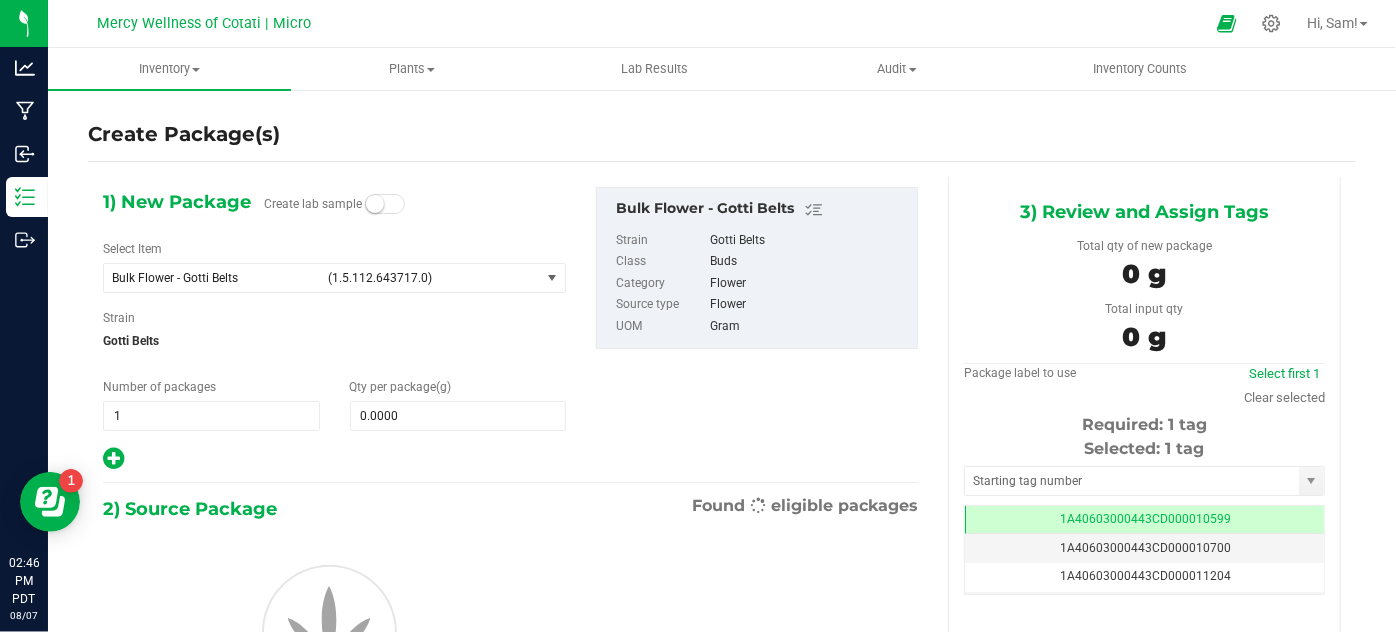scroll, scrollTop: 0, scrollLeft: 0, axis: both 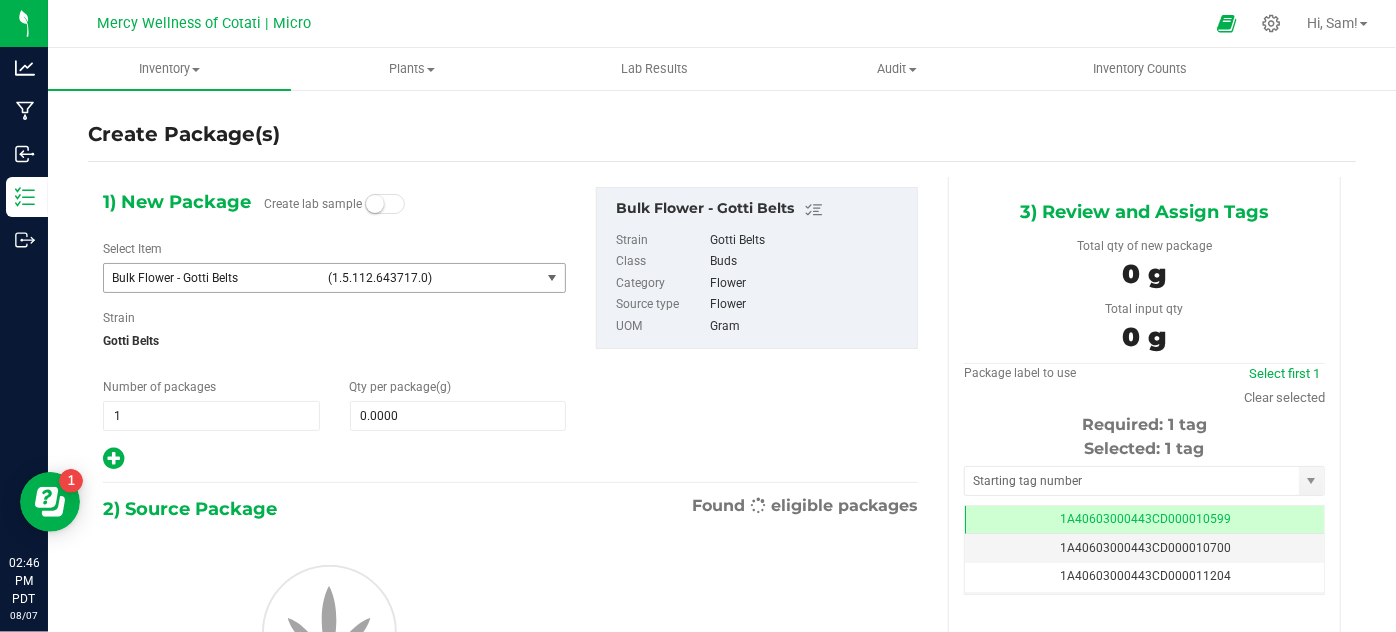 click at bounding box center [553, 278] 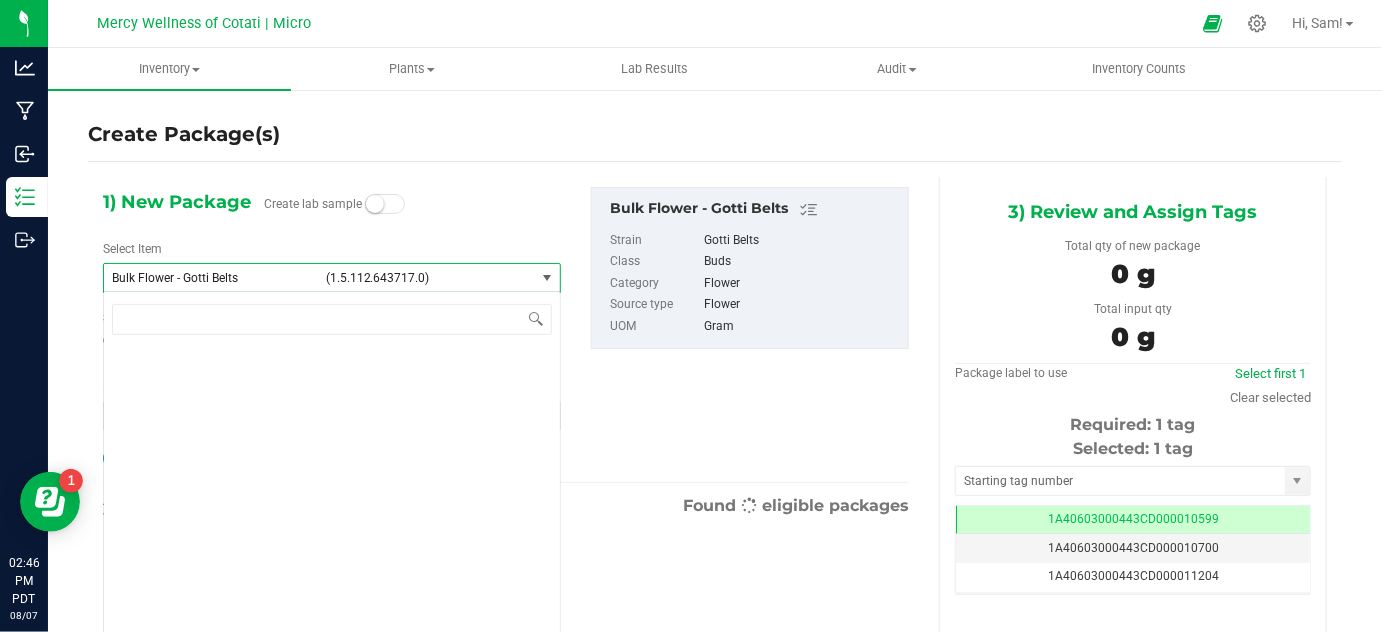 scroll, scrollTop: 55608, scrollLeft: 0, axis: vertical 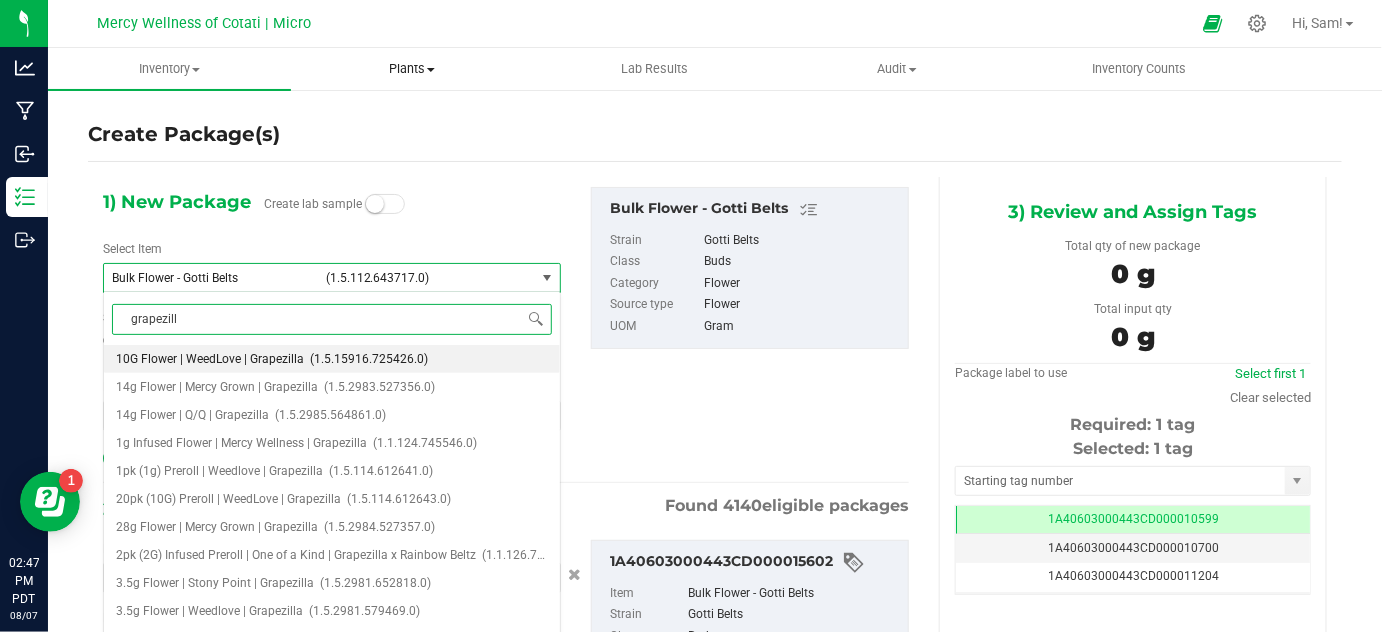 type on "grapezilla" 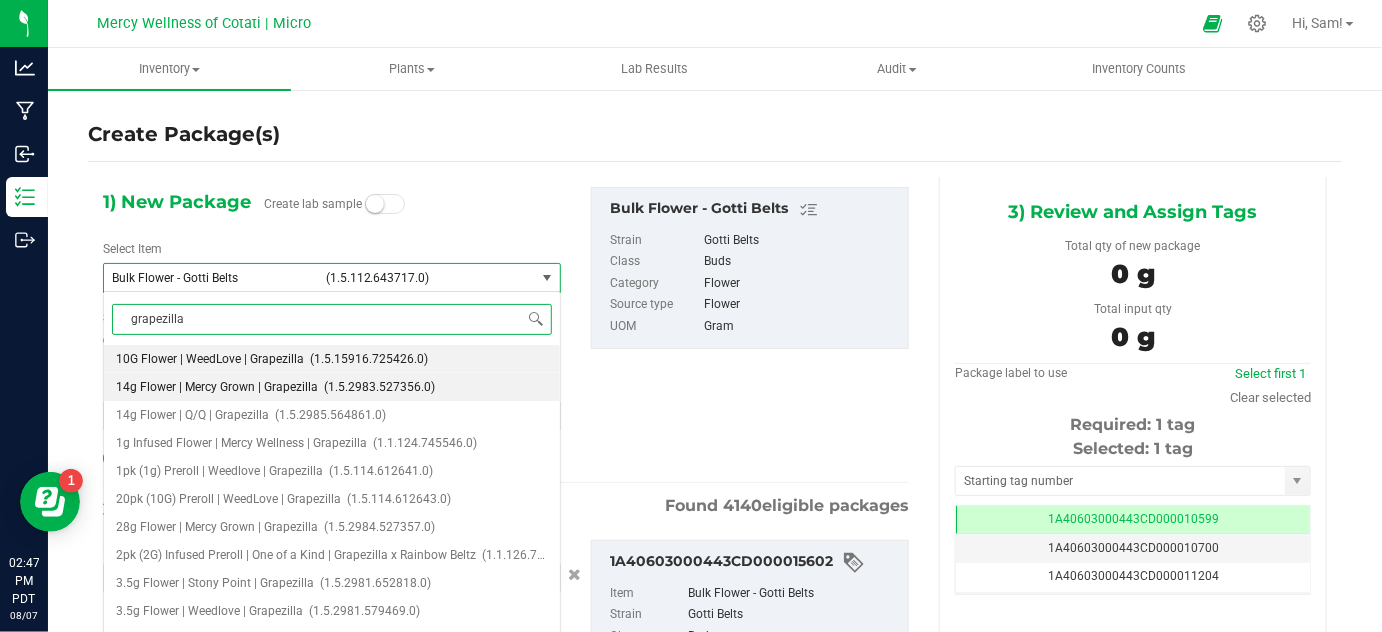 click on "14g Flower | Mercy Grown | Grapezilla" at bounding box center (217, 387) 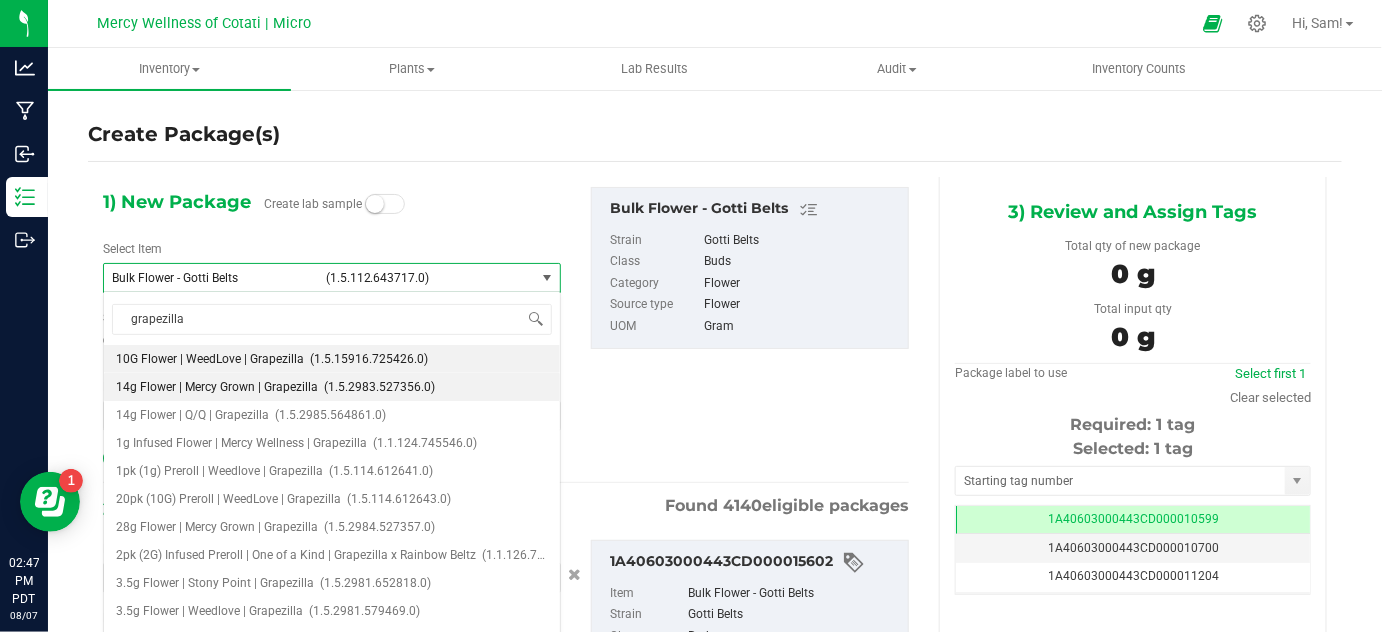 type 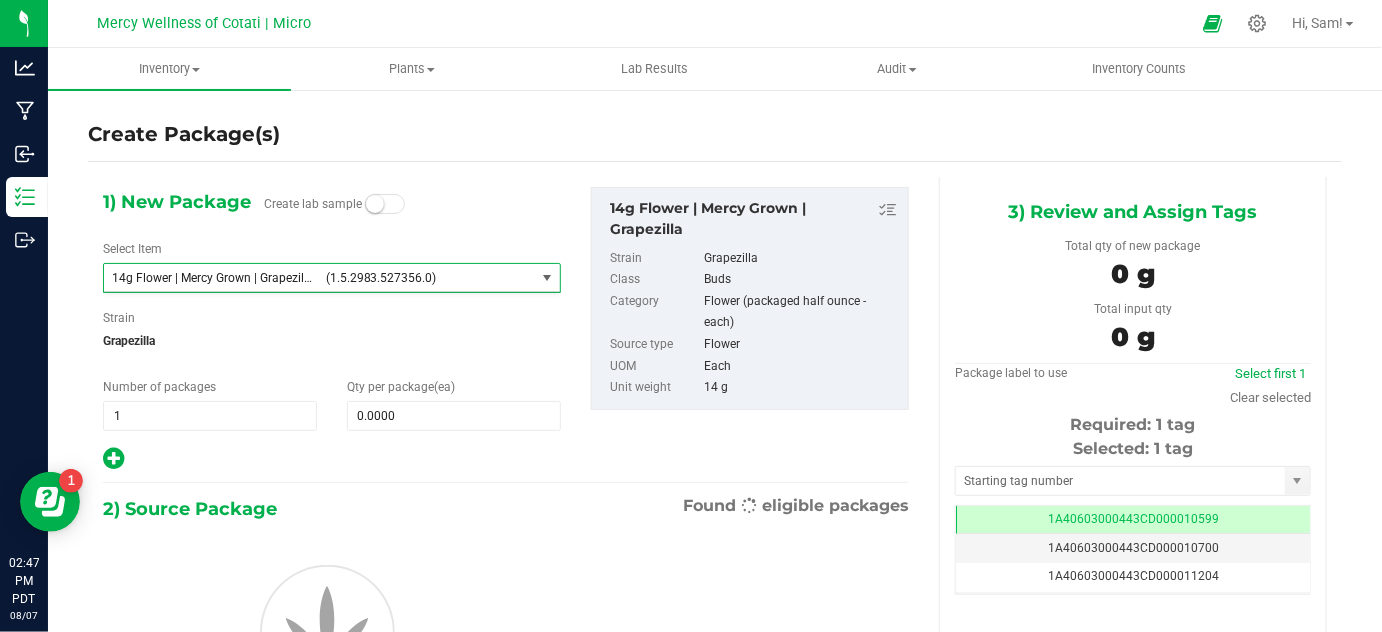 type on "0" 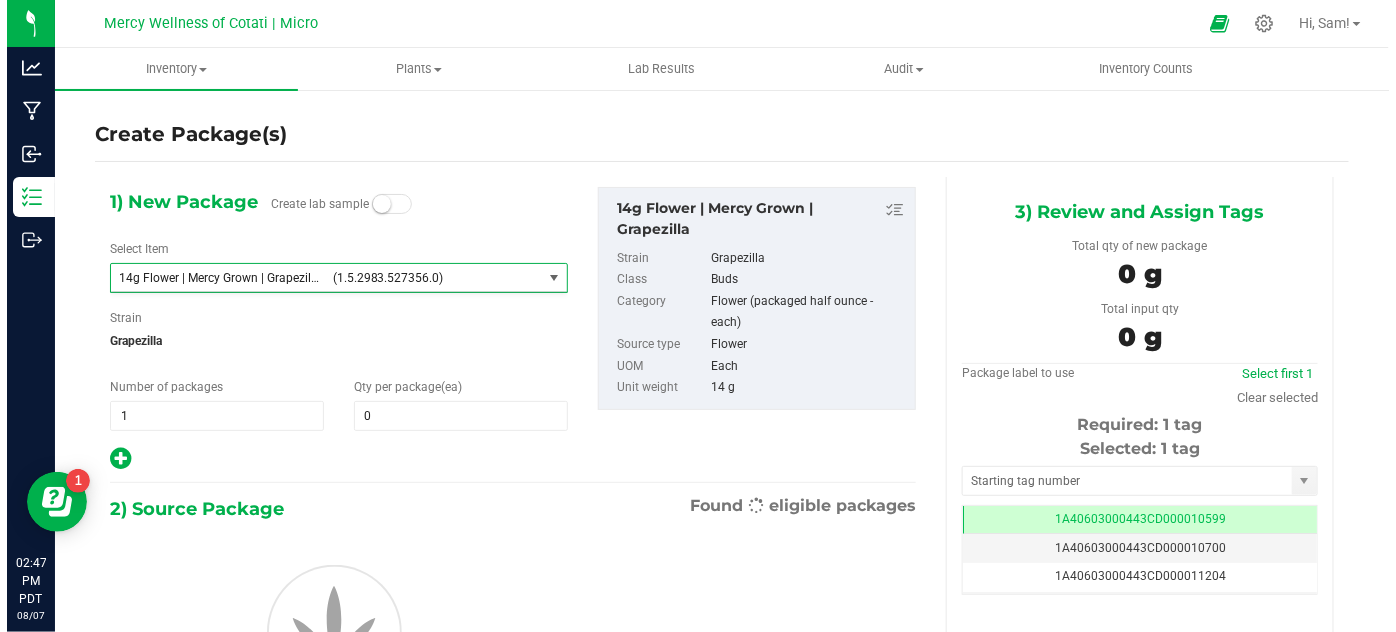 scroll, scrollTop: 9128, scrollLeft: 0, axis: vertical 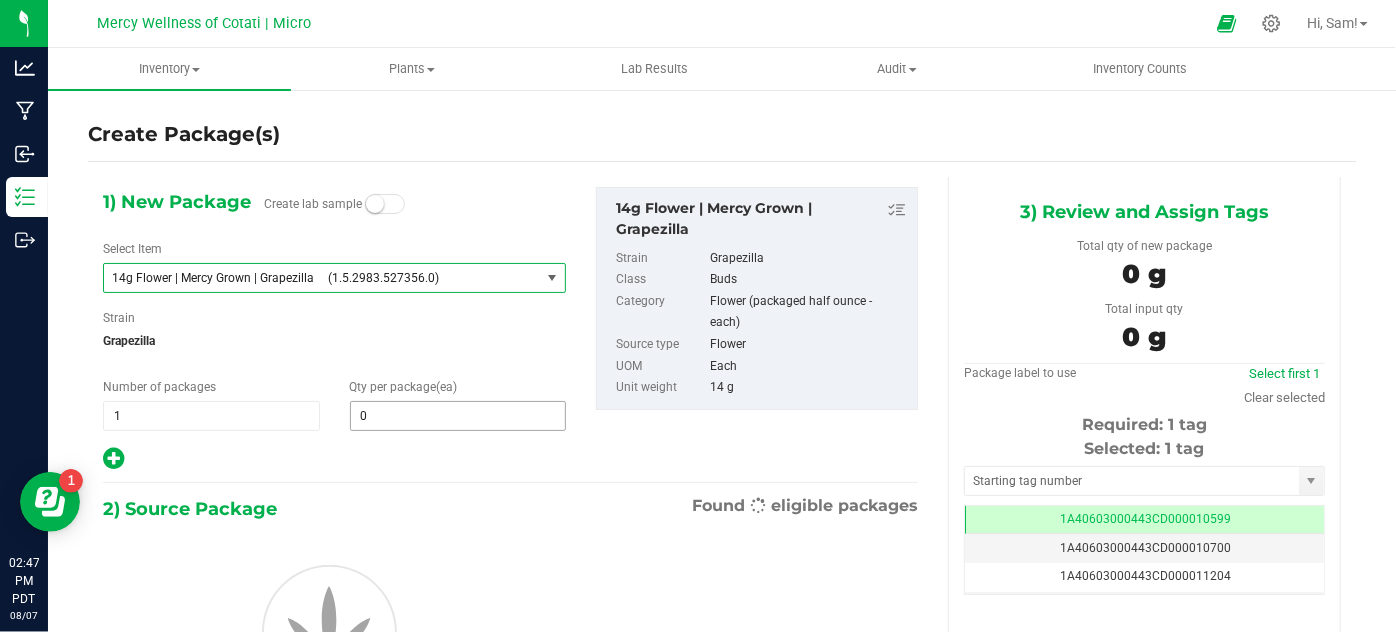 click on "0 0" at bounding box center [458, 416] 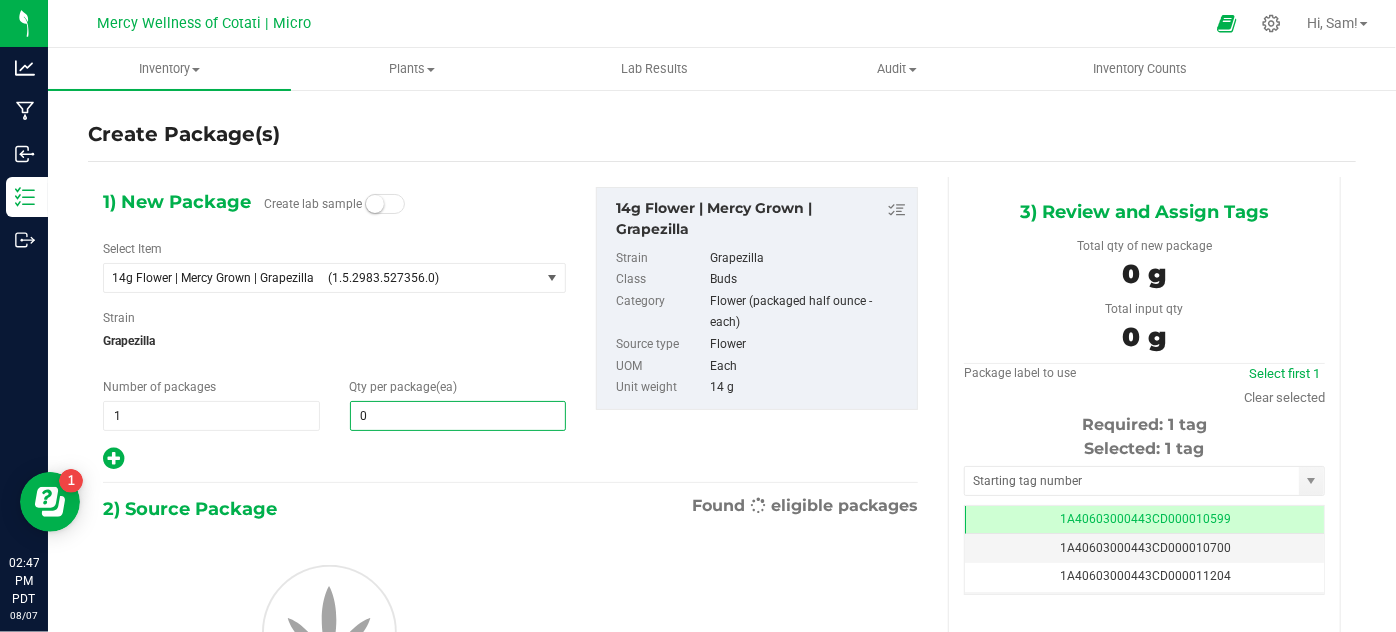 type 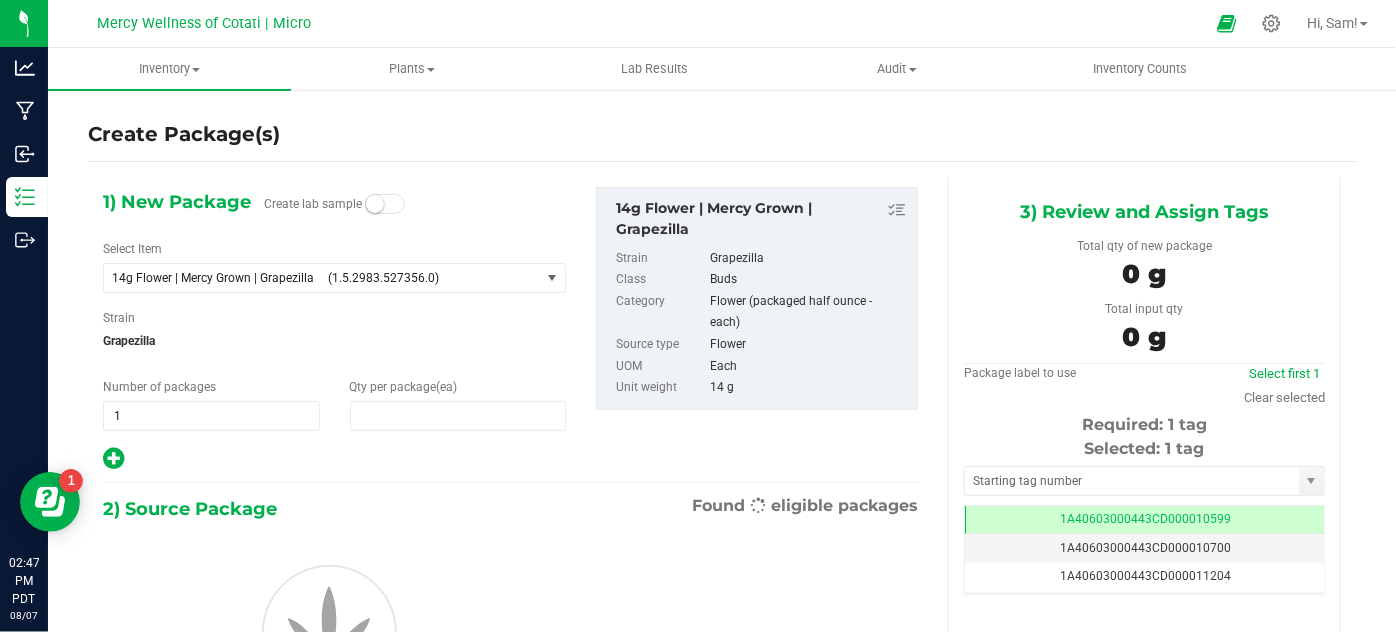 type on "0" 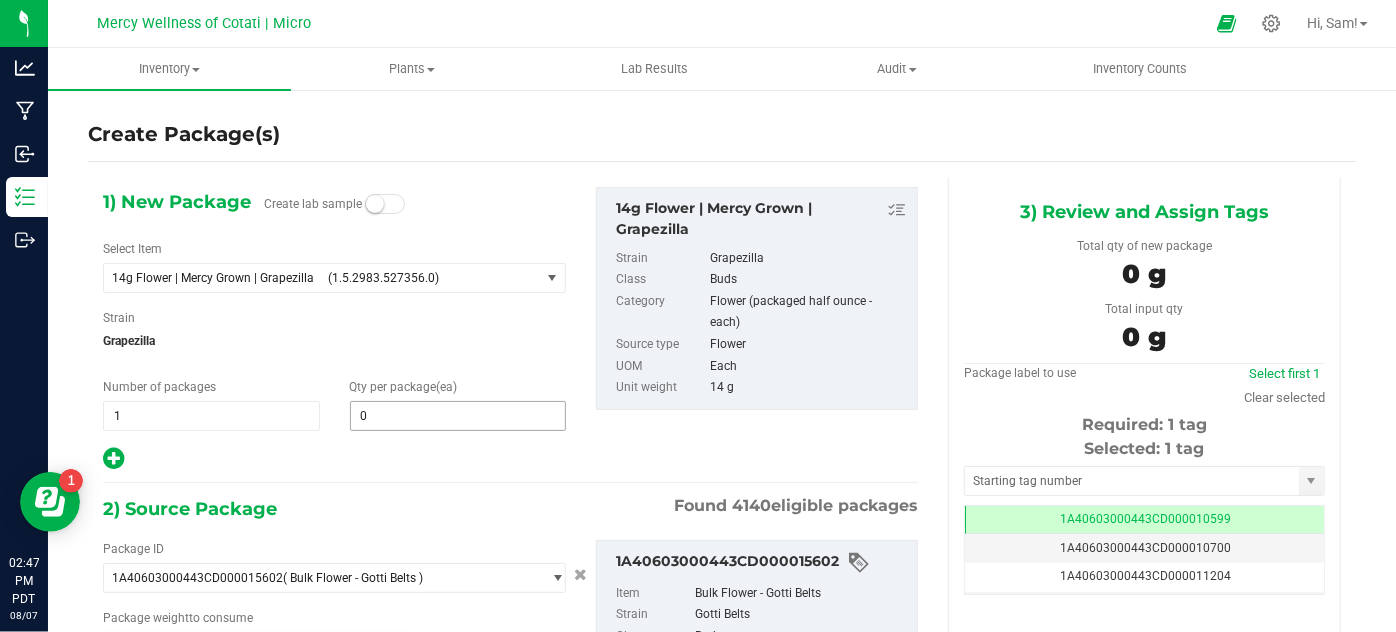 type on "0.0000 g" 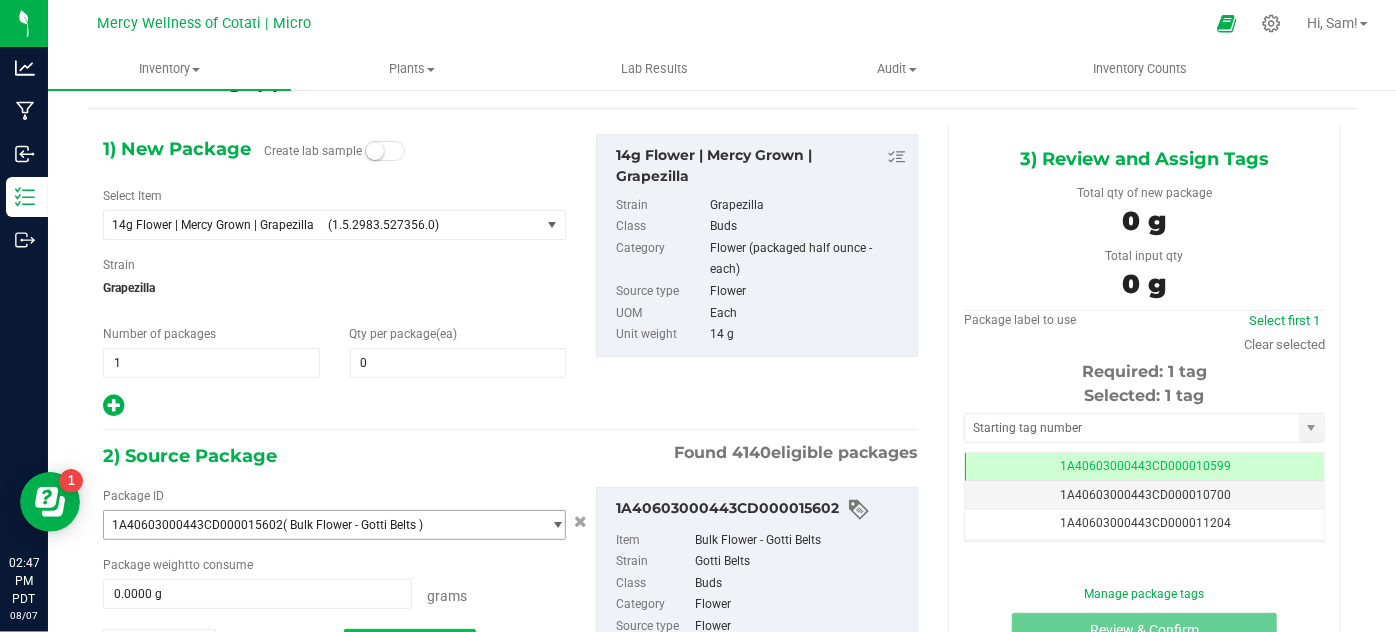 scroll, scrollTop: 90, scrollLeft: 0, axis: vertical 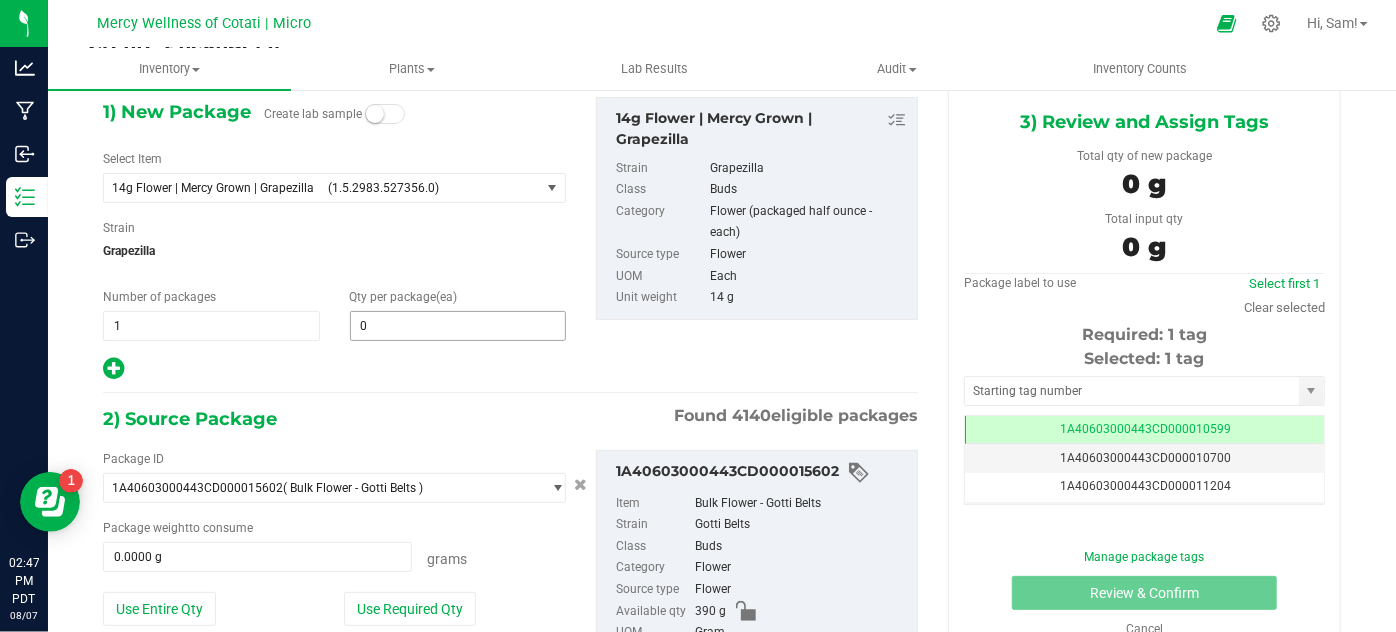click on "0 0" at bounding box center (458, 326) 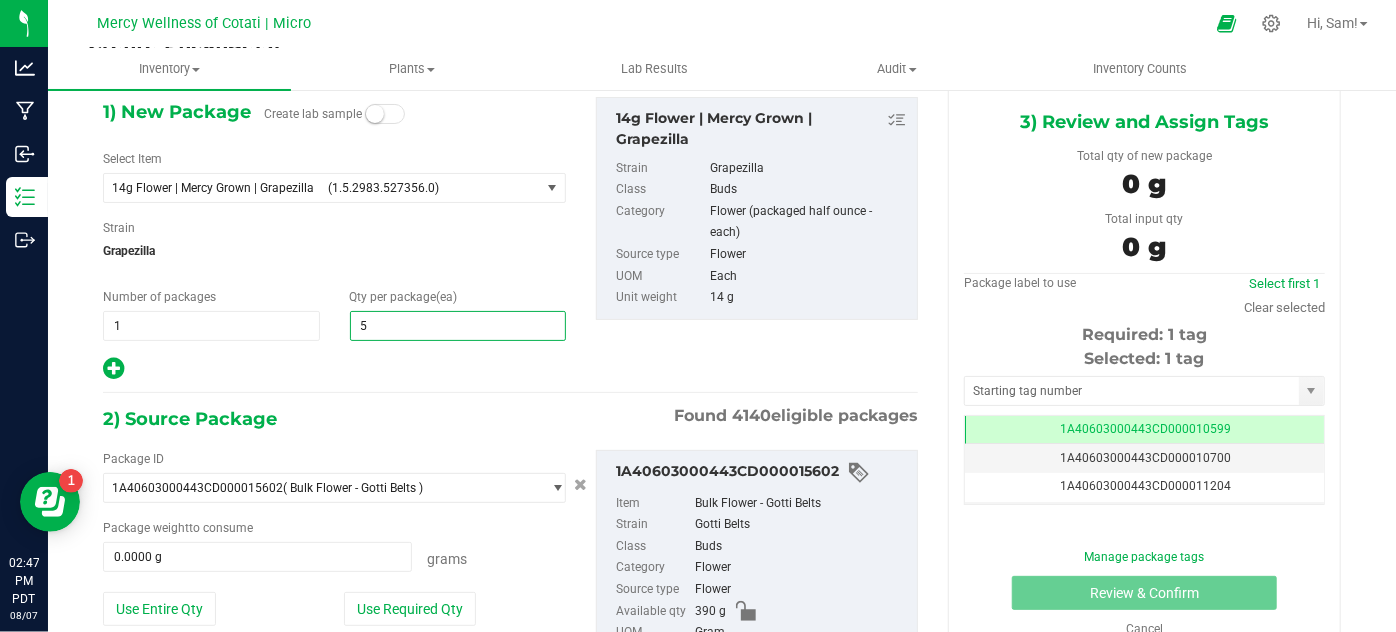 type on "56" 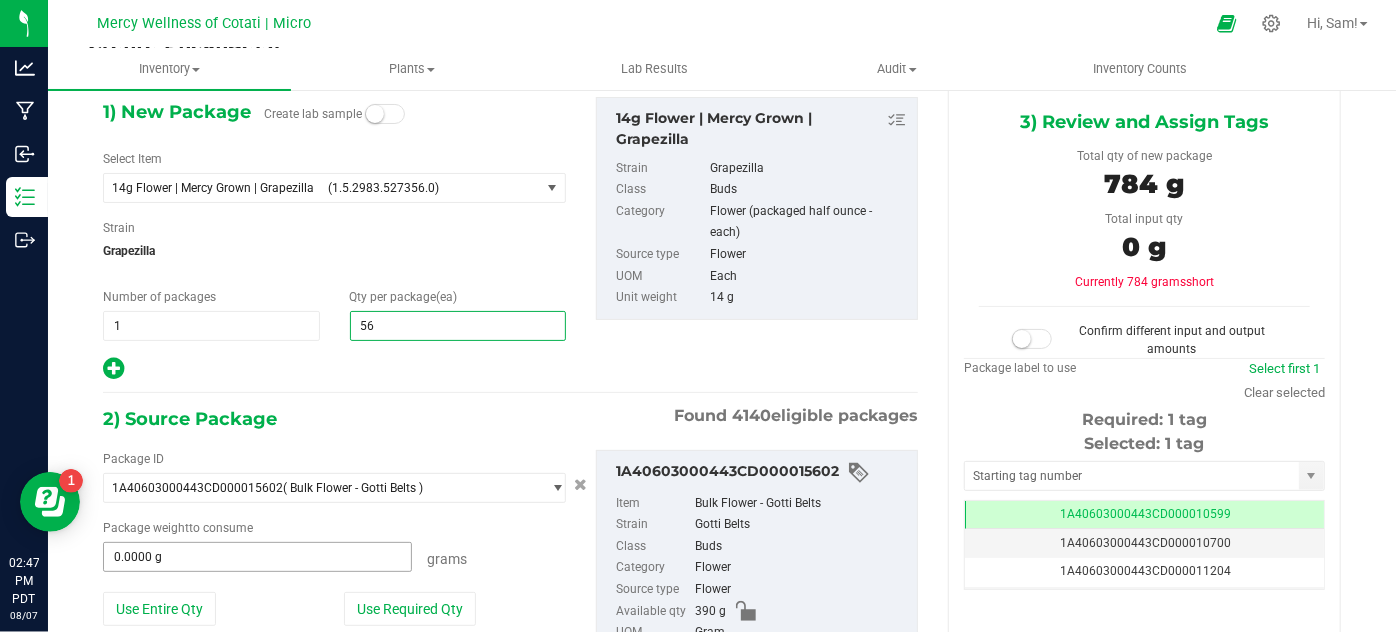 click on "0.0000 g" at bounding box center (257, 557) 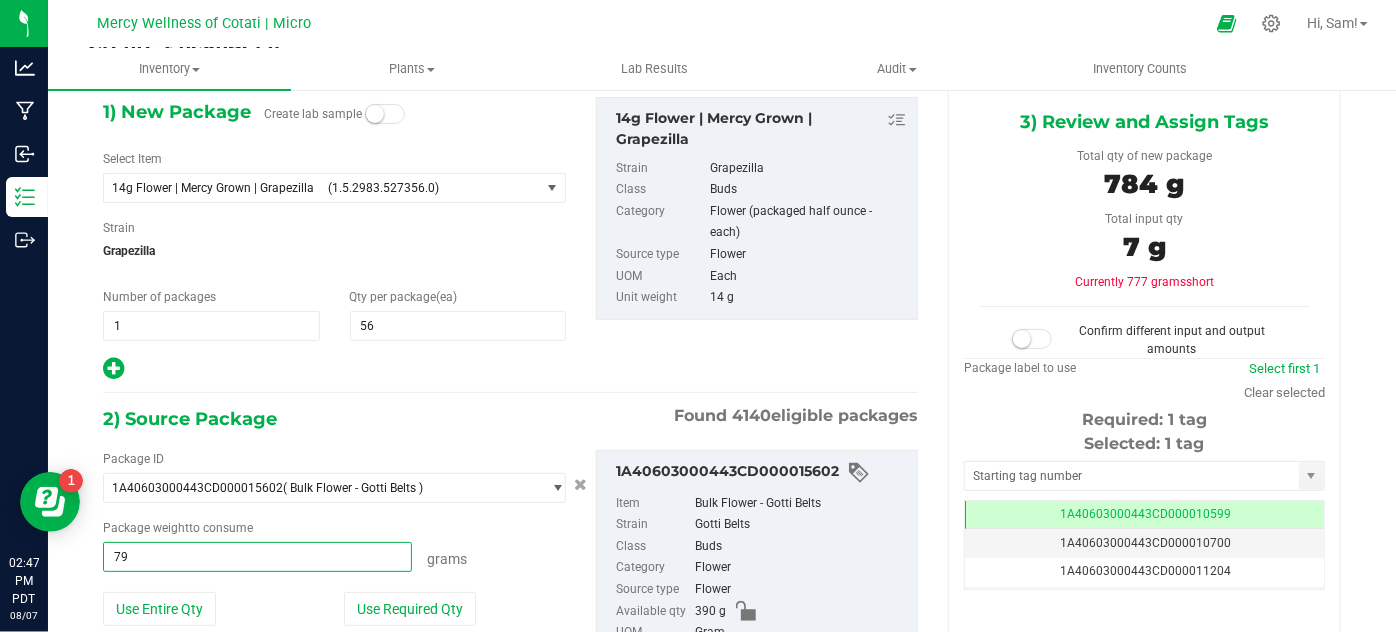 type on "798" 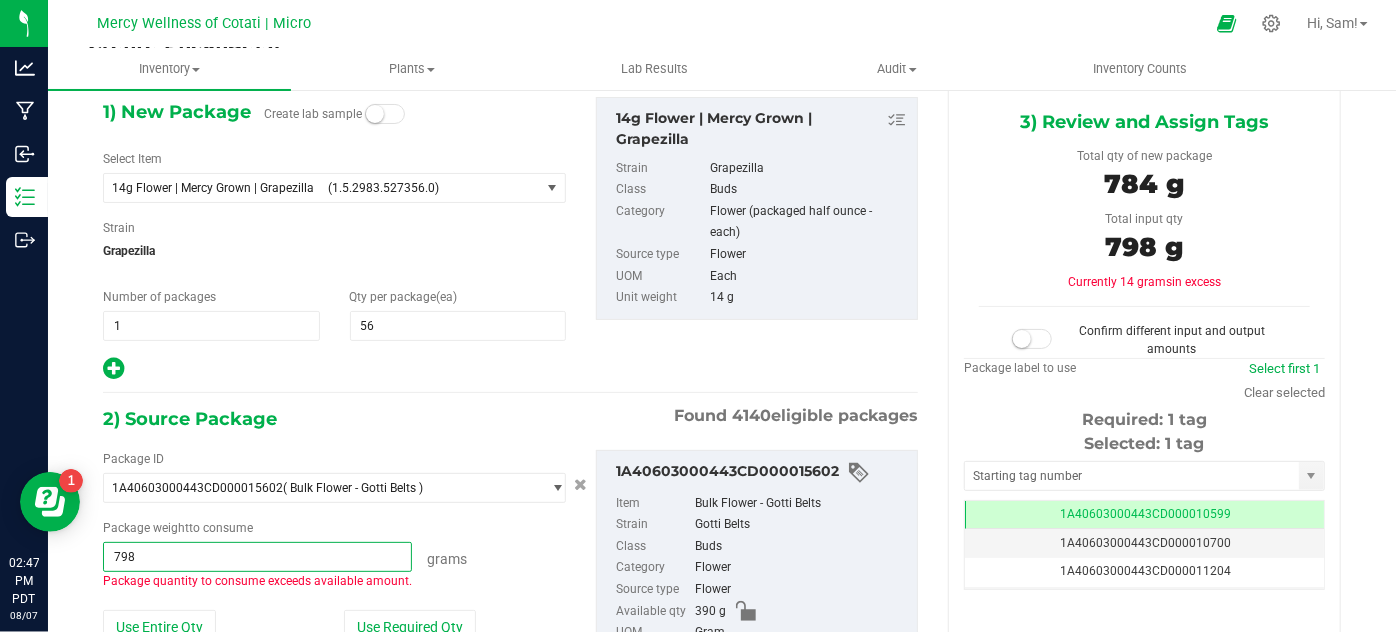 click on "Item Name
28g Flower | Mercy Grown | Gotti Beltz
Total Qty
1 package  totaling 21 eaches | 588 g
*
Created Date/Time
8/7/2025 2:44 PM
Now
Production Batch
Lot Number
FLR050525GBE | 28g" at bounding box center (510, 419) 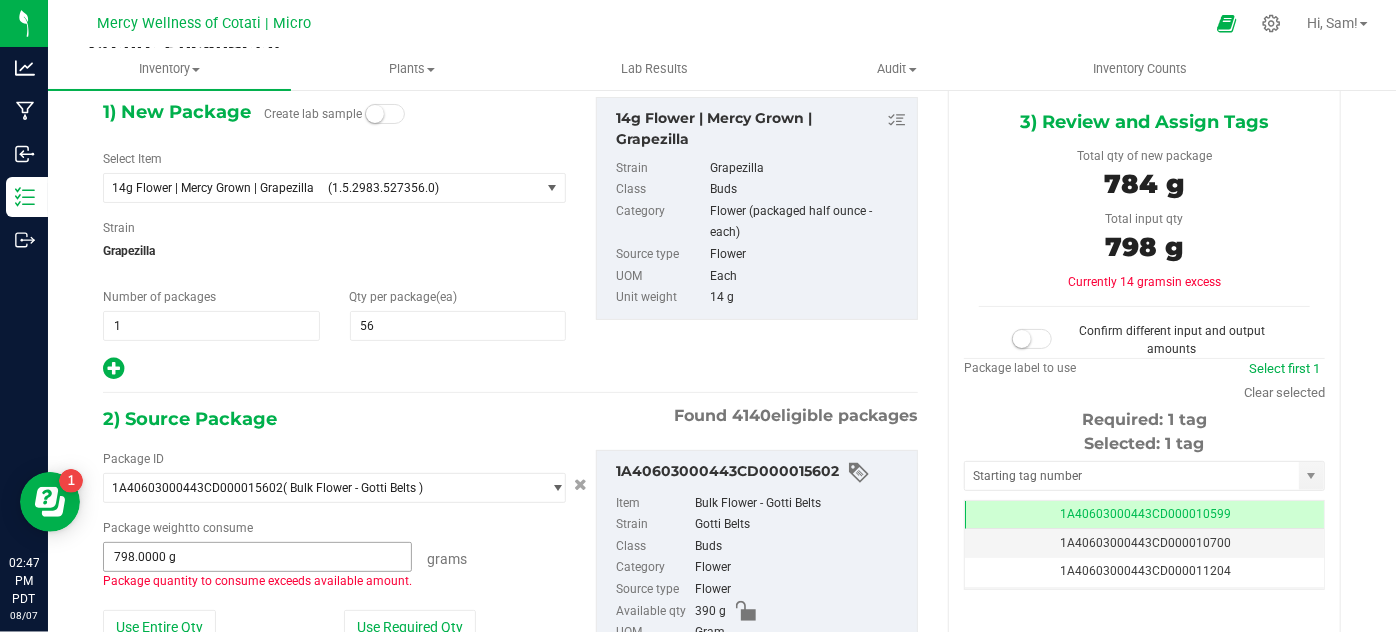 click on "798.0000 g 798" at bounding box center [257, 557] 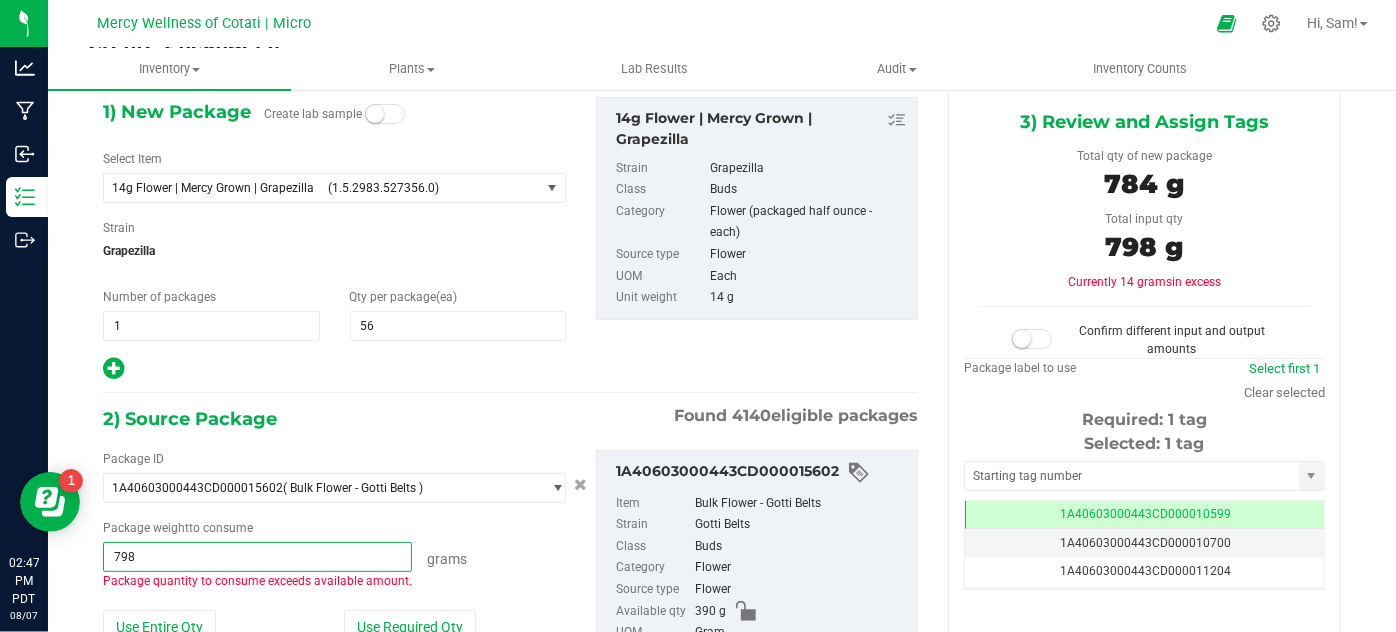 click on "798" at bounding box center [257, 557] 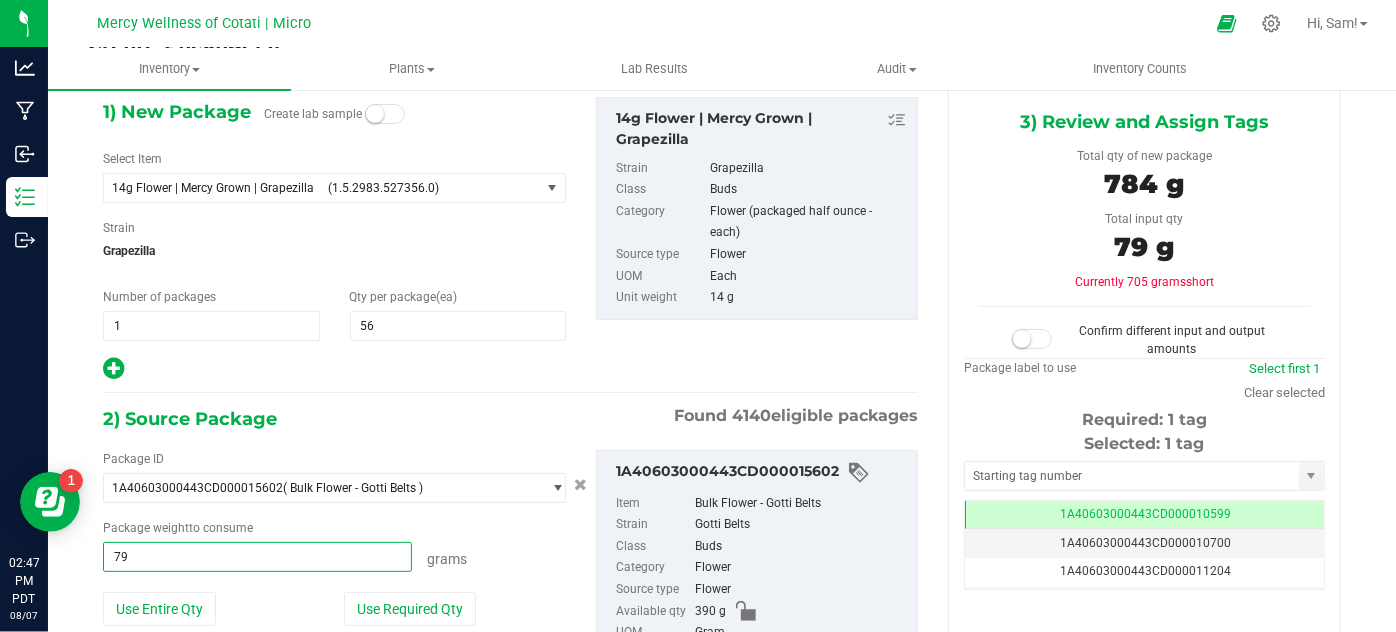 type on "798" 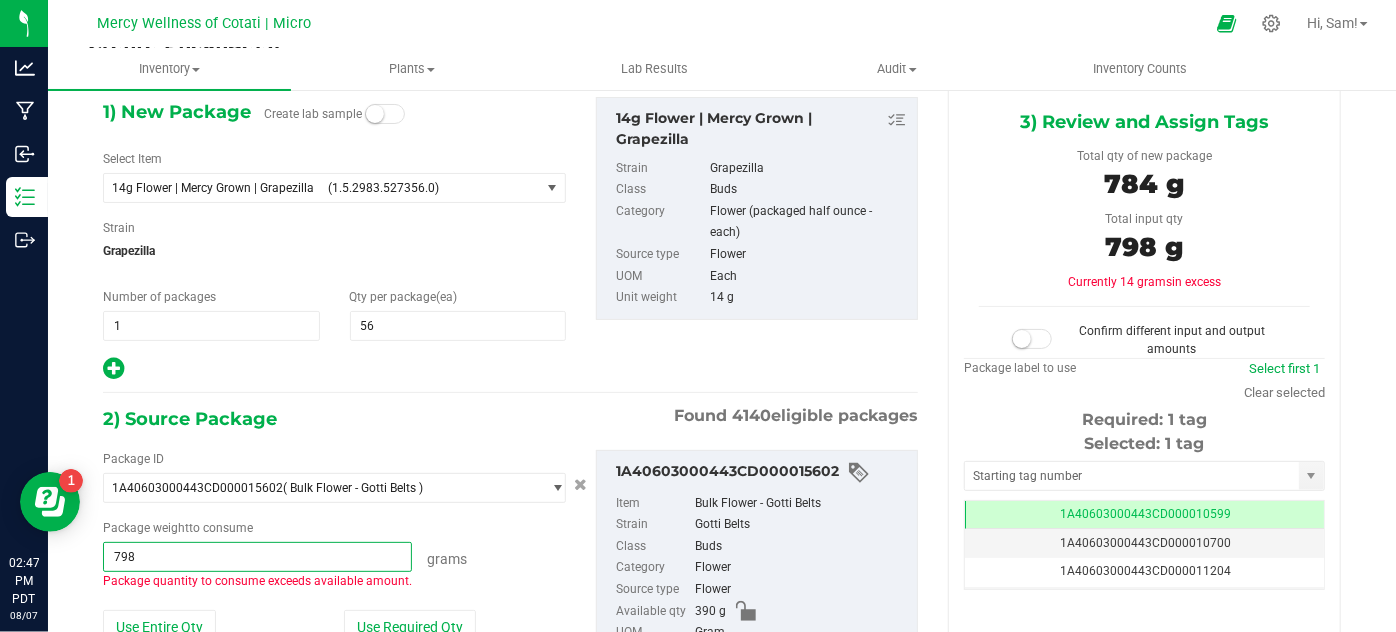 click at bounding box center [1022, 339] 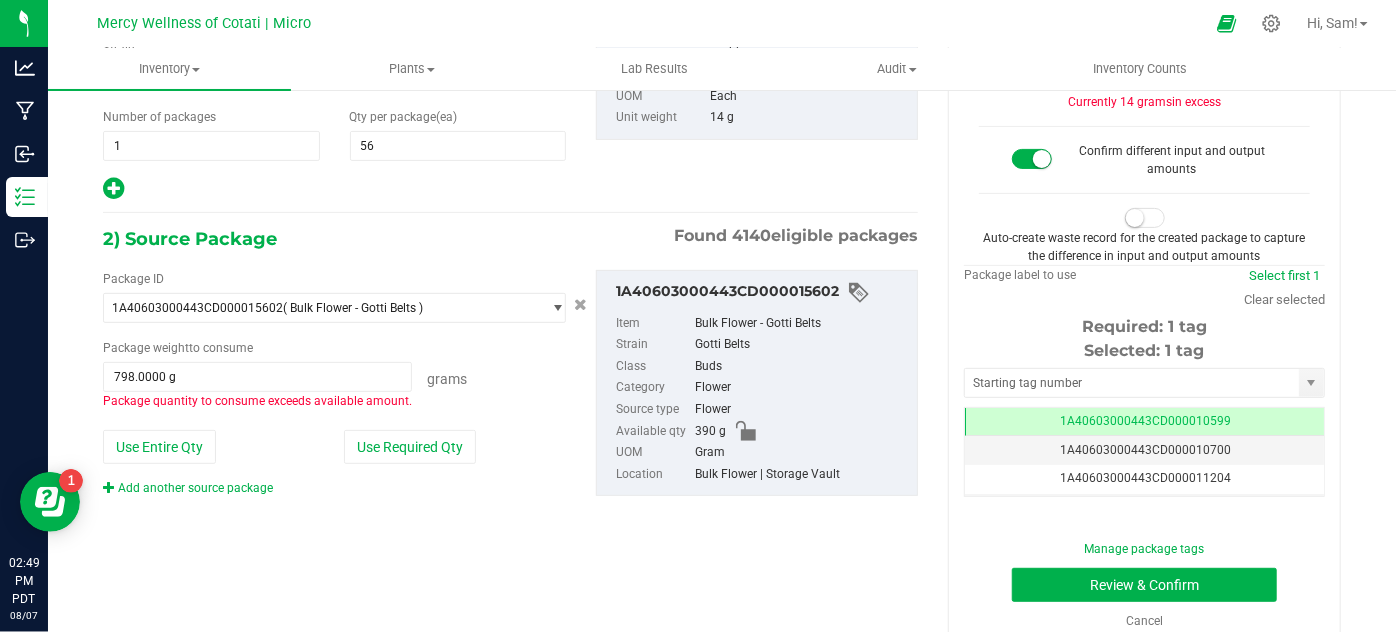 scroll, scrollTop: 300, scrollLeft: 0, axis: vertical 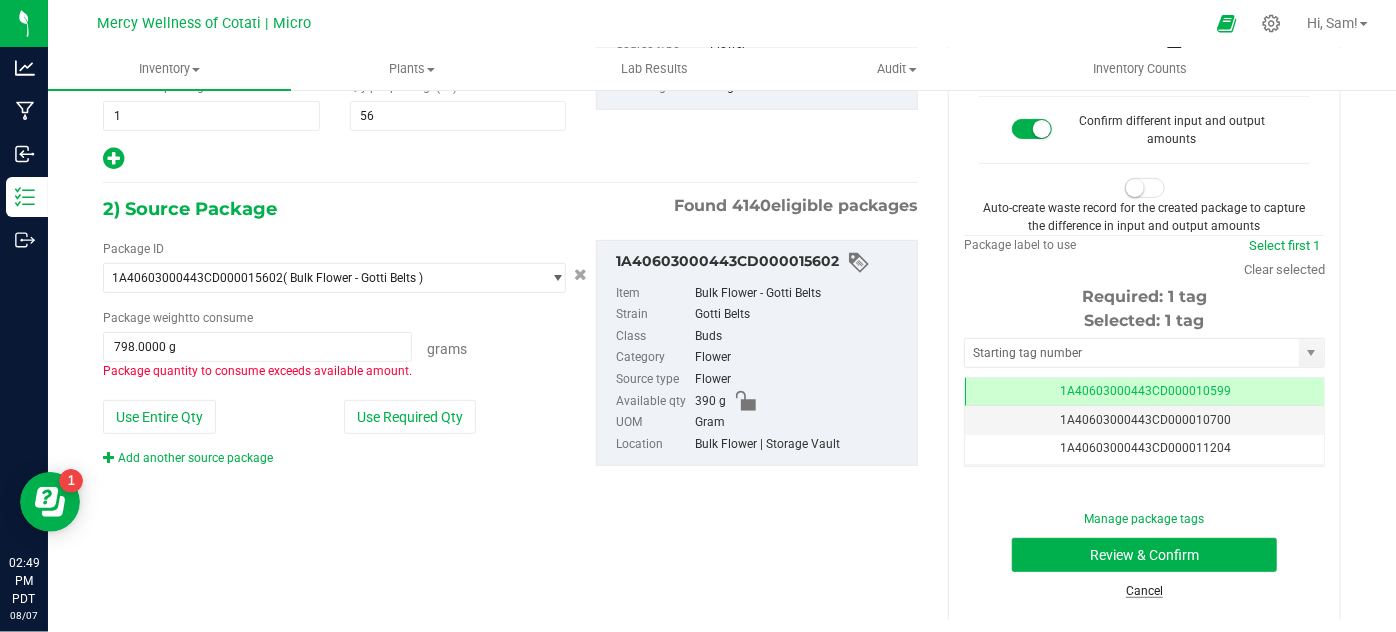 click on "Cancel" at bounding box center (1144, 591) 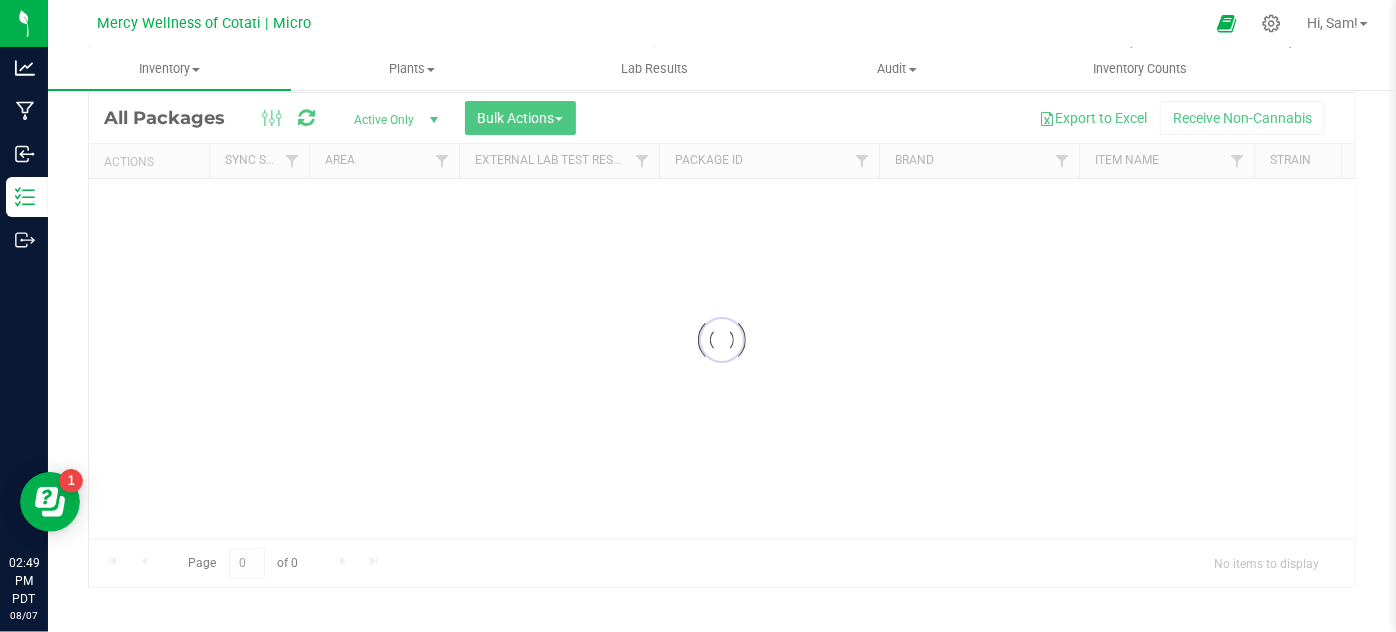 scroll, scrollTop: 66, scrollLeft: 0, axis: vertical 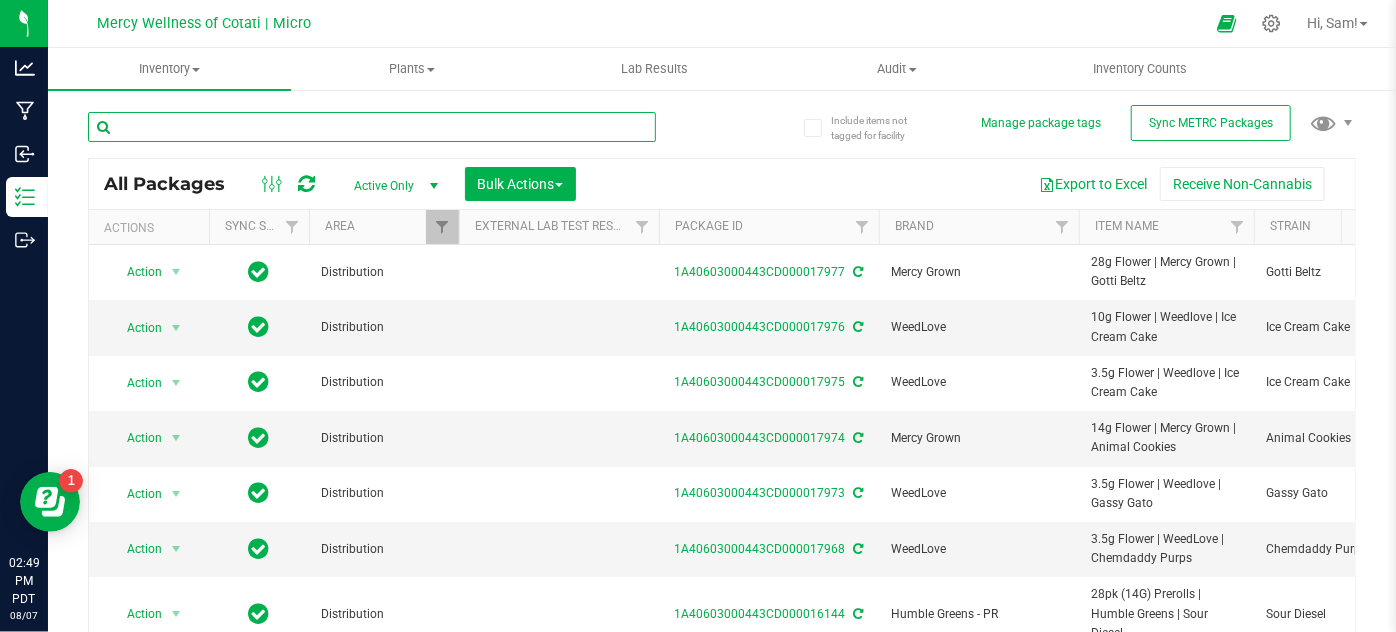click at bounding box center [372, 127] 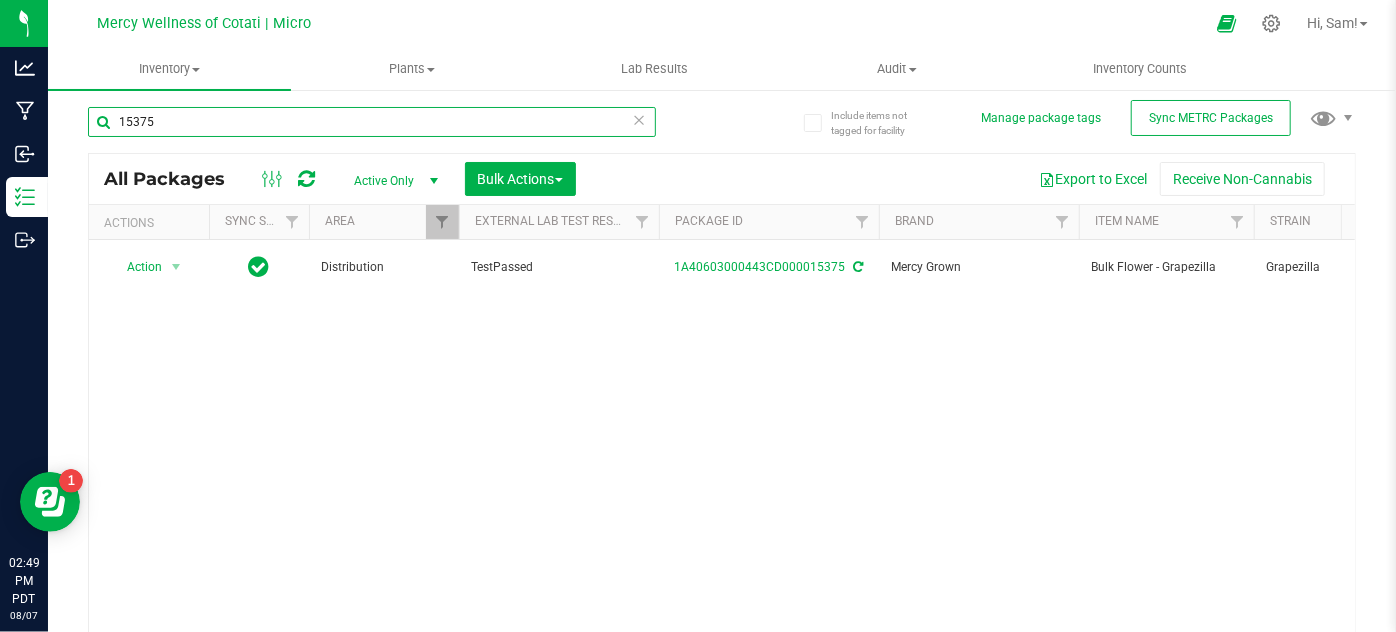 scroll, scrollTop: 0, scrollLeft: 0, axis: both 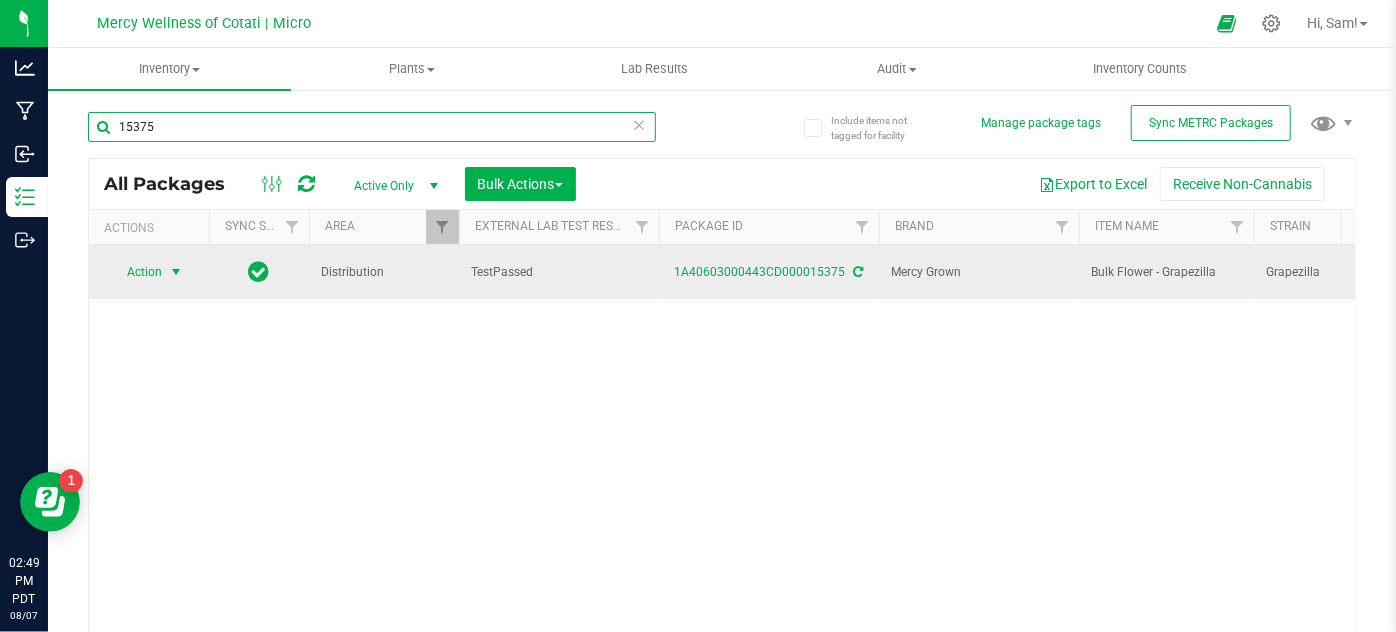 type on "15375" 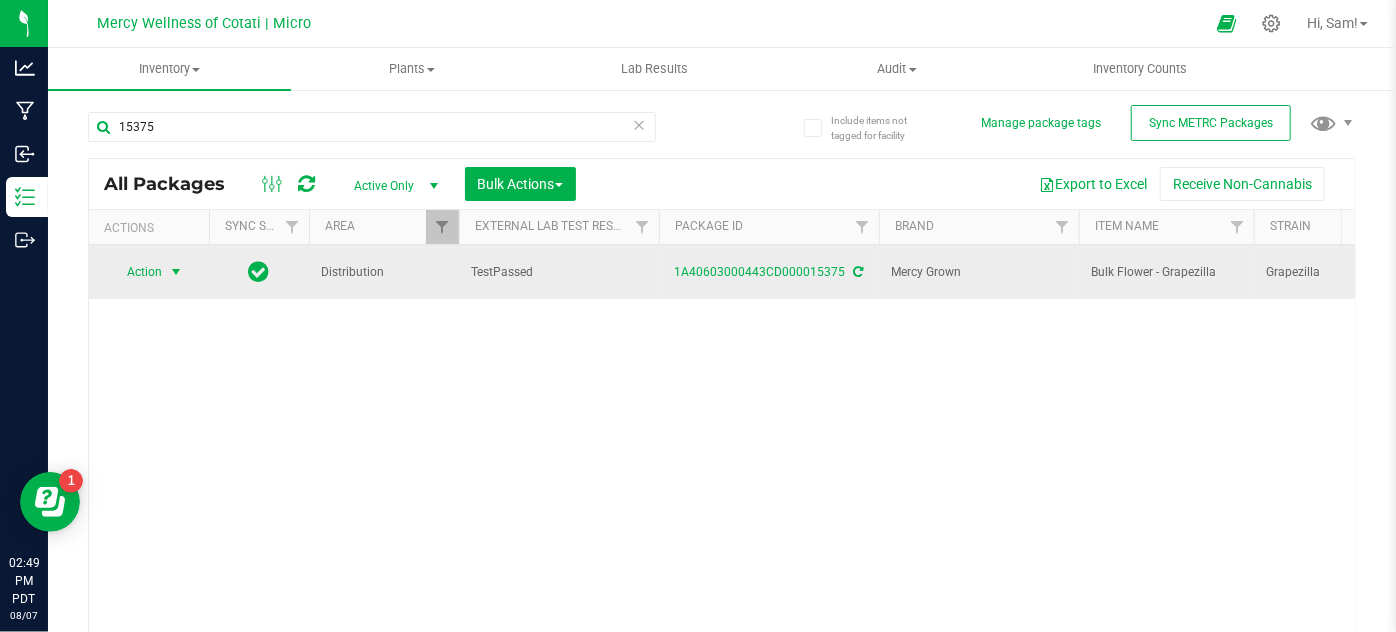 click on "Action" at bounding box center [136, 272] 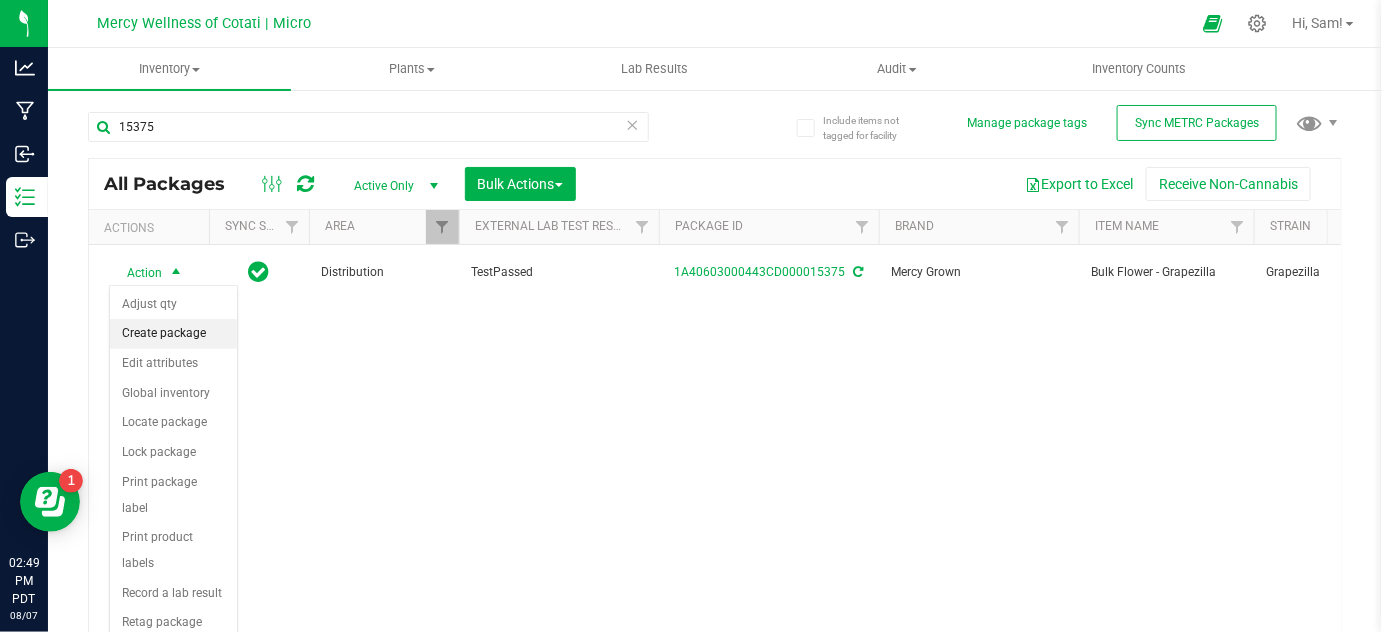 click on "Create package" at bounding box center (173, 334) 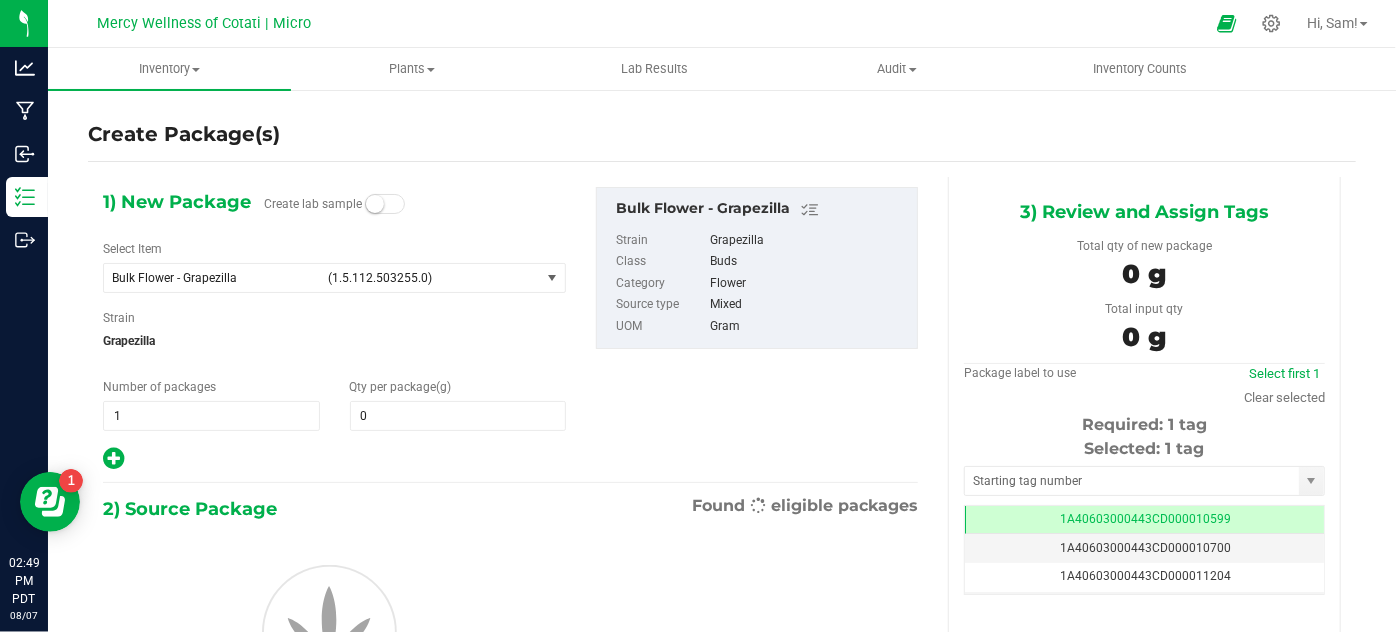 type on "0.0000" 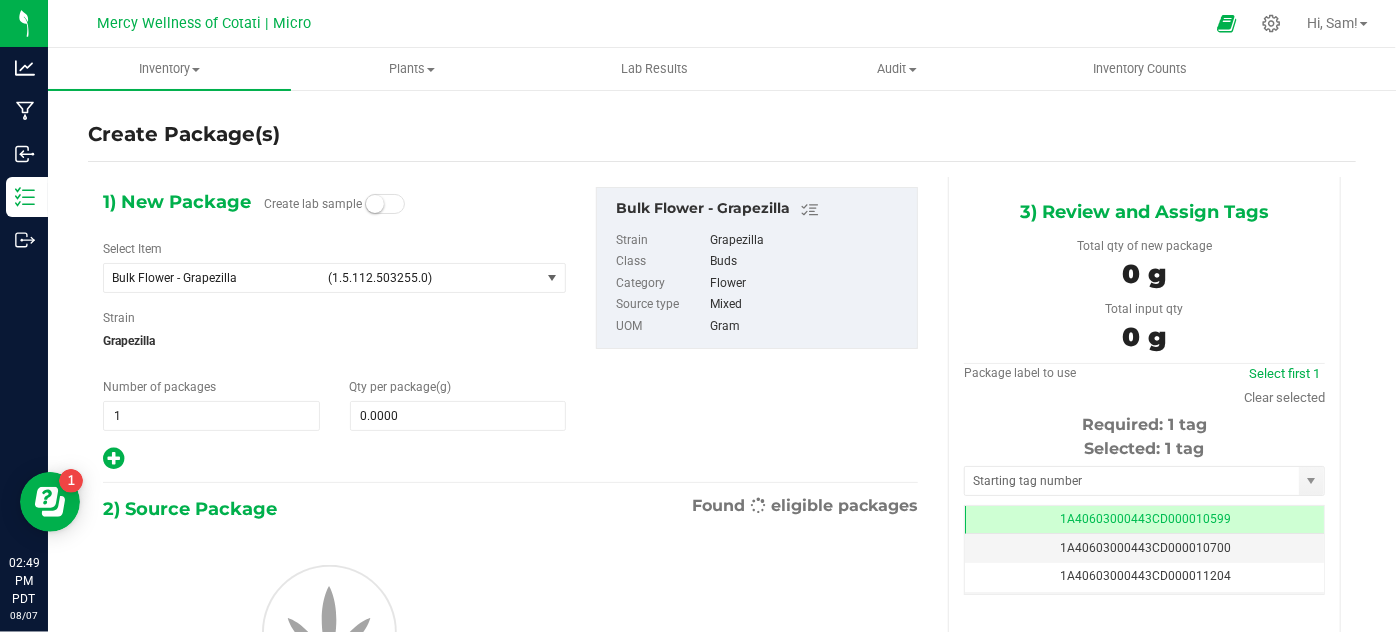scroll, scrollTop: 0, scrollLeft: 0, axis: both 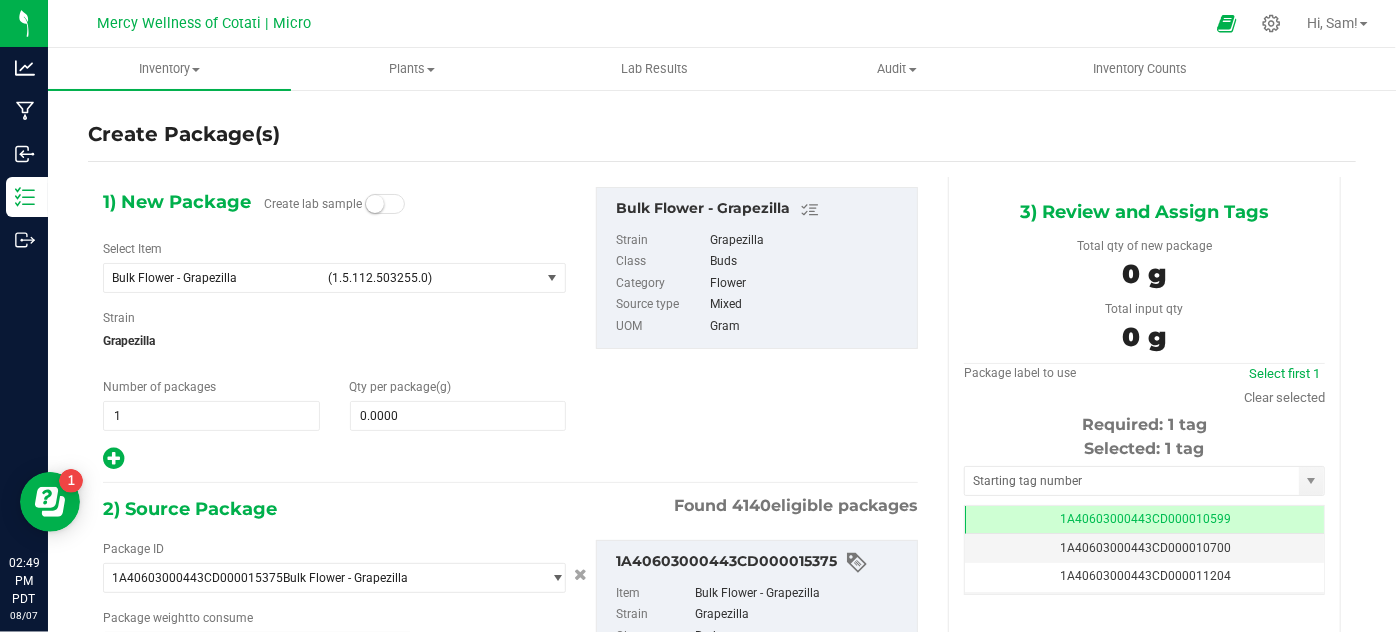type on "0.0000 g" 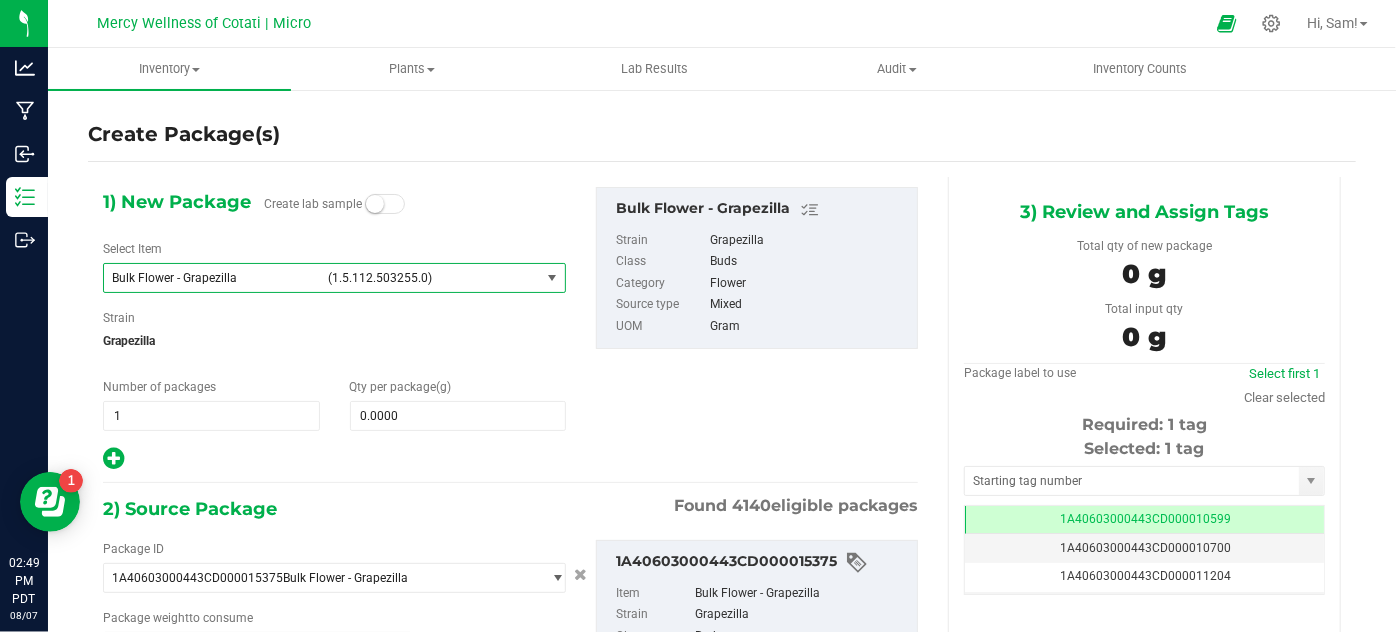 click at bounding box center [553, 278] 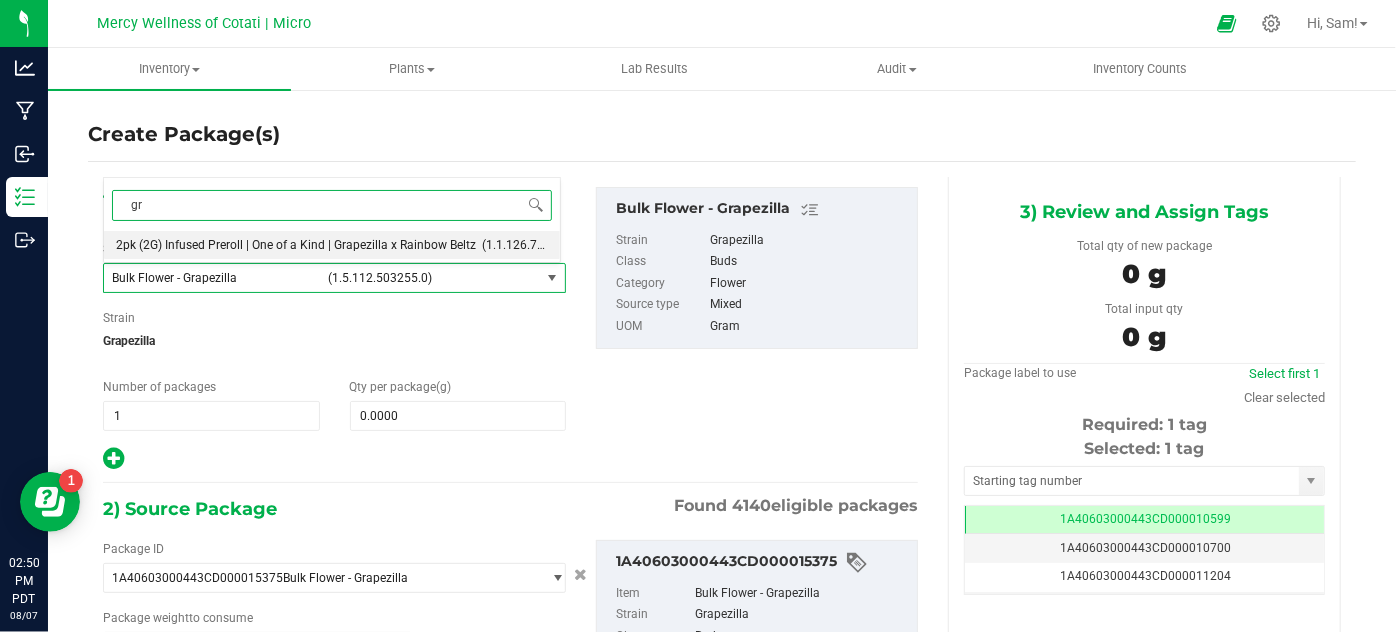 type on "g" 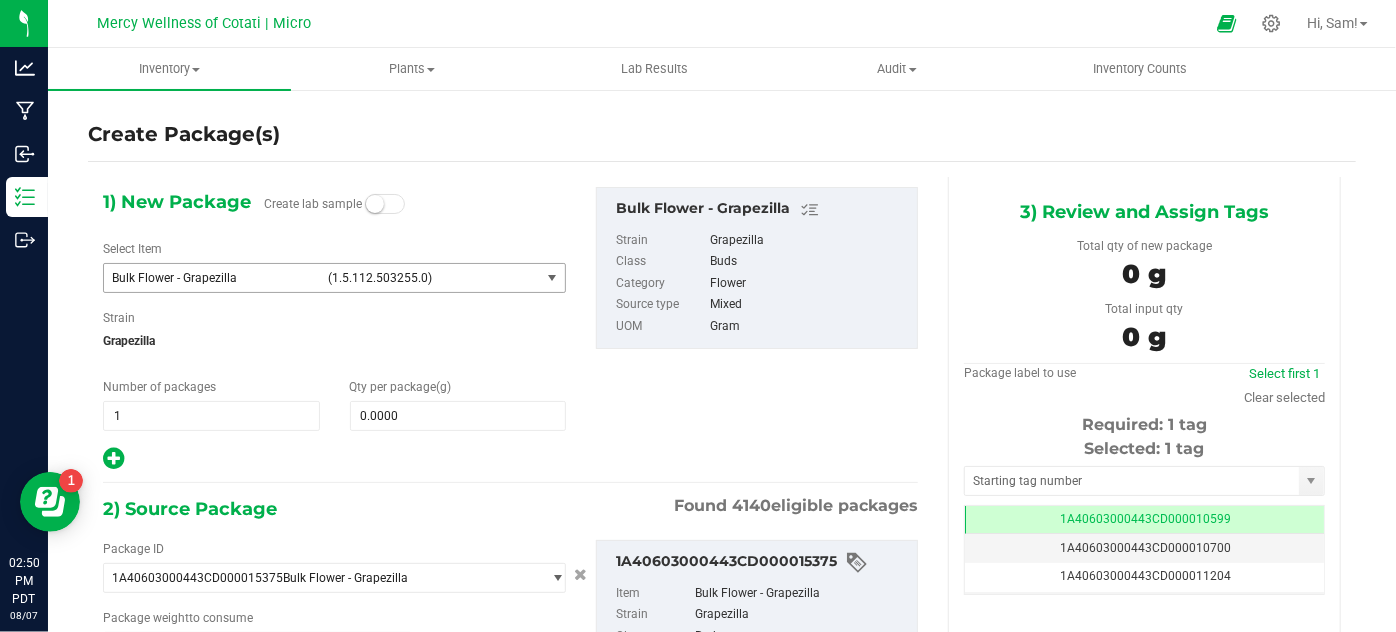 click on "Bulk Flower - Grapezilla" at bounding box center [214, 278] 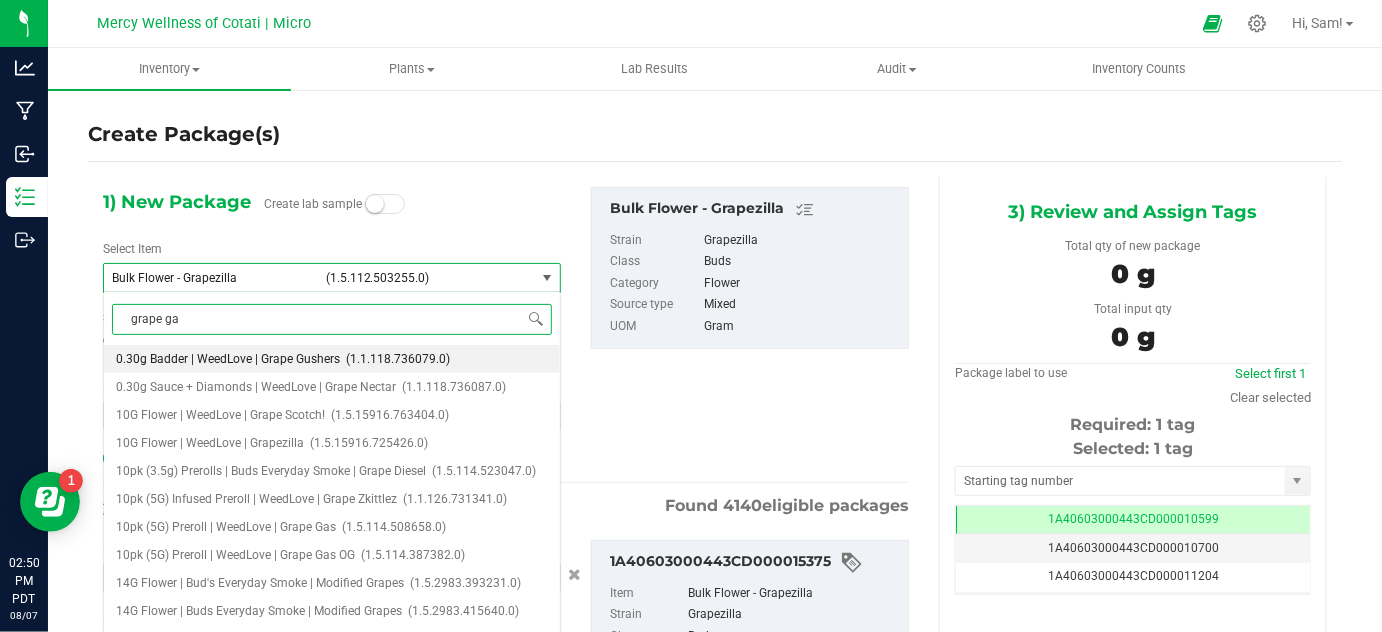 type on "grape gas" 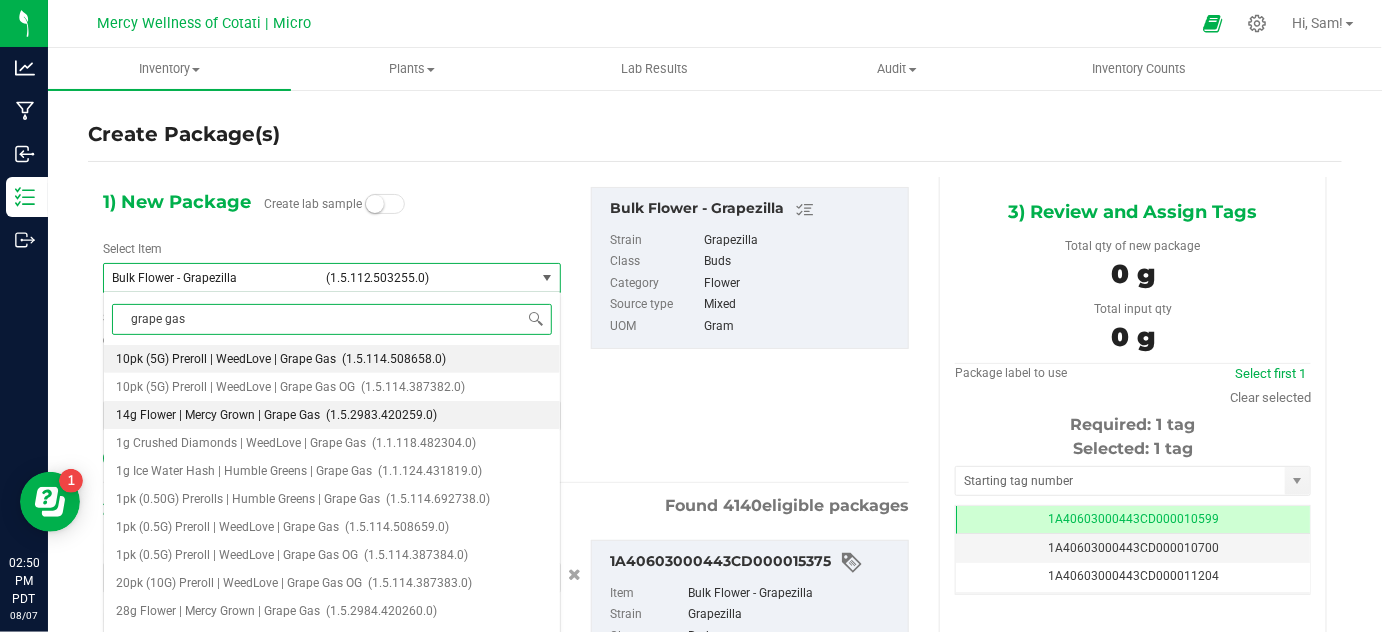 click on "14g Flower | Mercy Grown | Grape Gas" at bounding box center (218, 415) 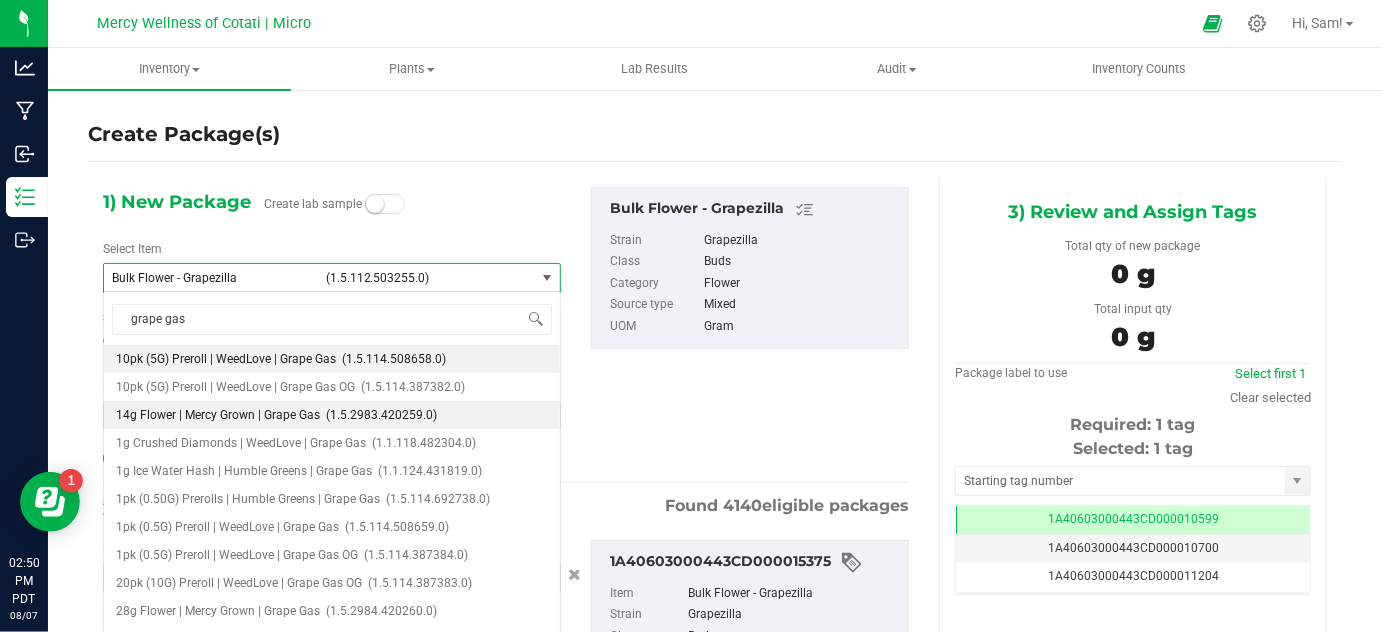 type 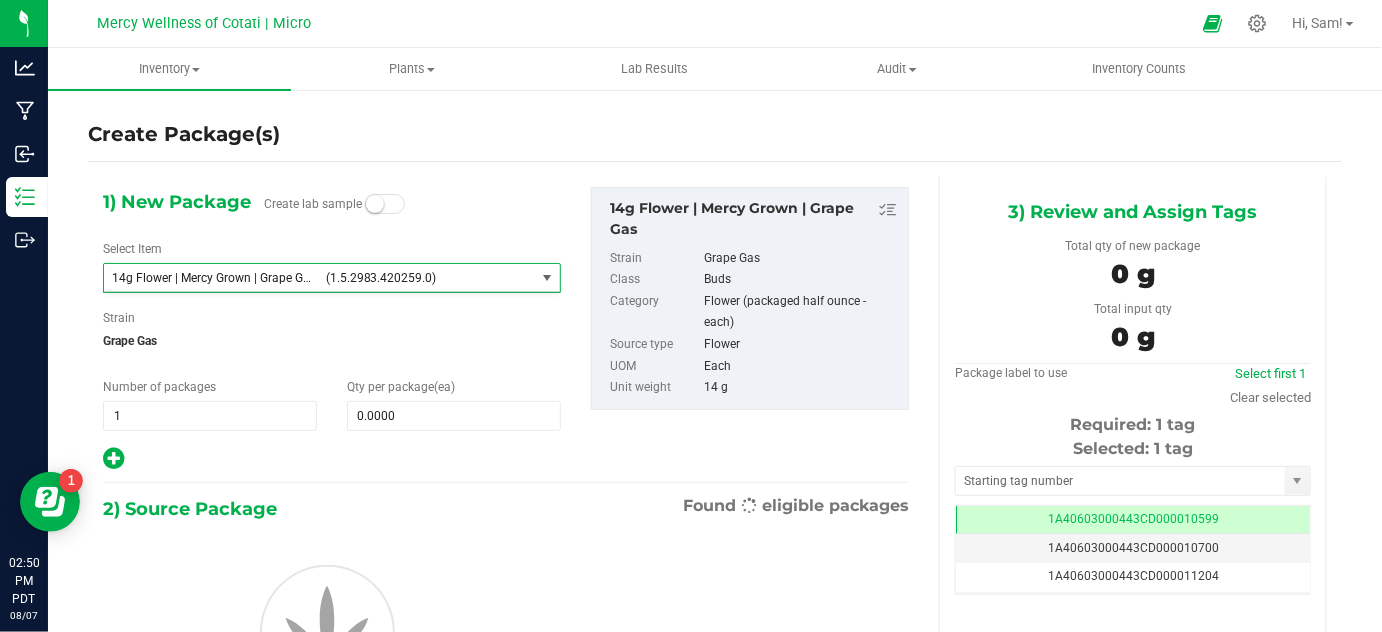 type on "0" 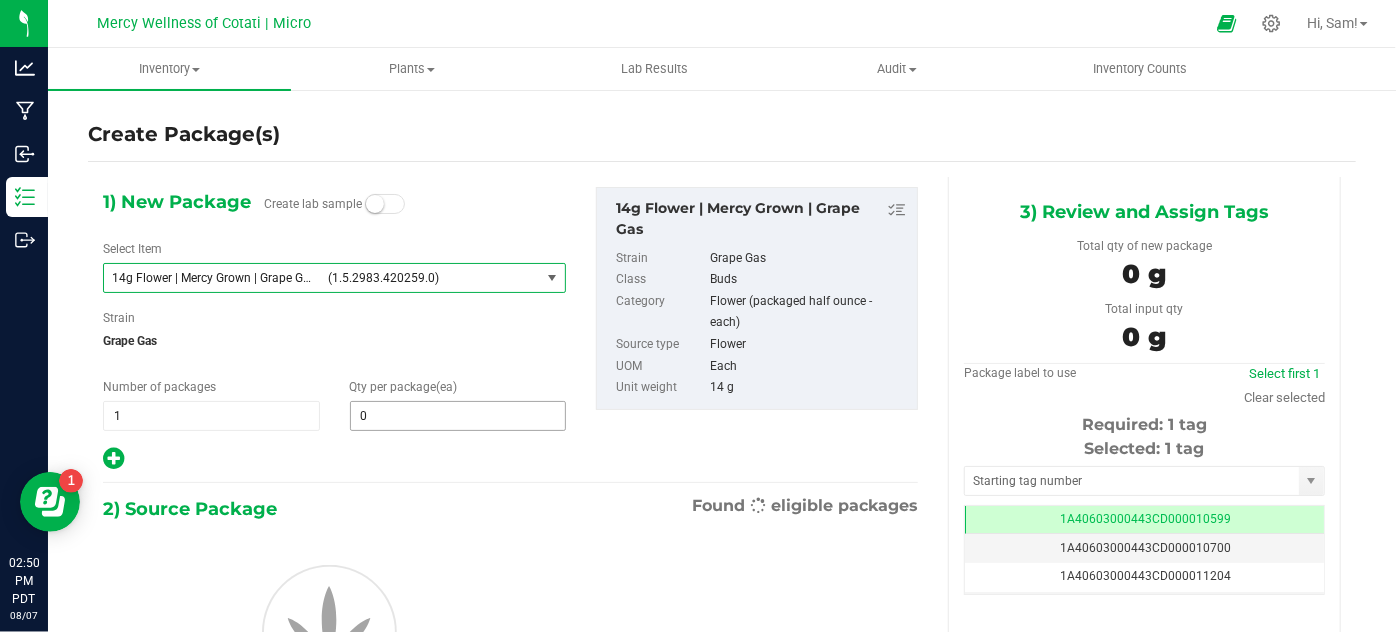 click on "0" at bounding box center (458, 416) 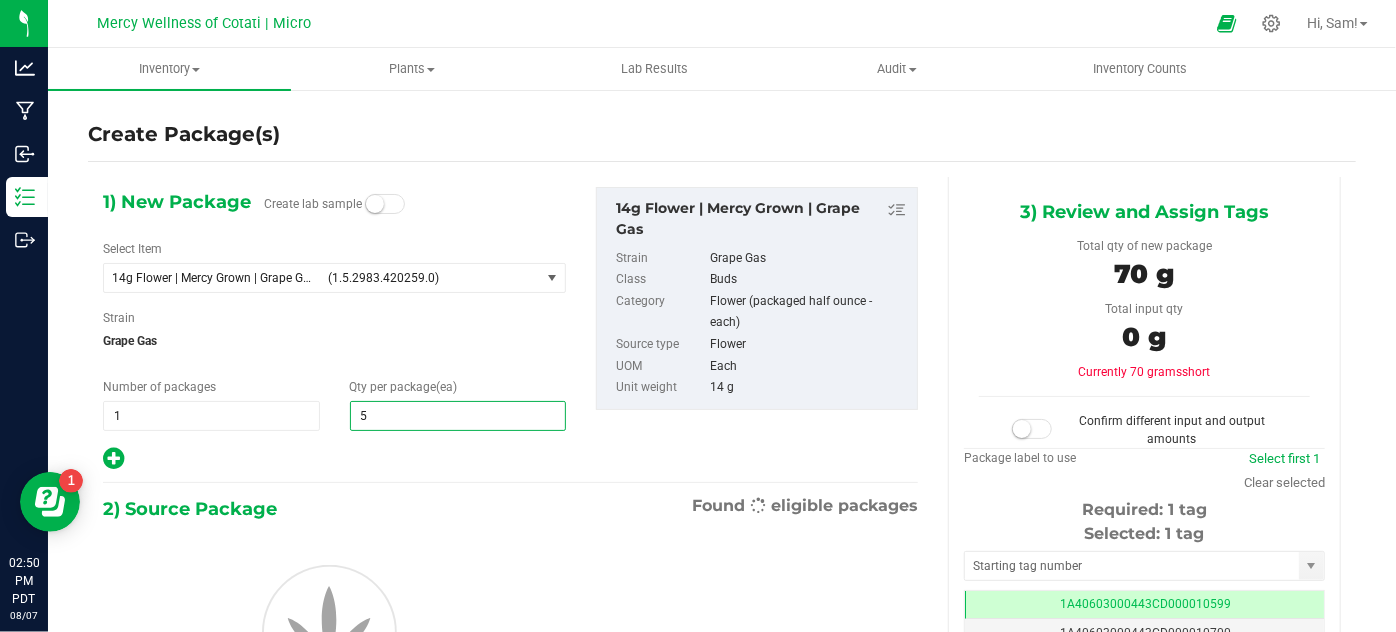 type on "56" 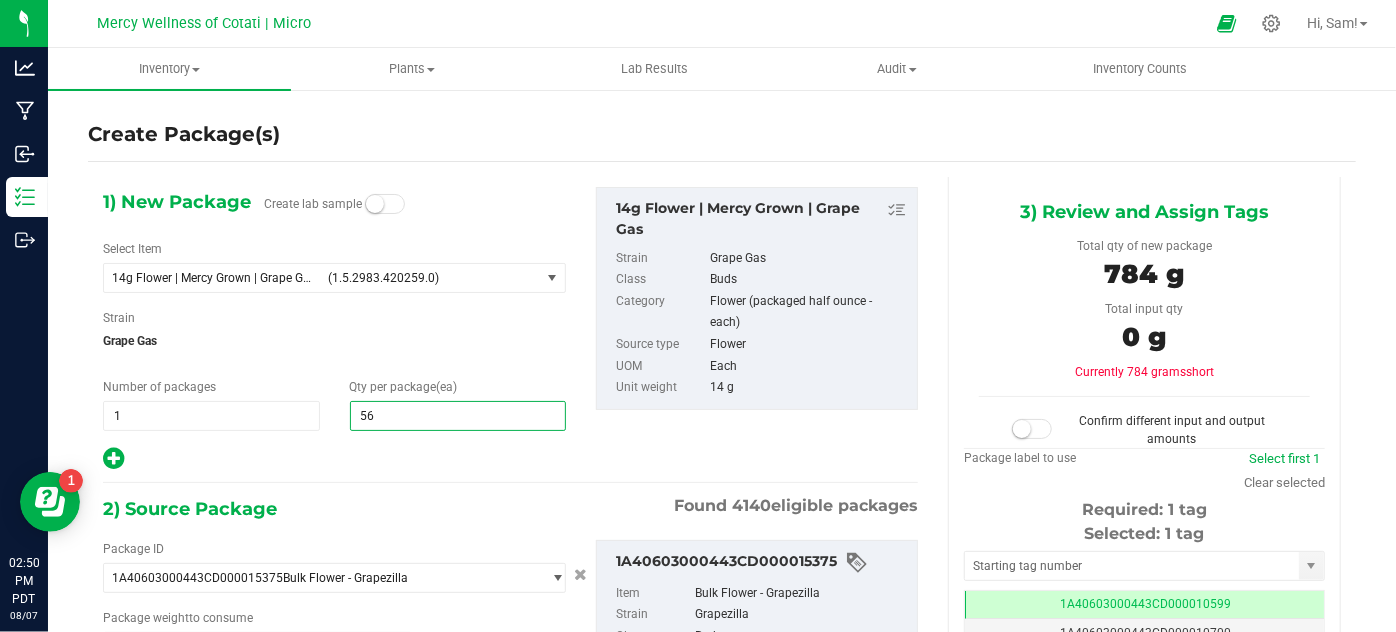 type on "0.0000 g" 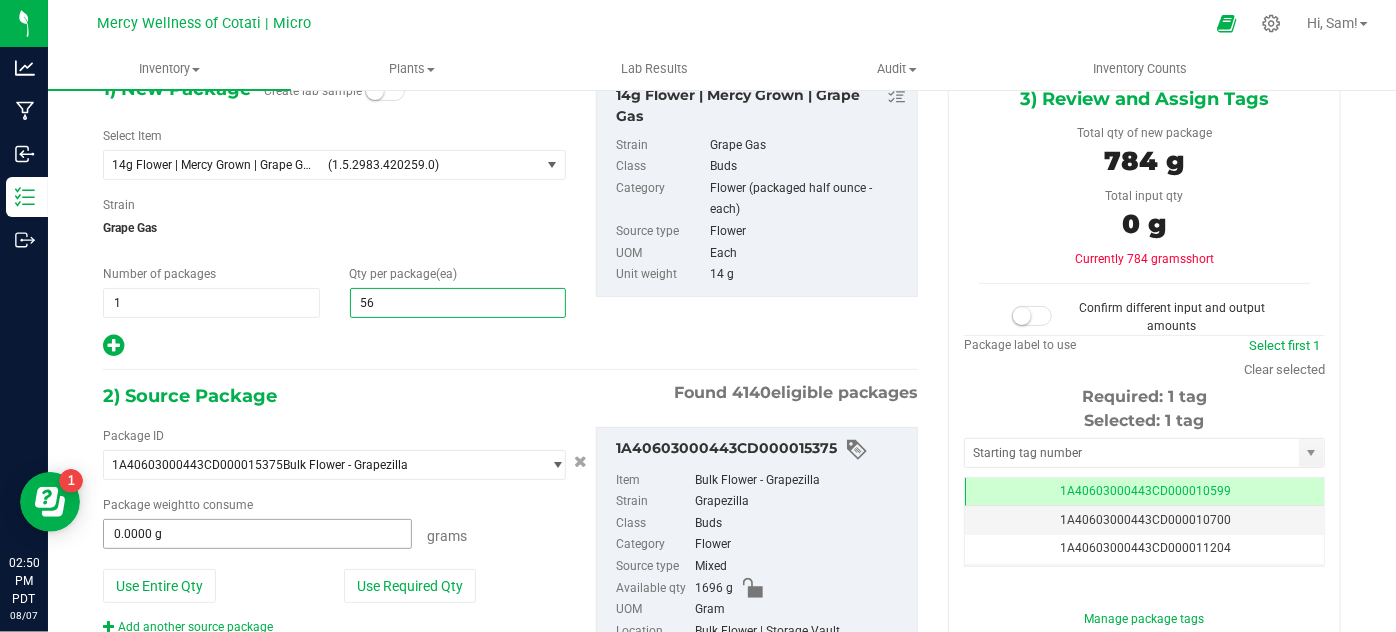 click on "0.0000 g" at bounding box center (257, 534) 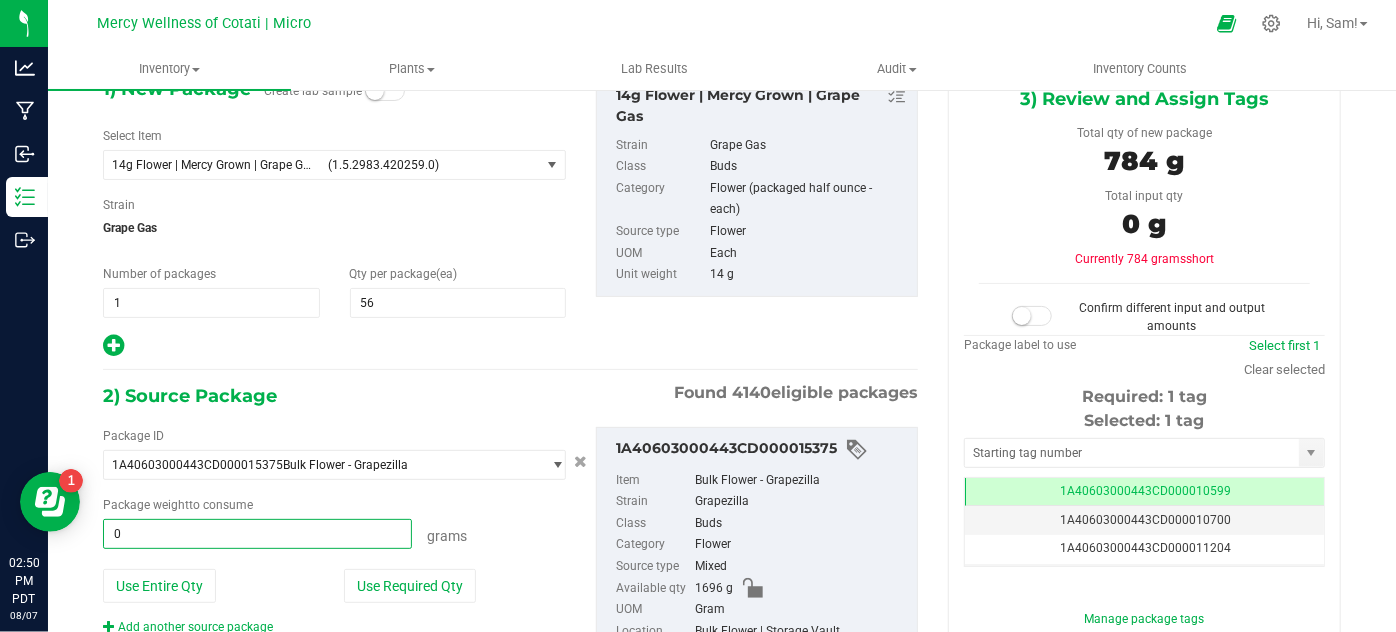 type 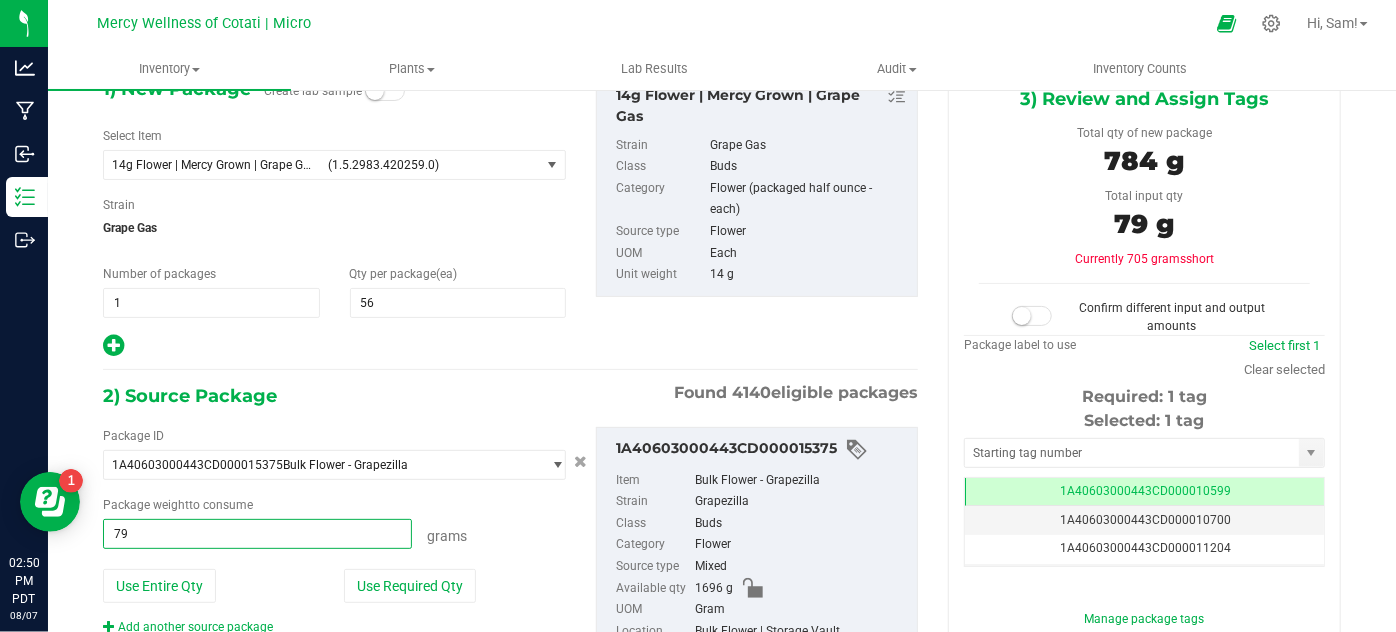 type on "798" 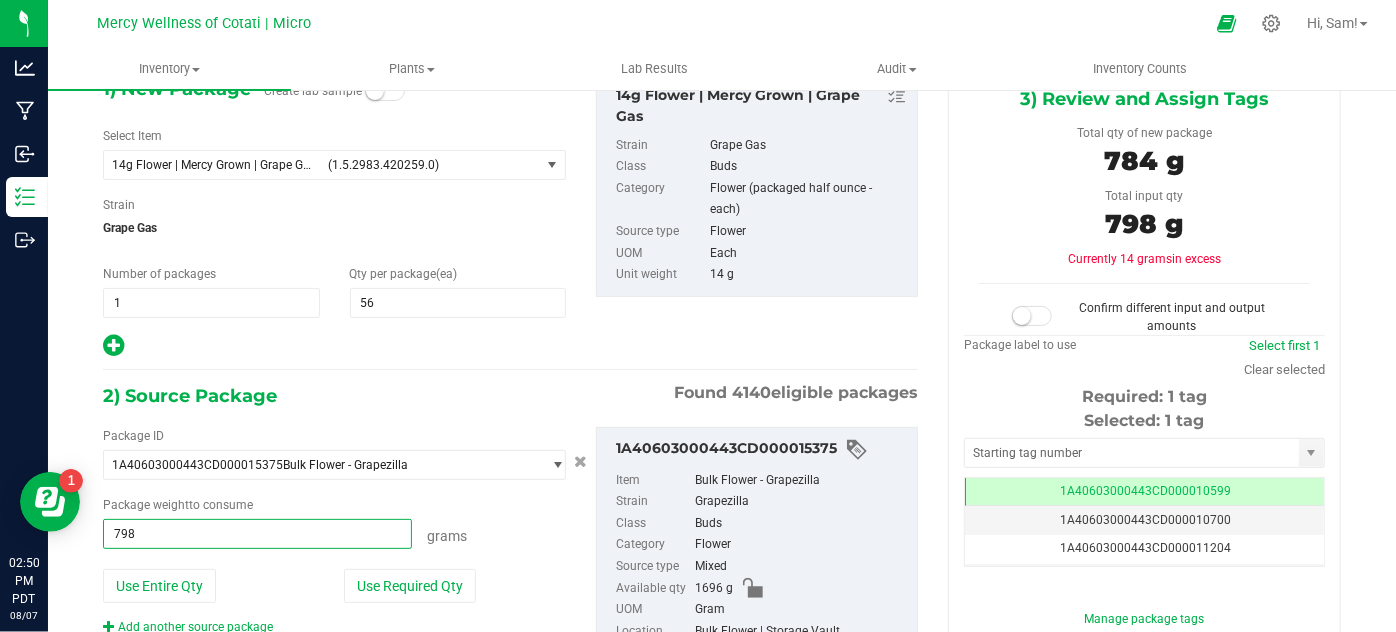 type on "798.0000 g" 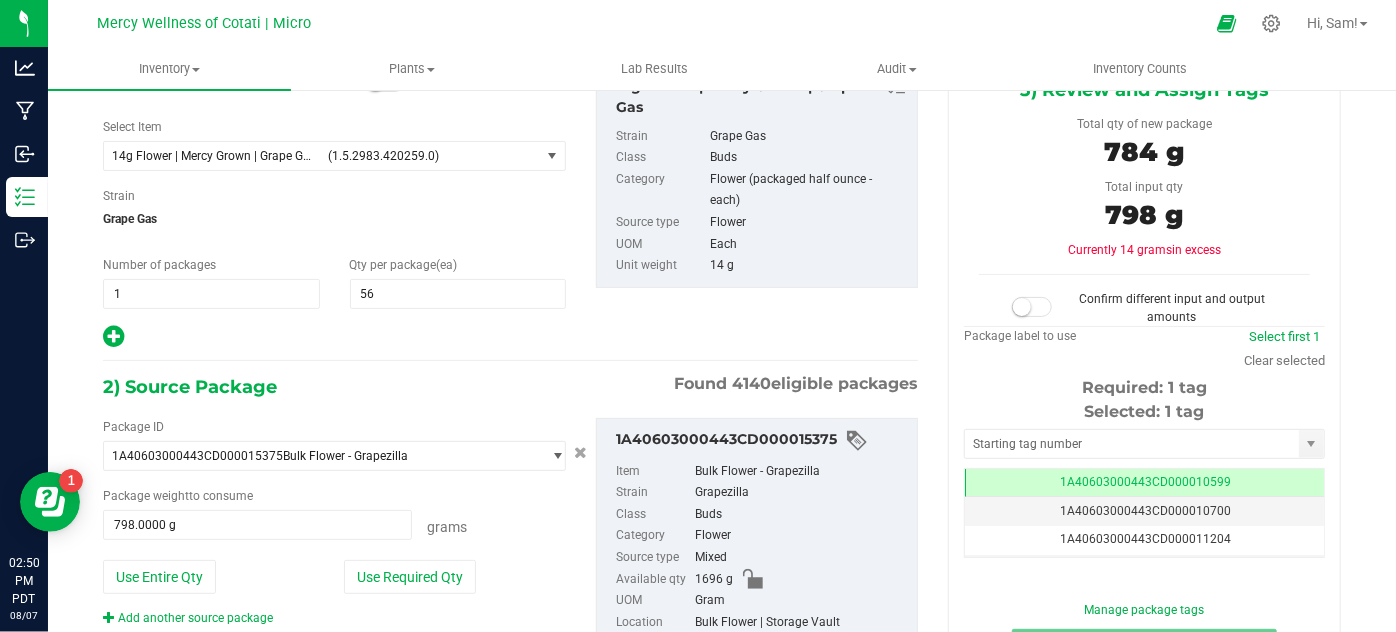 click on "Confirm different input and output amounts" at bounding box center [1144, 308] 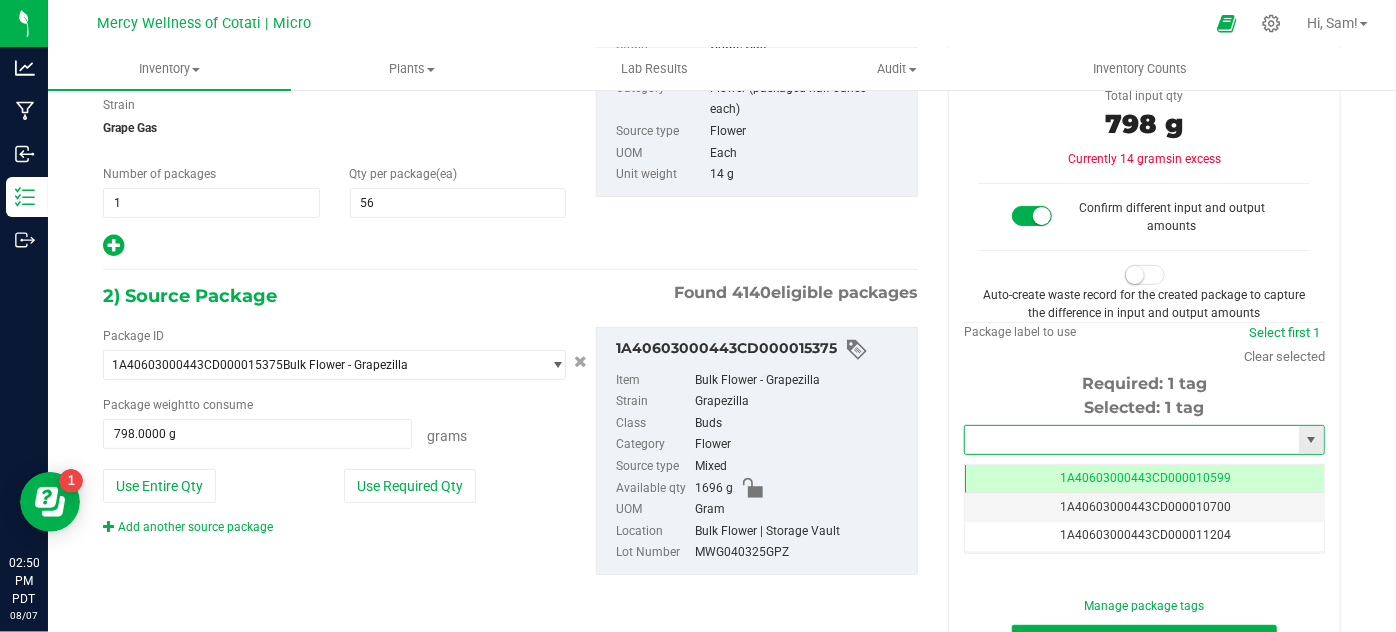 click at bounding box center [1132, 440] 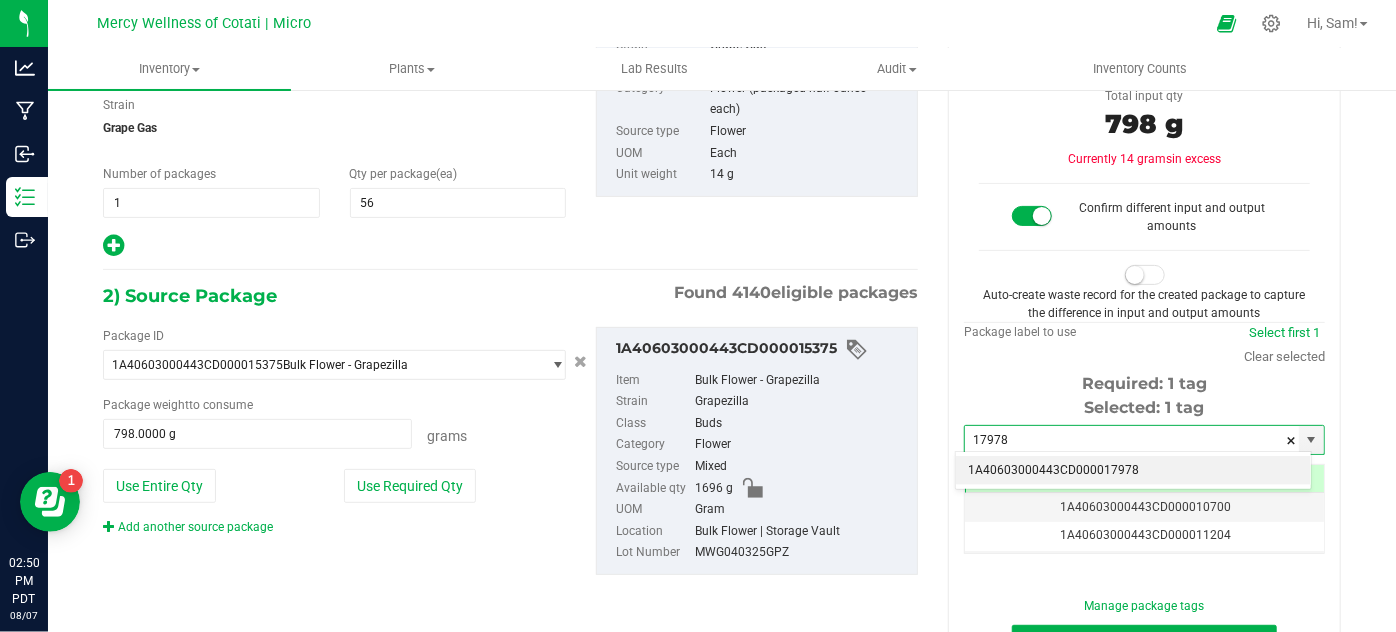 click on "1A40603000443CD000017978" at bounding box center [1133, 471] 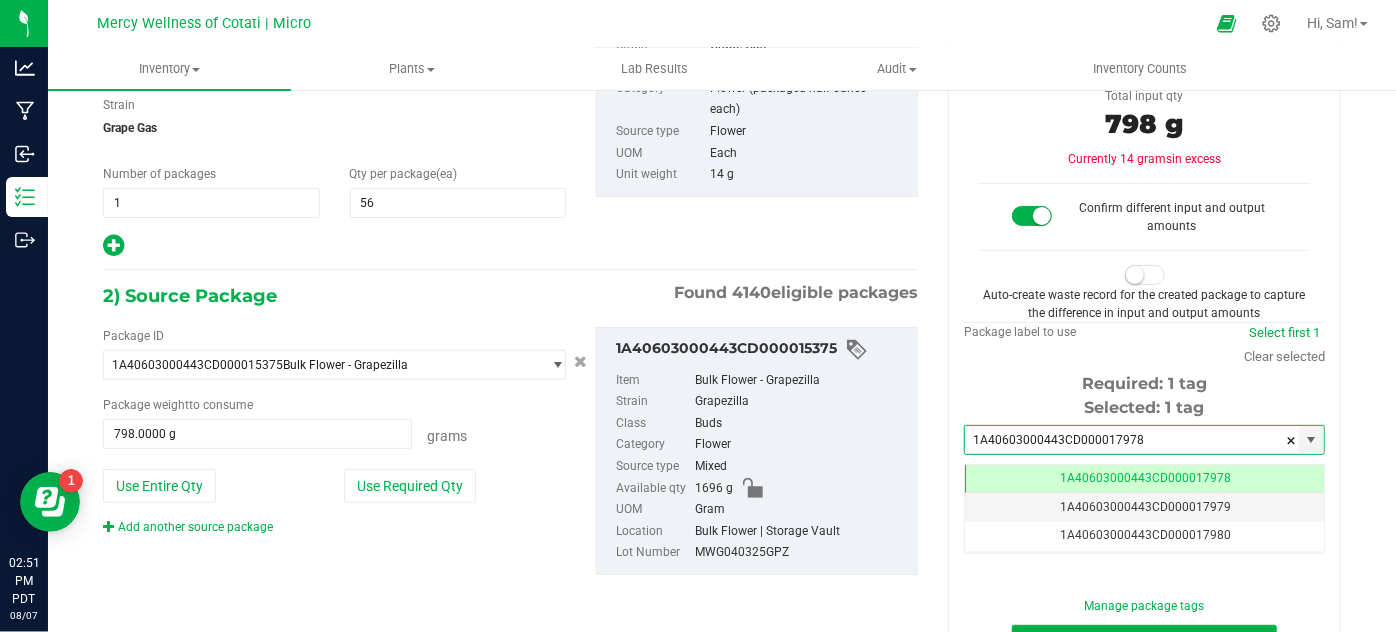 type on "1A40603000443CD000017978" 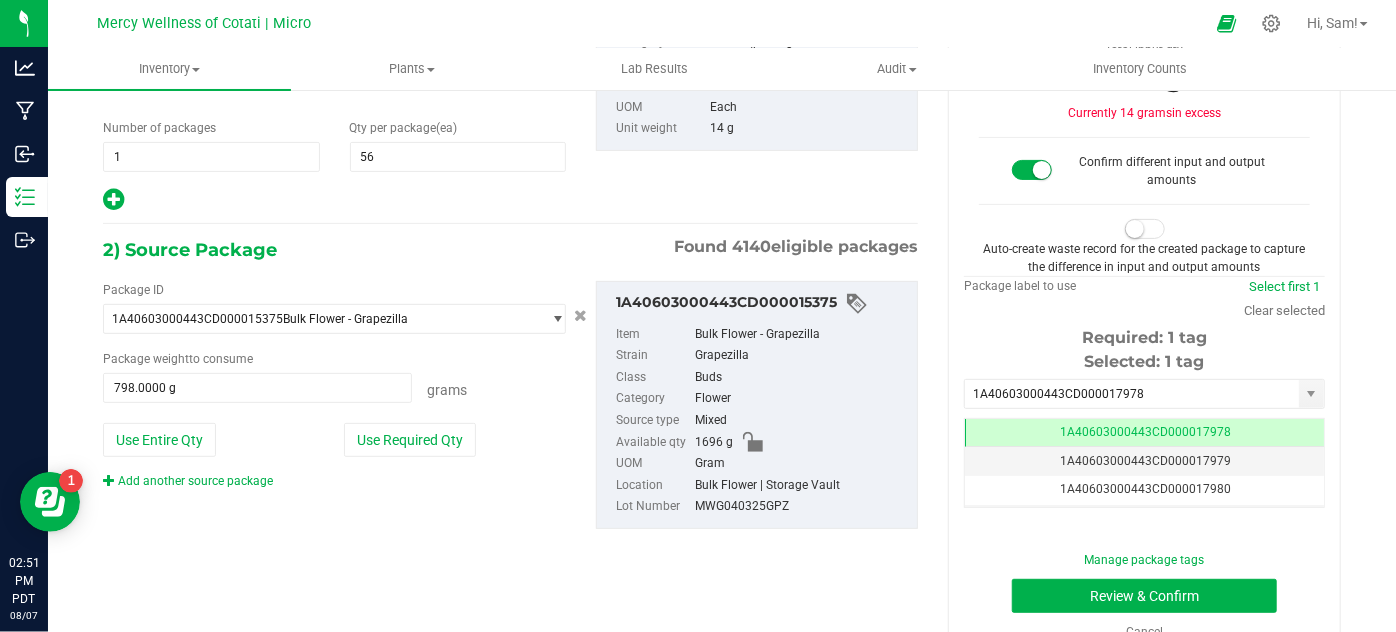 scroll, scrollTop: 300, scrollLeft: 0, axis: vertical 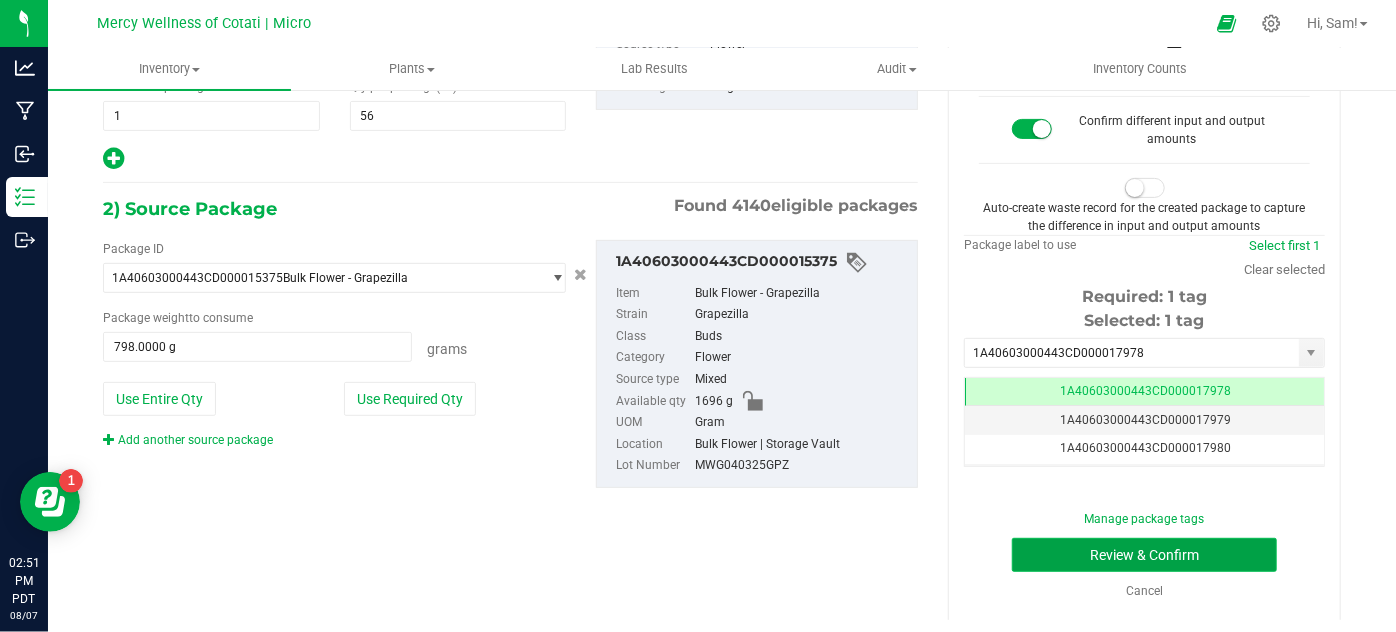 click on "Review & Confirm" at bounding box center (1144, 555) 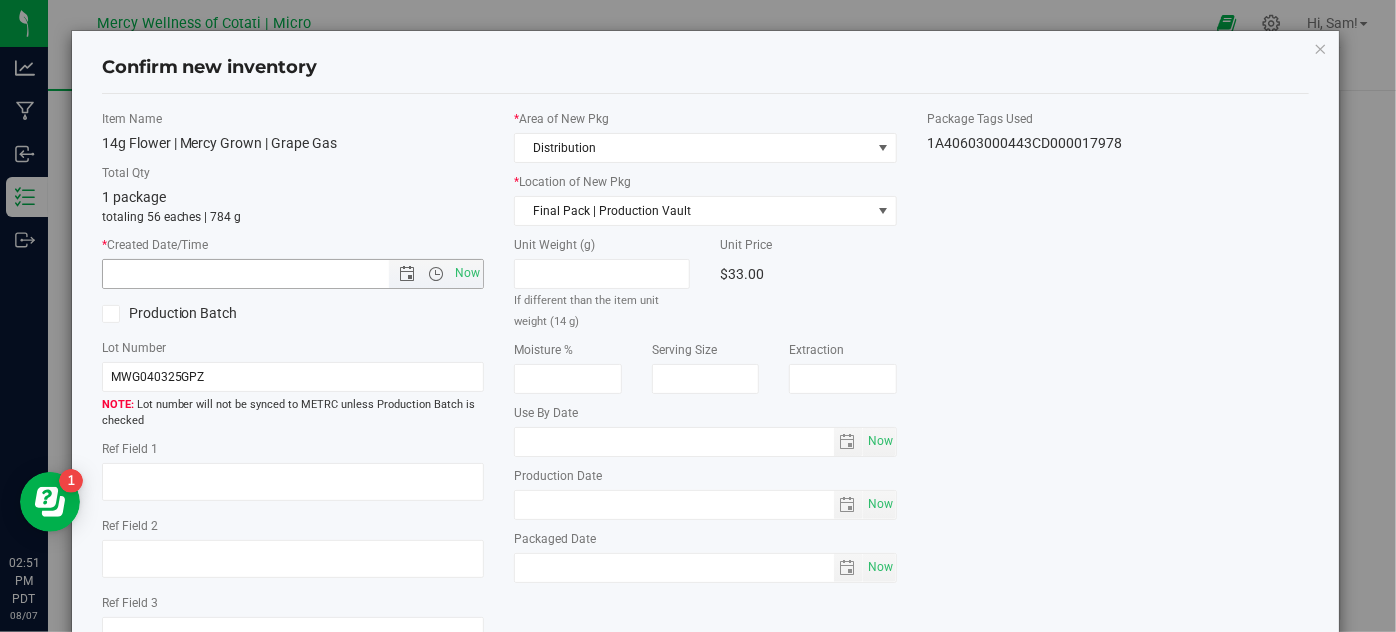 click on "Now" at bounding box center [468, 273] 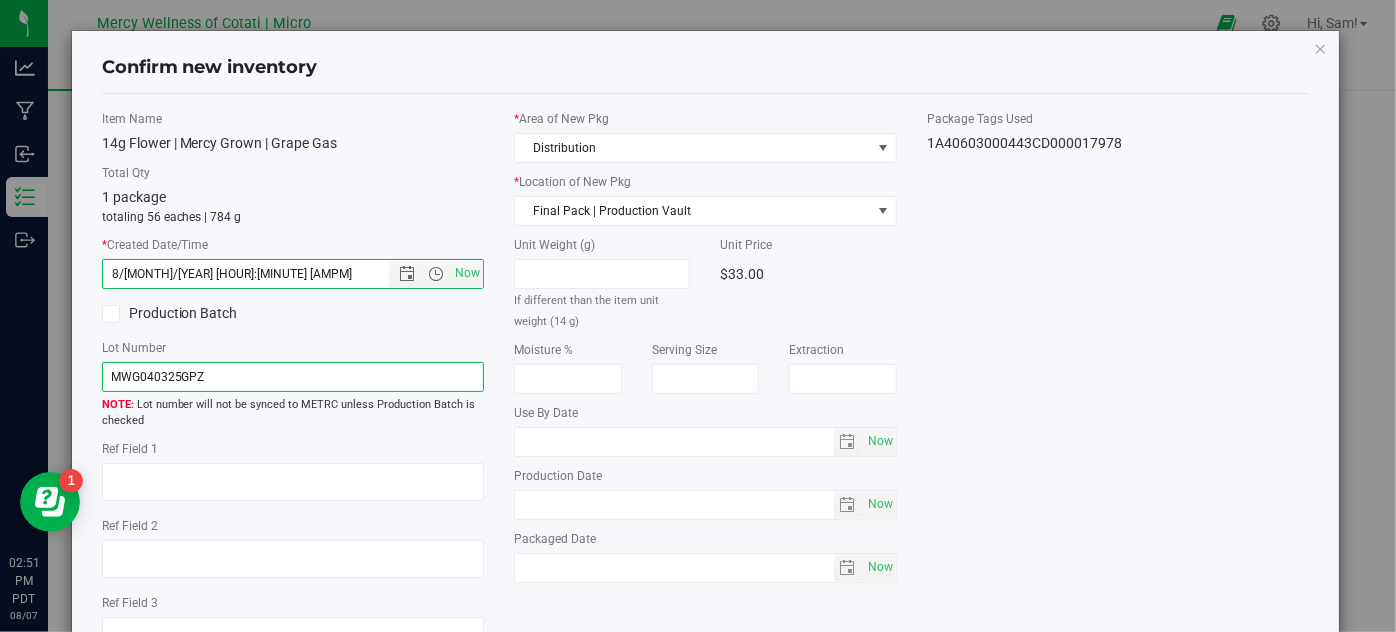 click on "MWG040325GPZ" at bounding box center (293, 377) 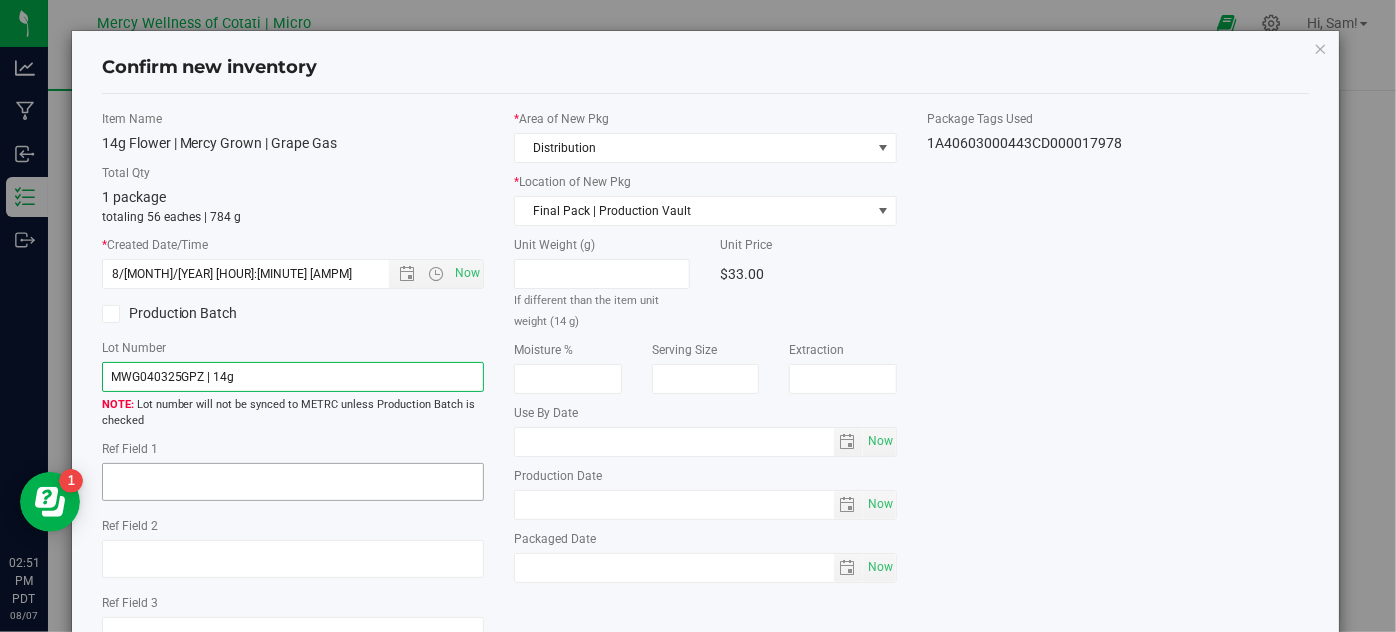 type on "MWG040325GPZ | 14g" 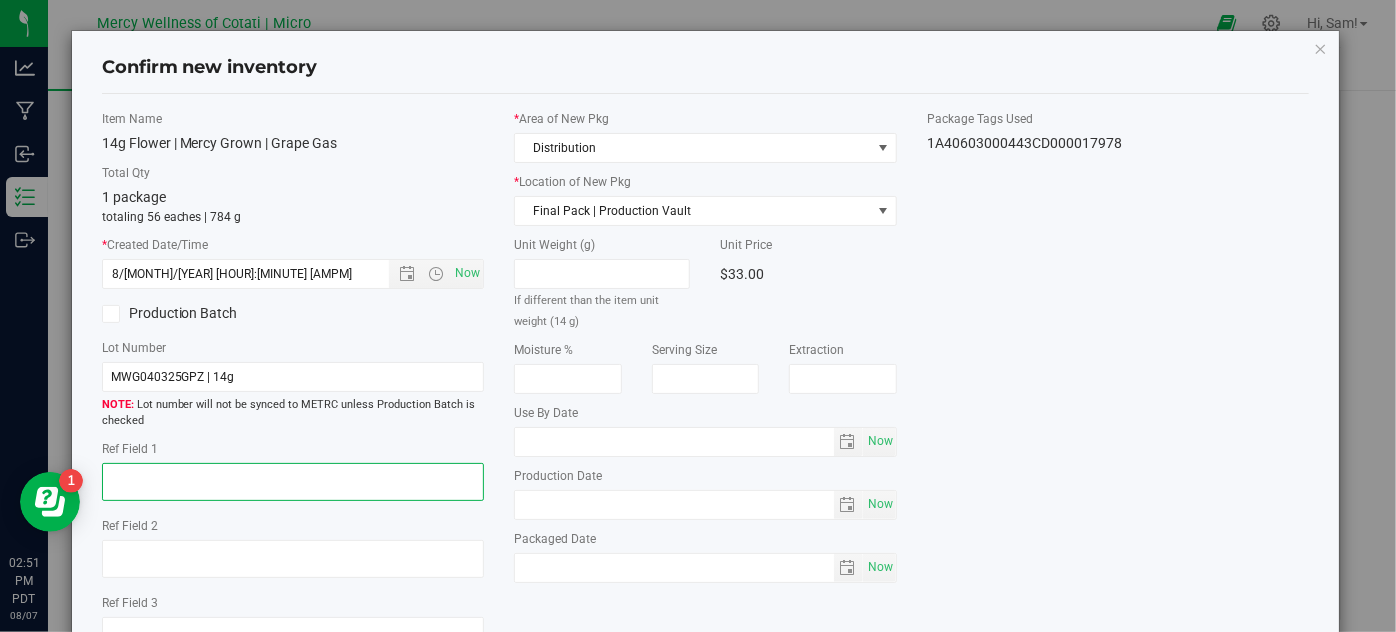 click at bounding box center [293, 482] 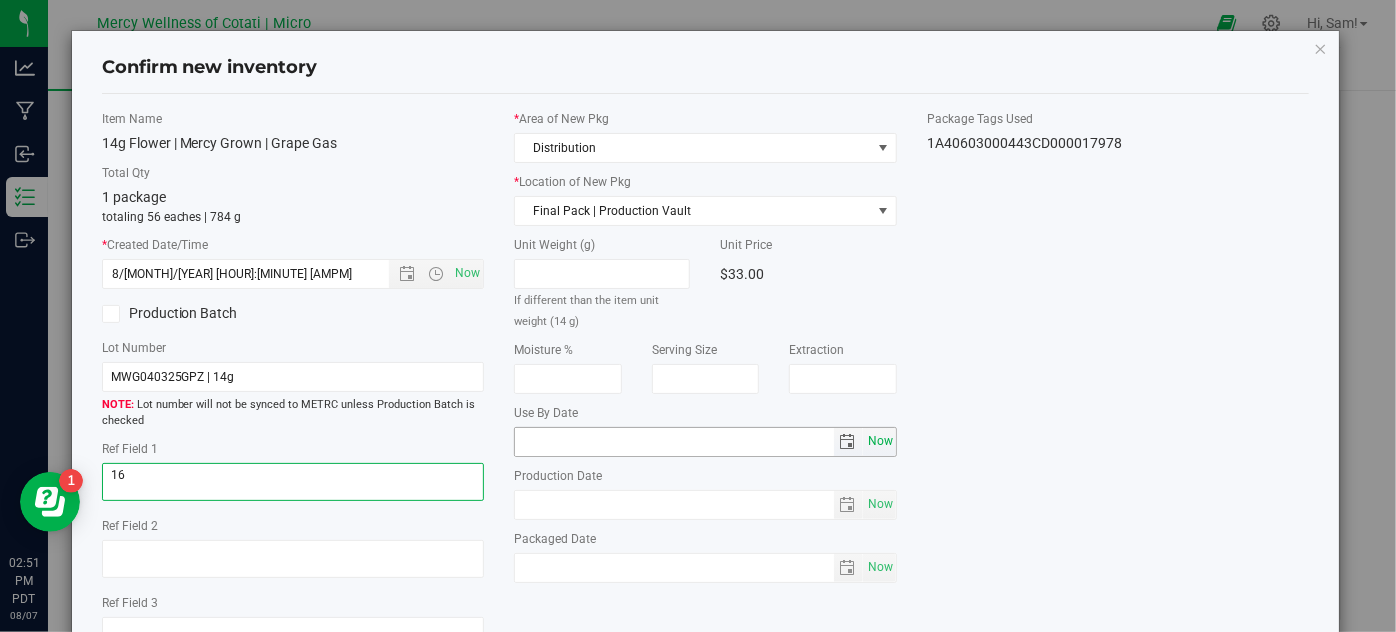 type on "16" 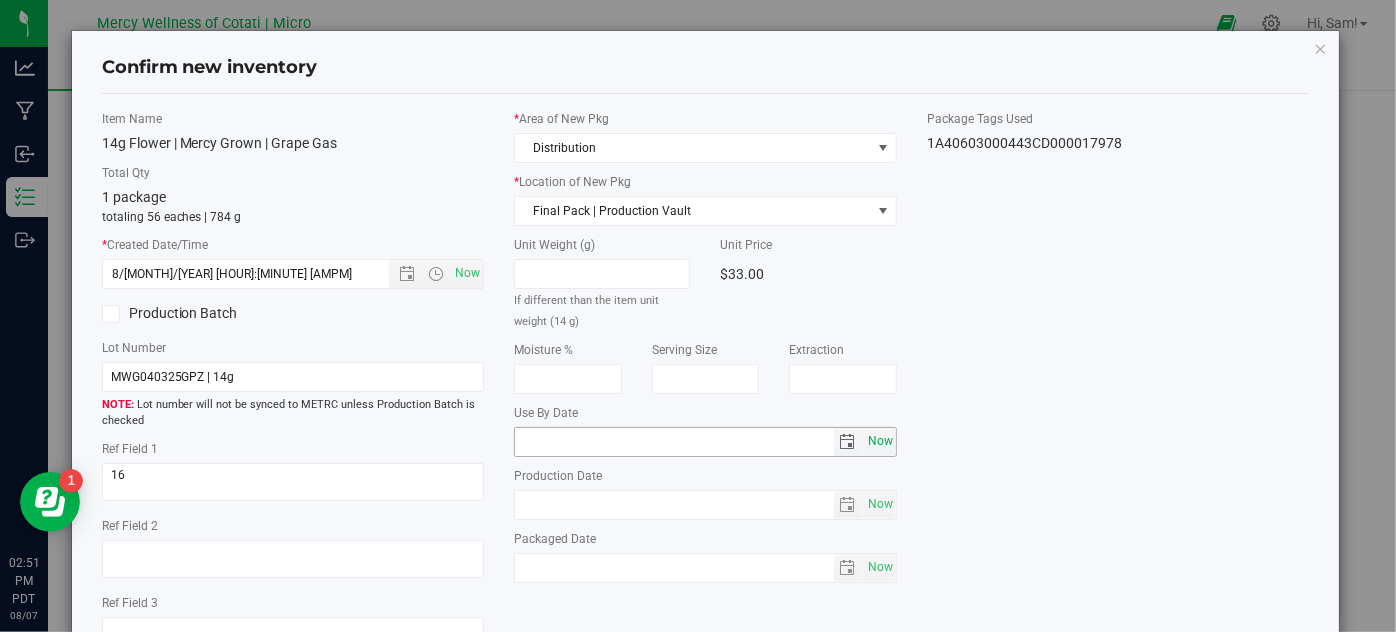 click on "Now" at bounding box center [880, 441] 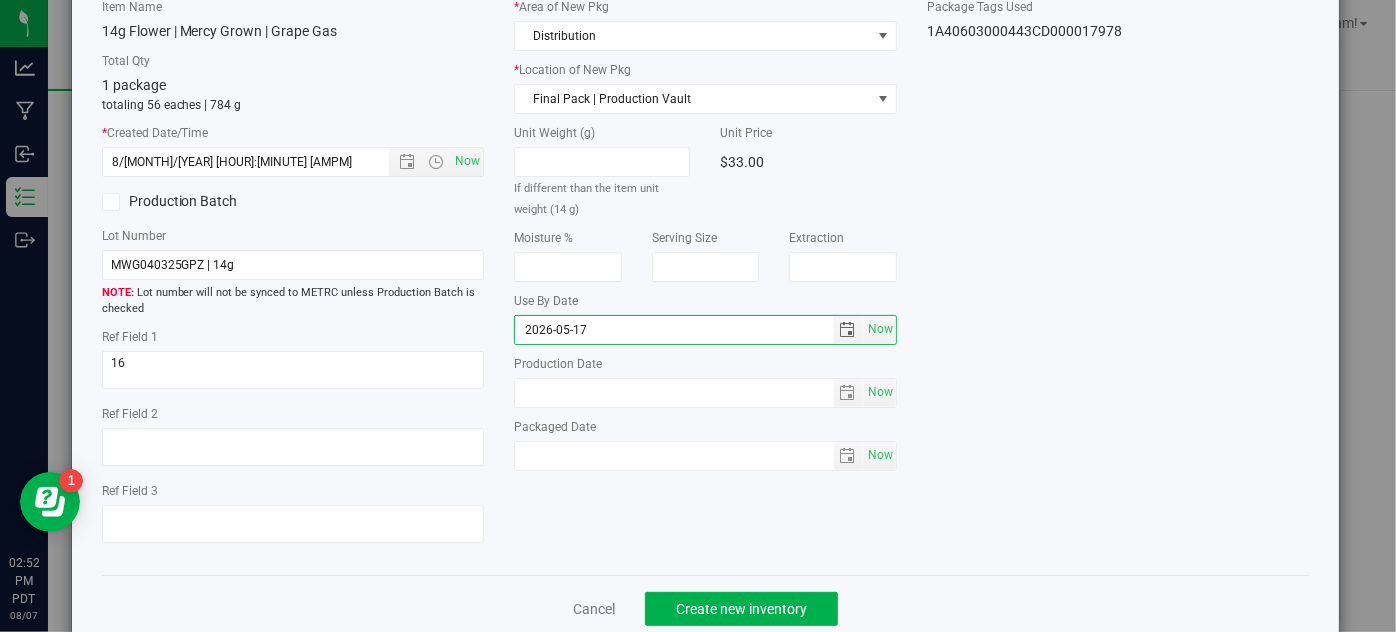scroll, scrollTop: 113, scrollLeft: 0, axis: vertical 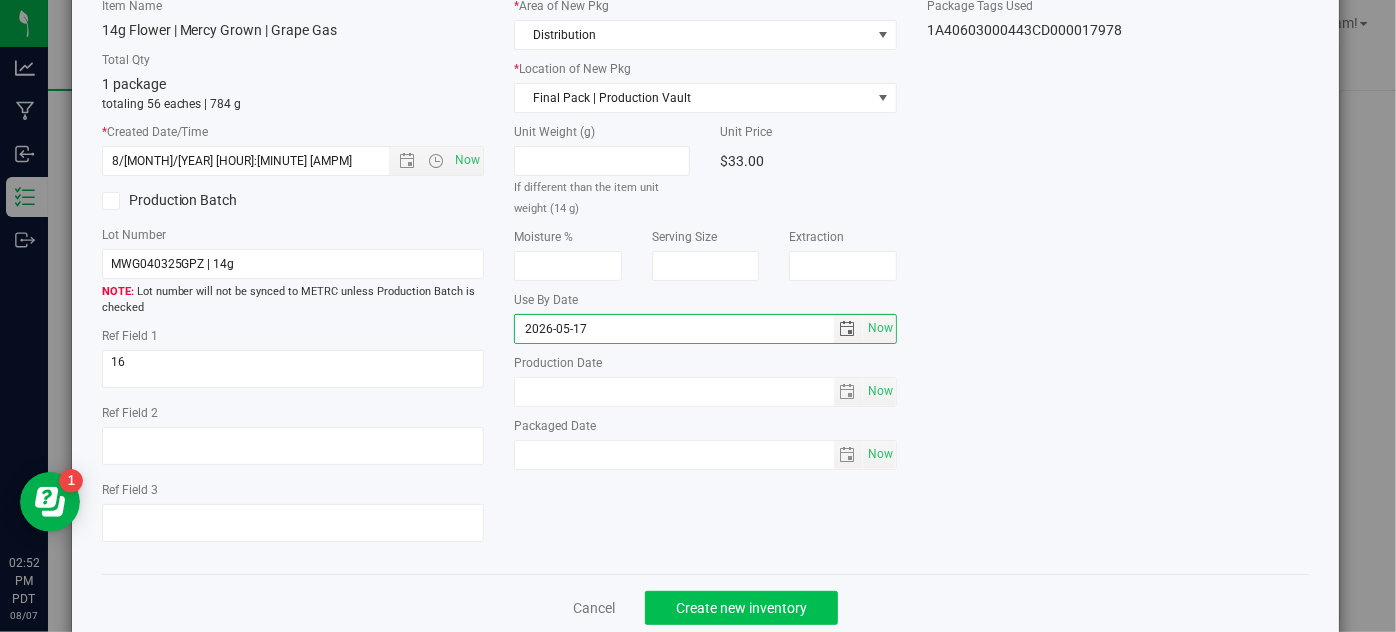 type on "2026-05-17" 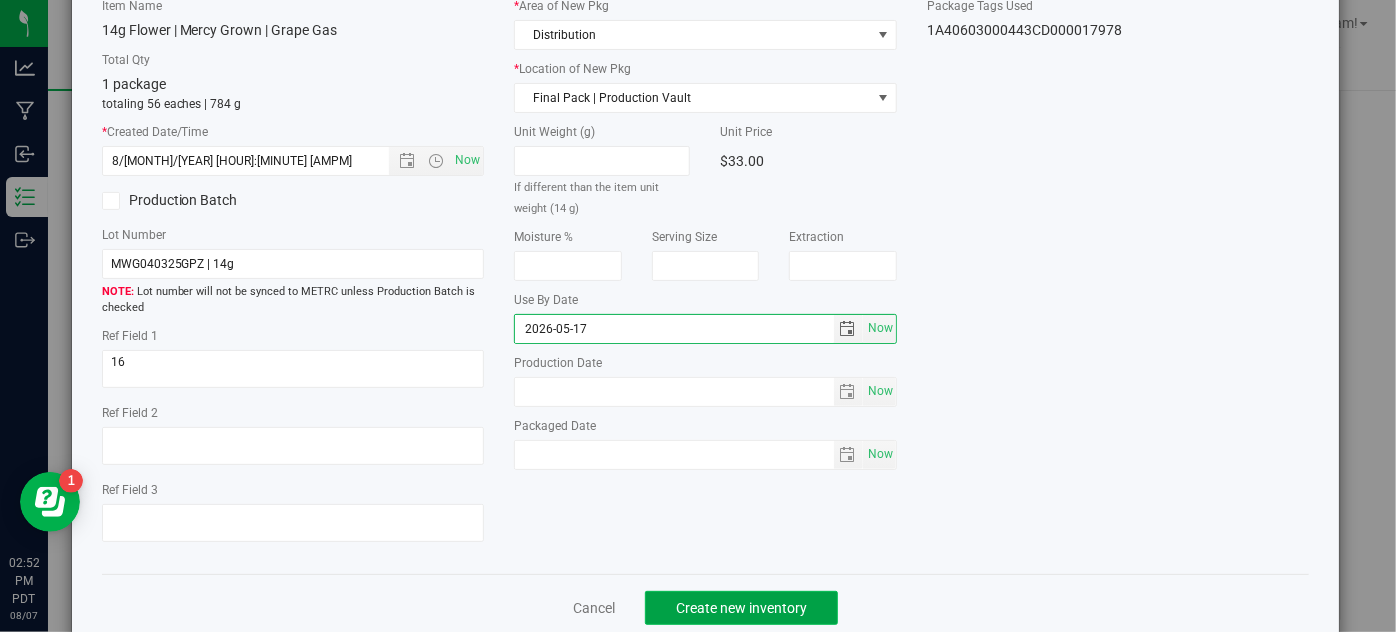 click on "Create new inventory" 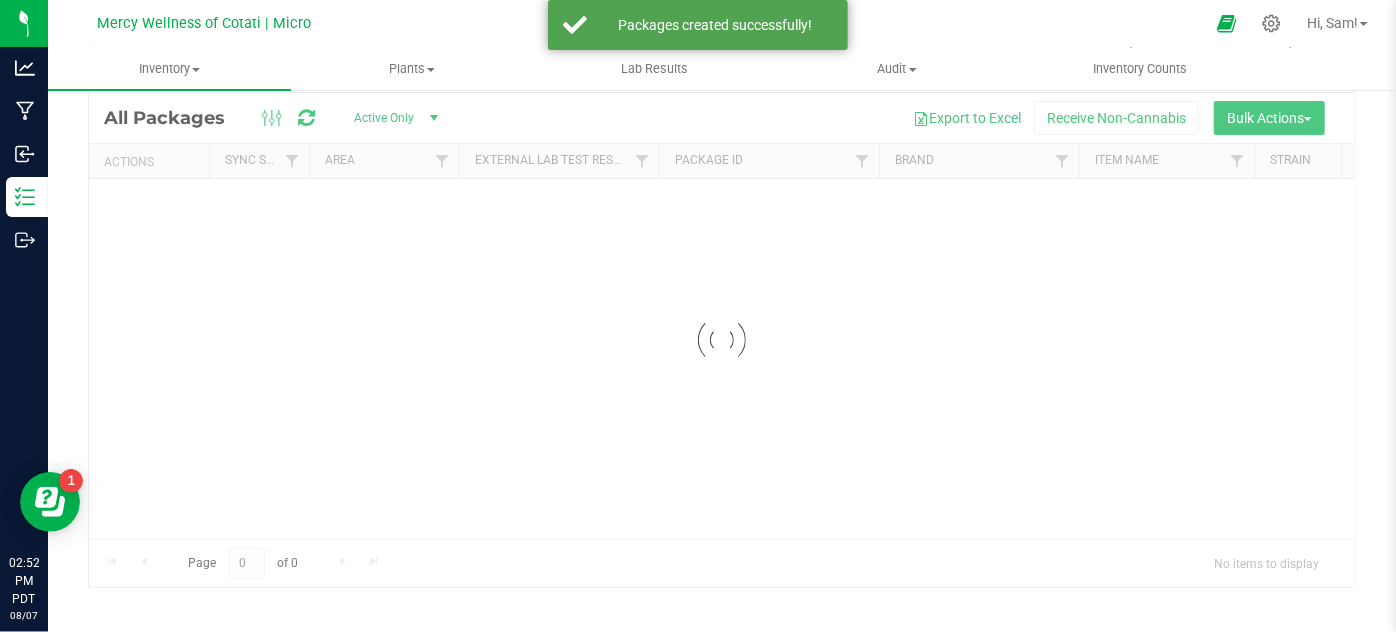 scroll, scrollTop: 66, scrollLeft: 0, axis: vertical 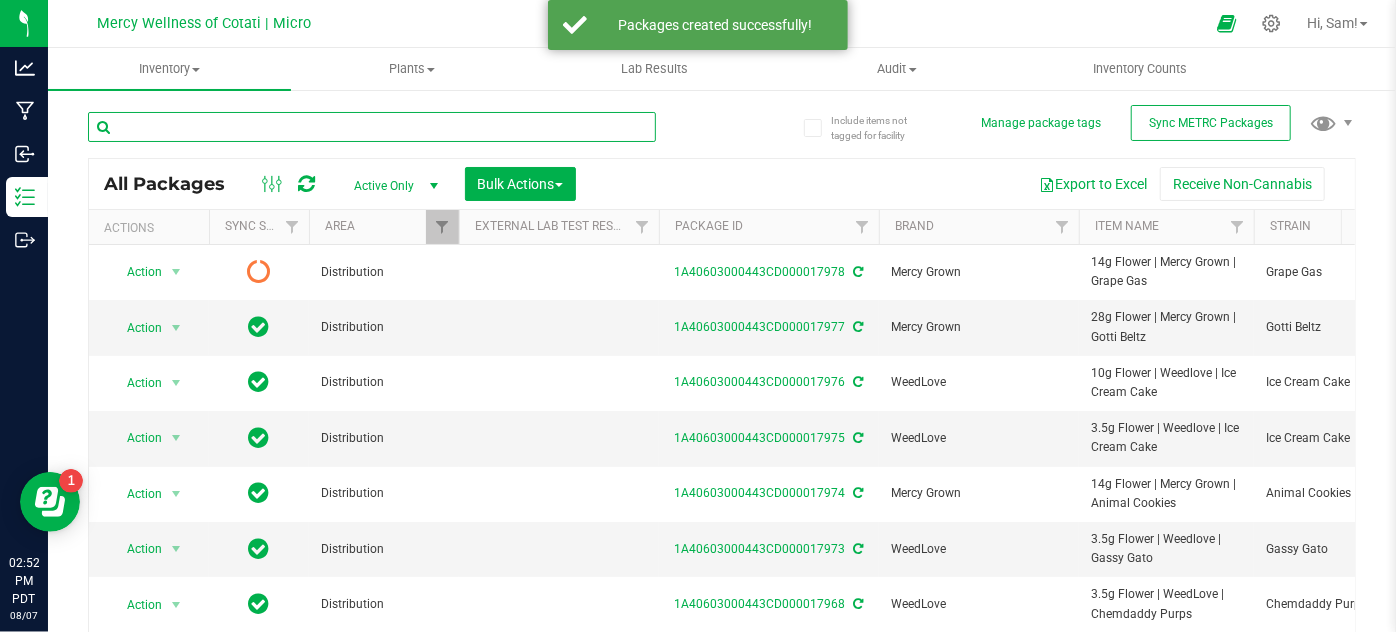 click at bounding box center (372, 127) 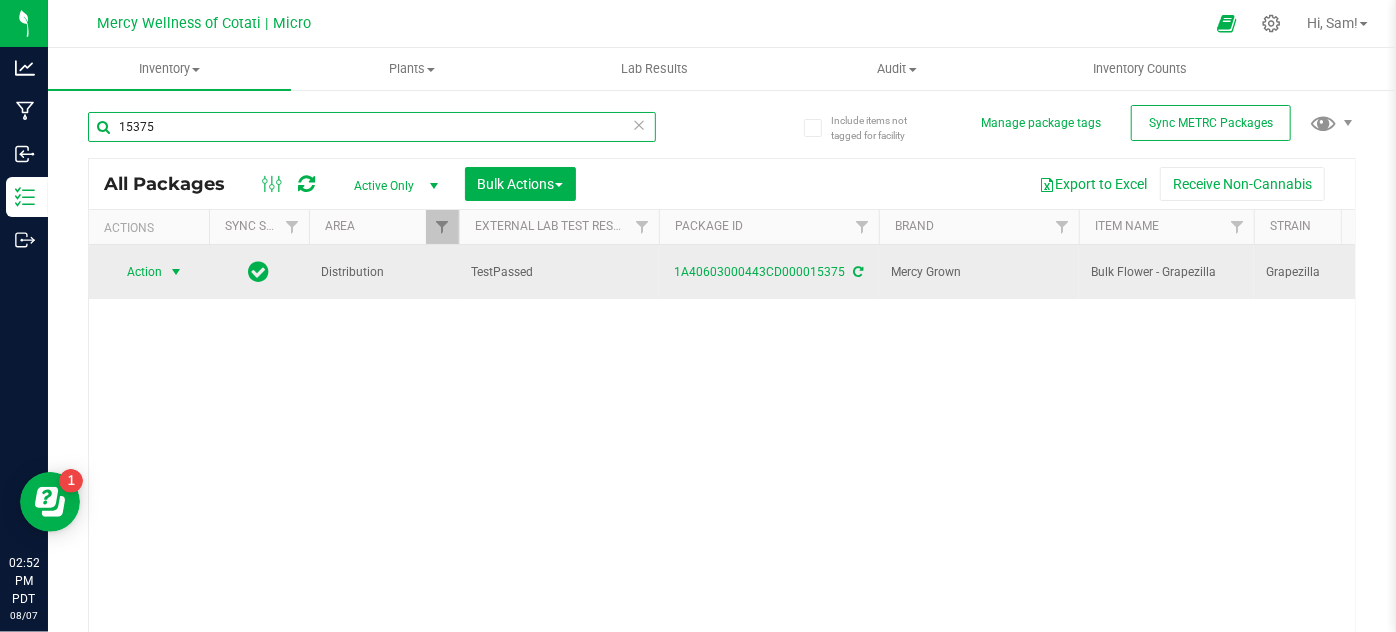 type on "15375" 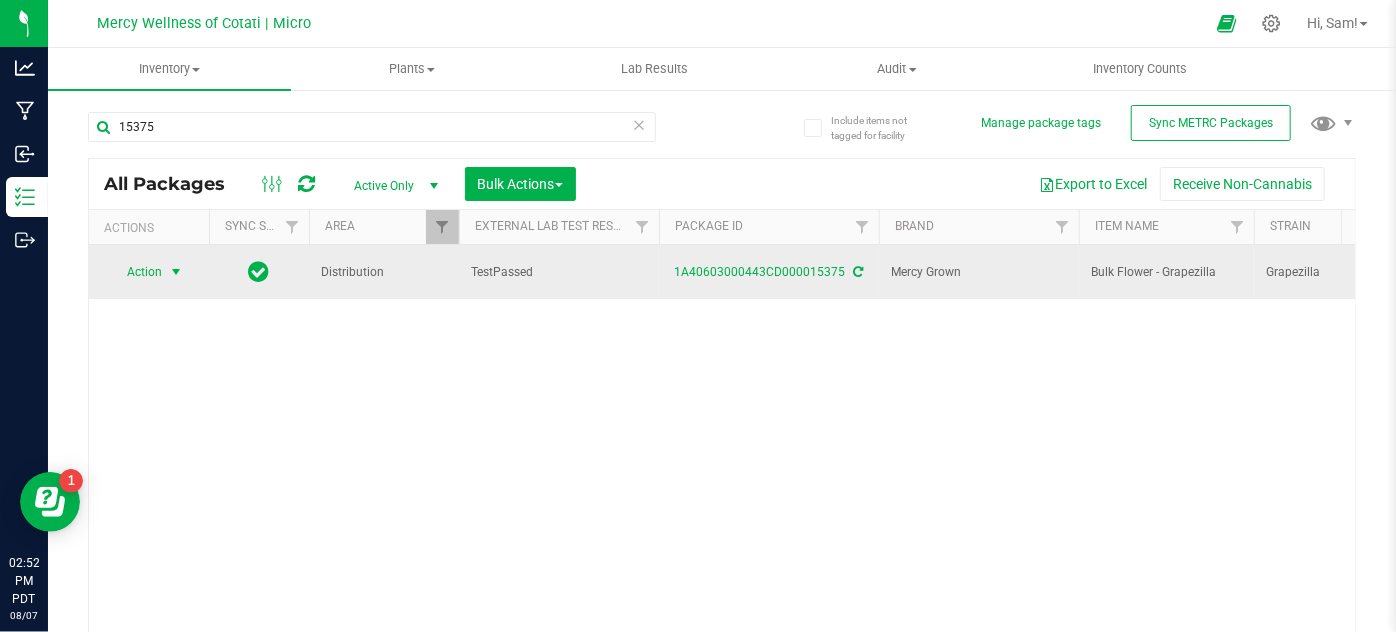click at bounding box center [176, 272] 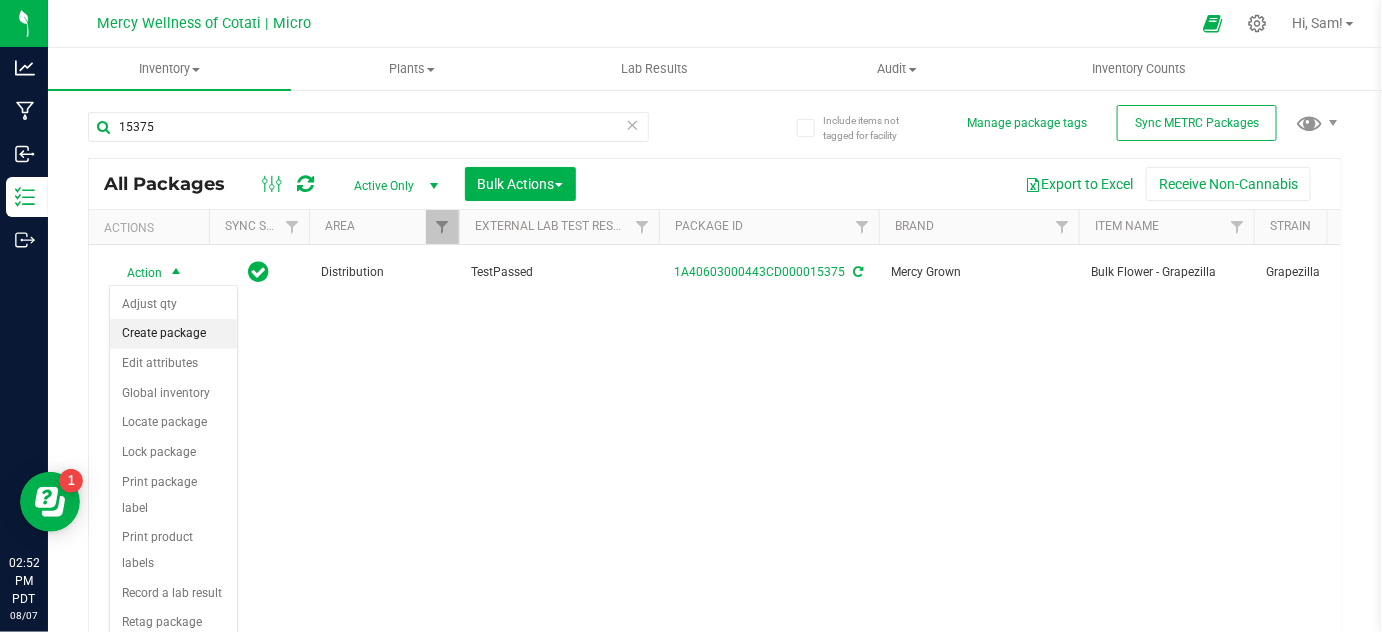 click on "Create package" at bounding box center (173, 334) 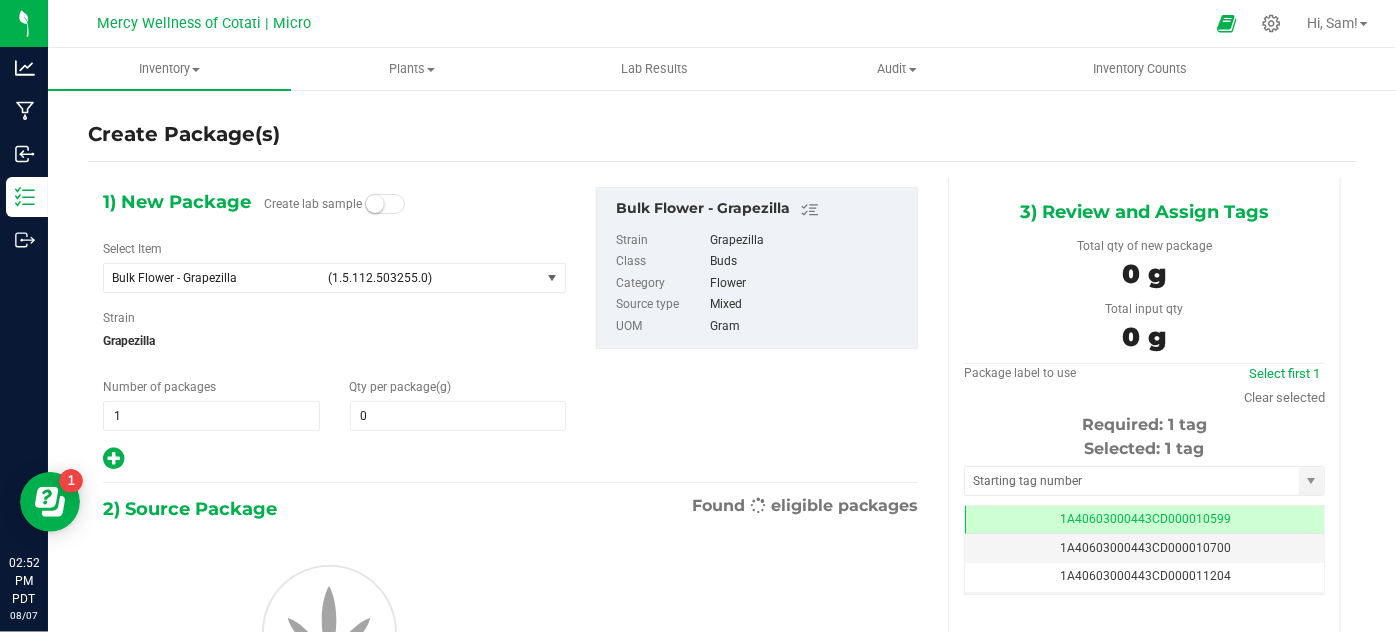 type on "0.0000" 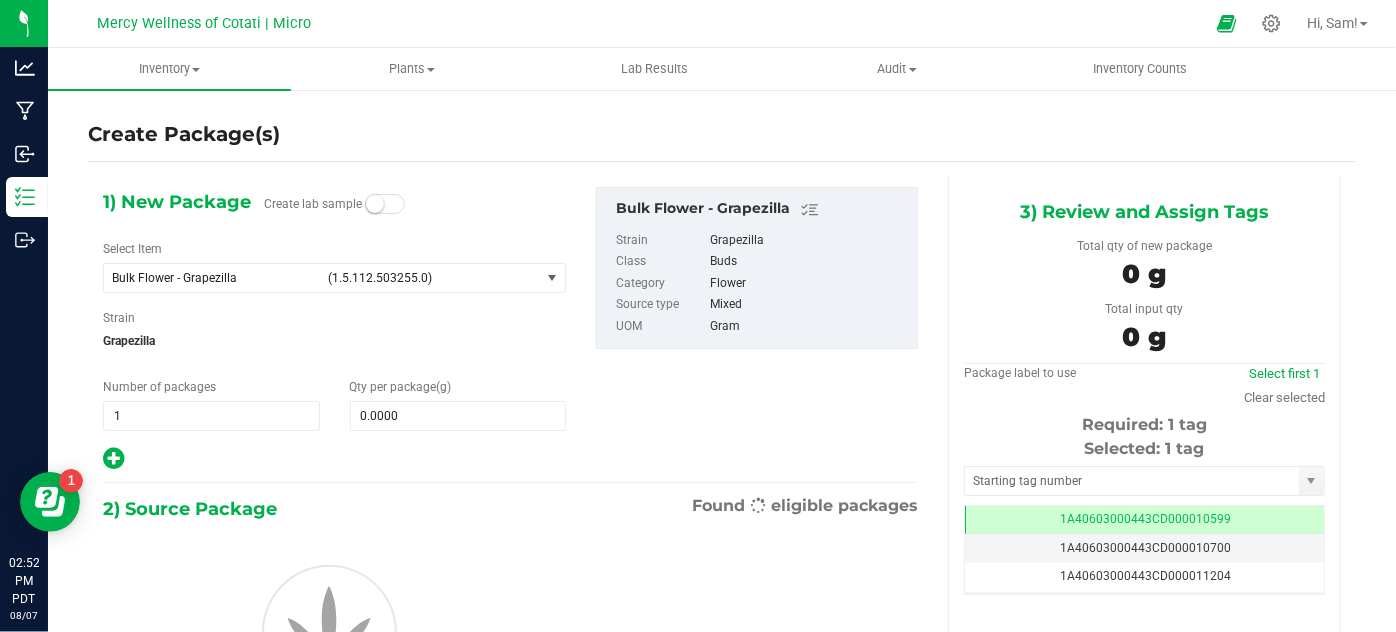 scroll, scrollTop: 0, scrollLeft: 0, axis: both 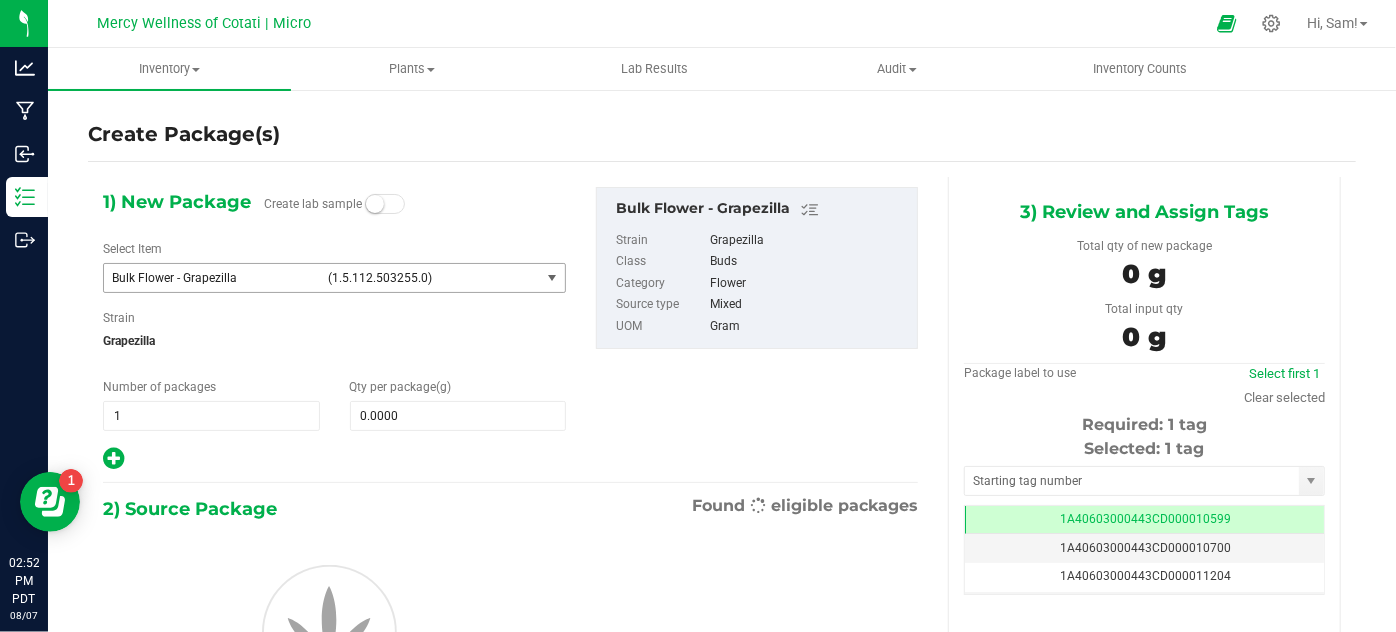 click on "(1.5.112.503255.0)" at bounding box center (430, 278) 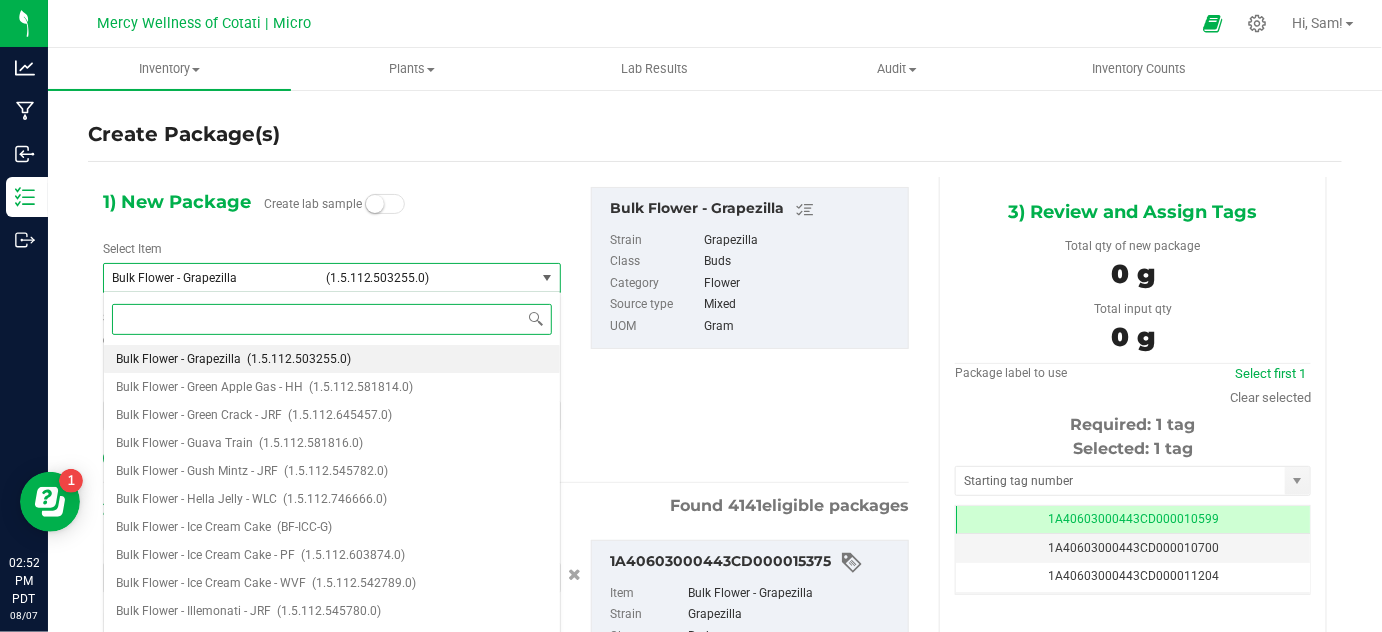 type on "g" 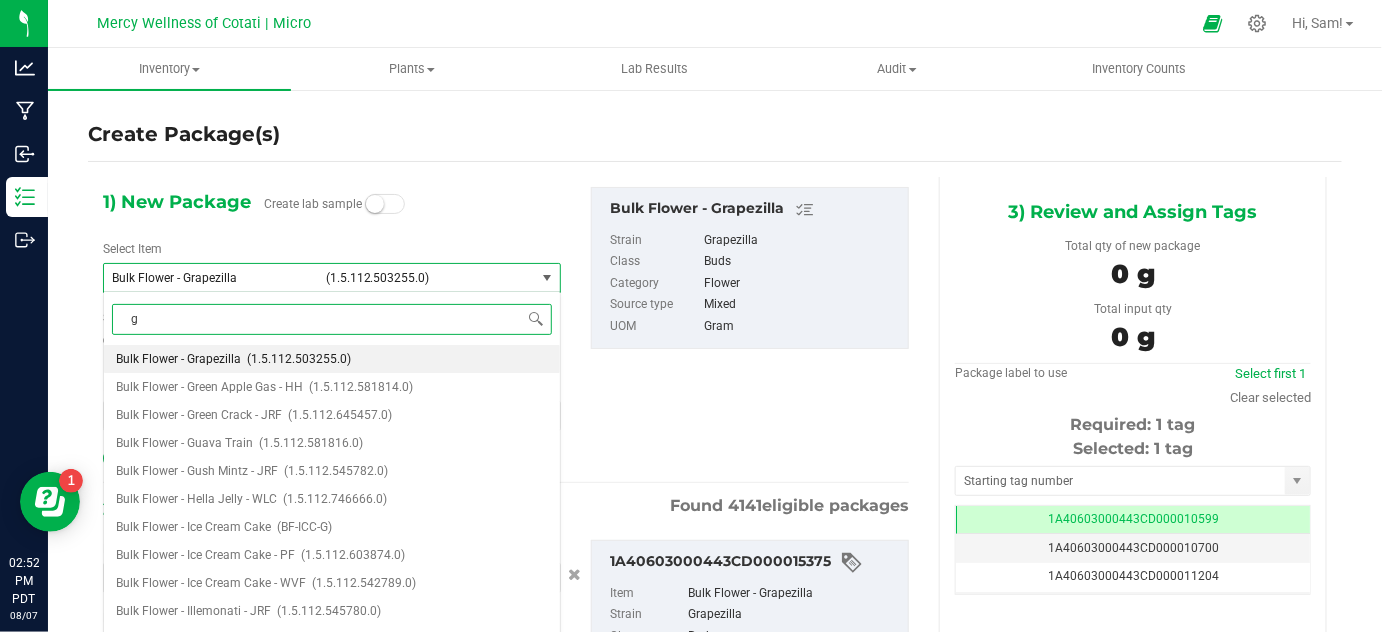 type on "0.0000 g" 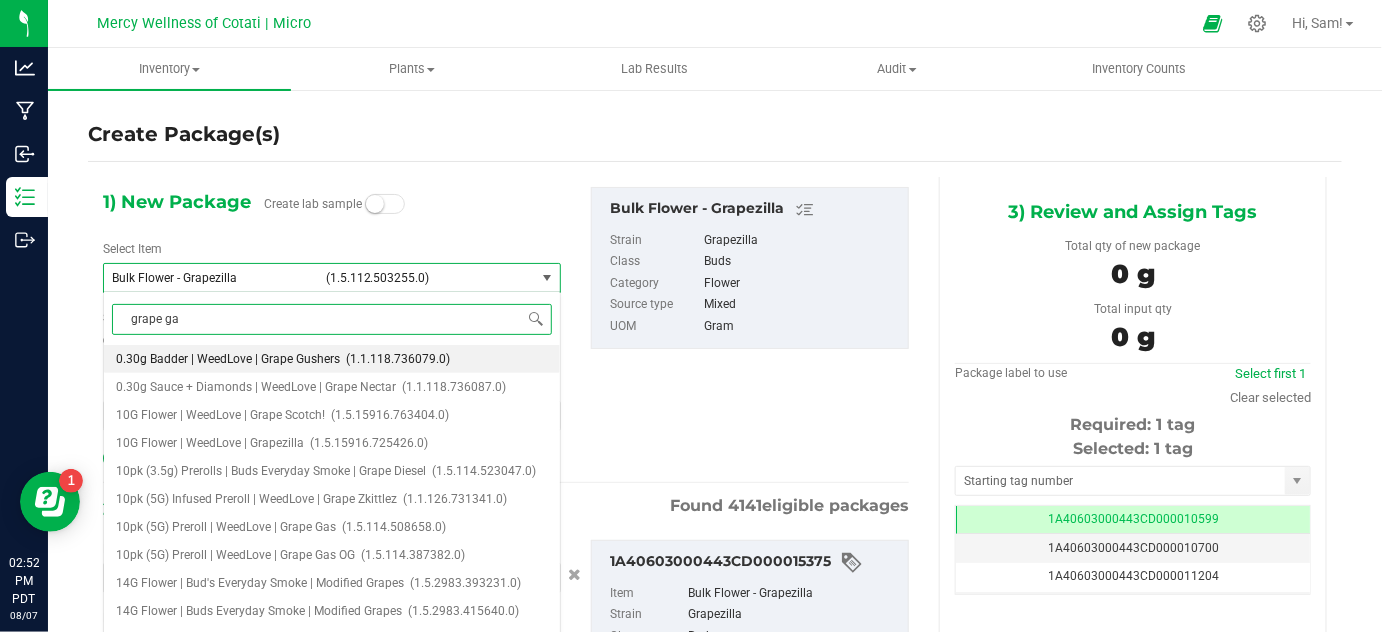 type on "grape gas" 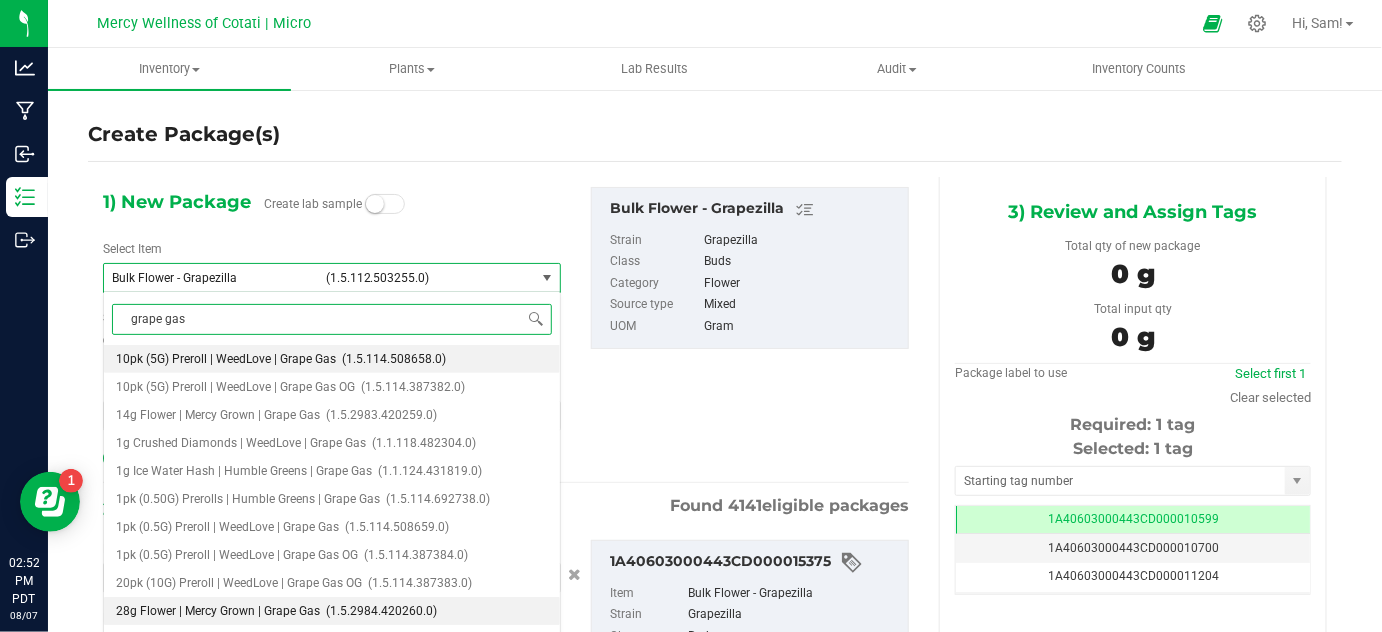 click on "(1.5.2984.420260.0)" at bounding box center (381, 611) 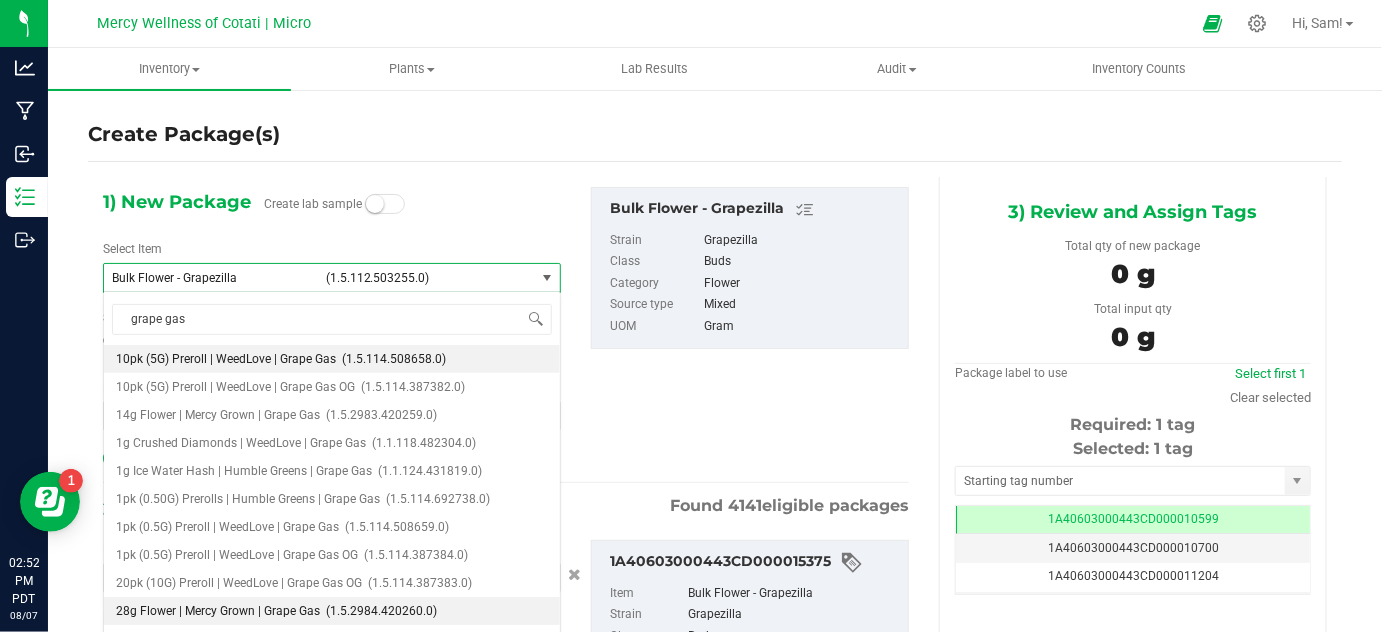 type 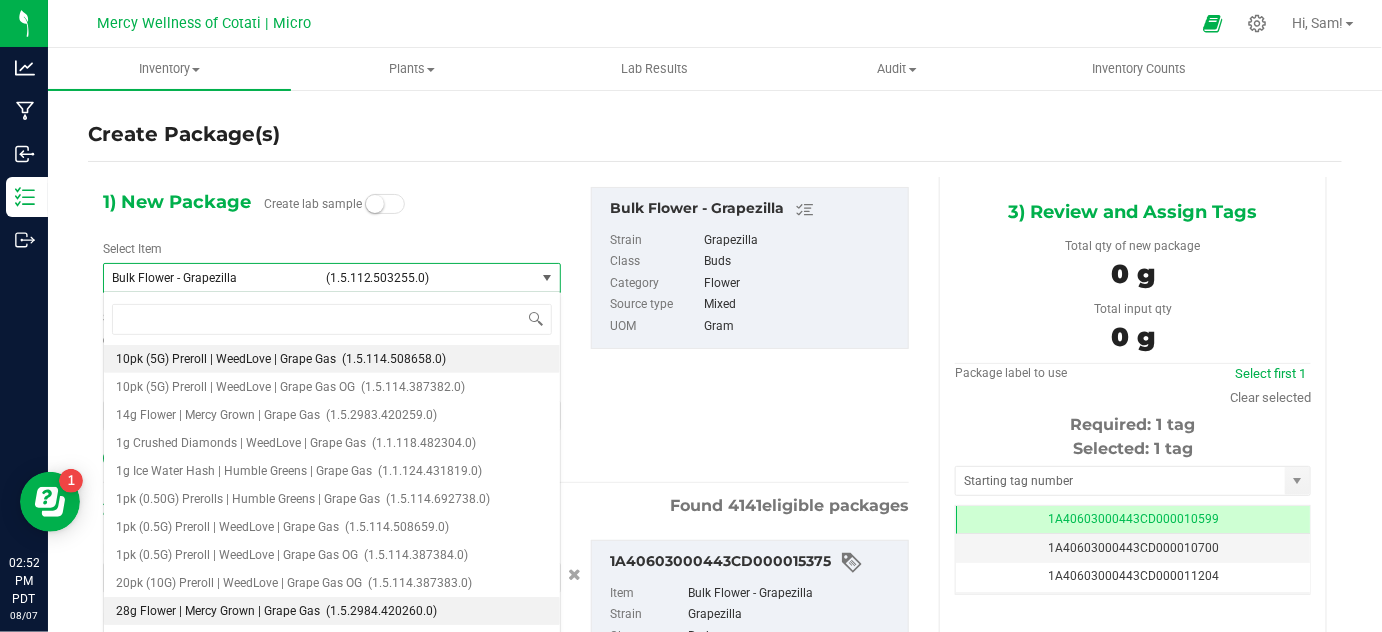 type on "0" 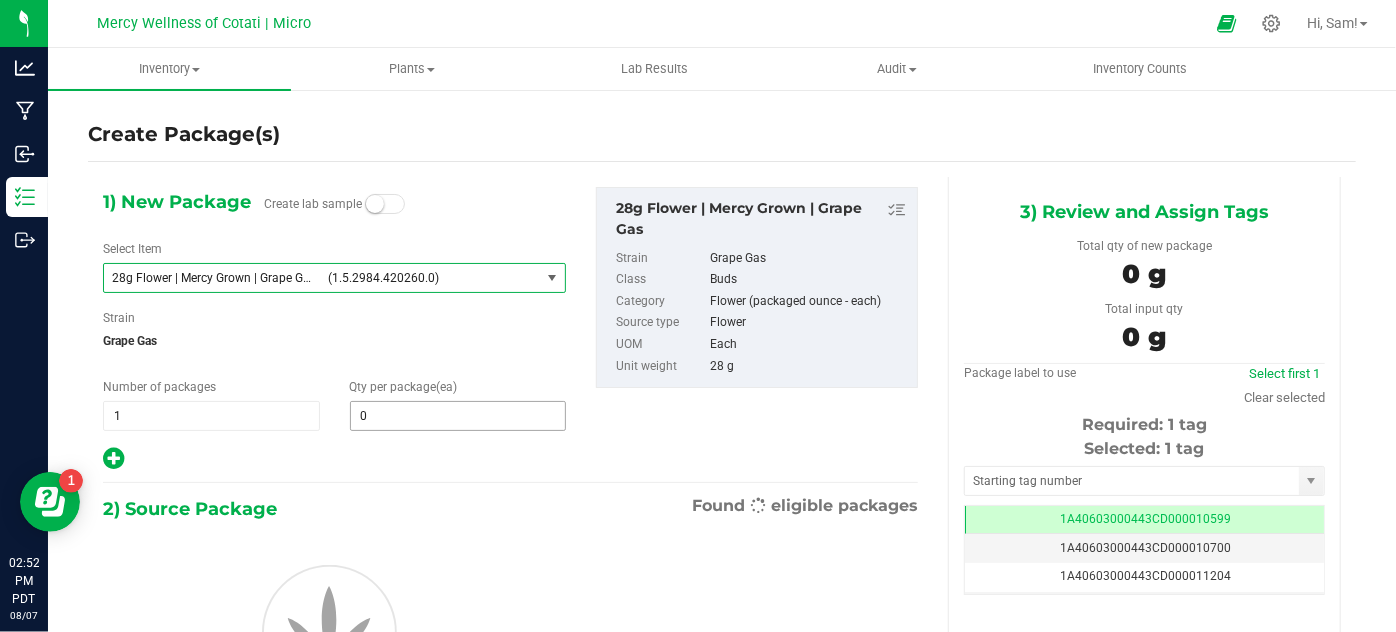 click on "Qty per package
(ea)
0 0" at bounding box center (458, 404) 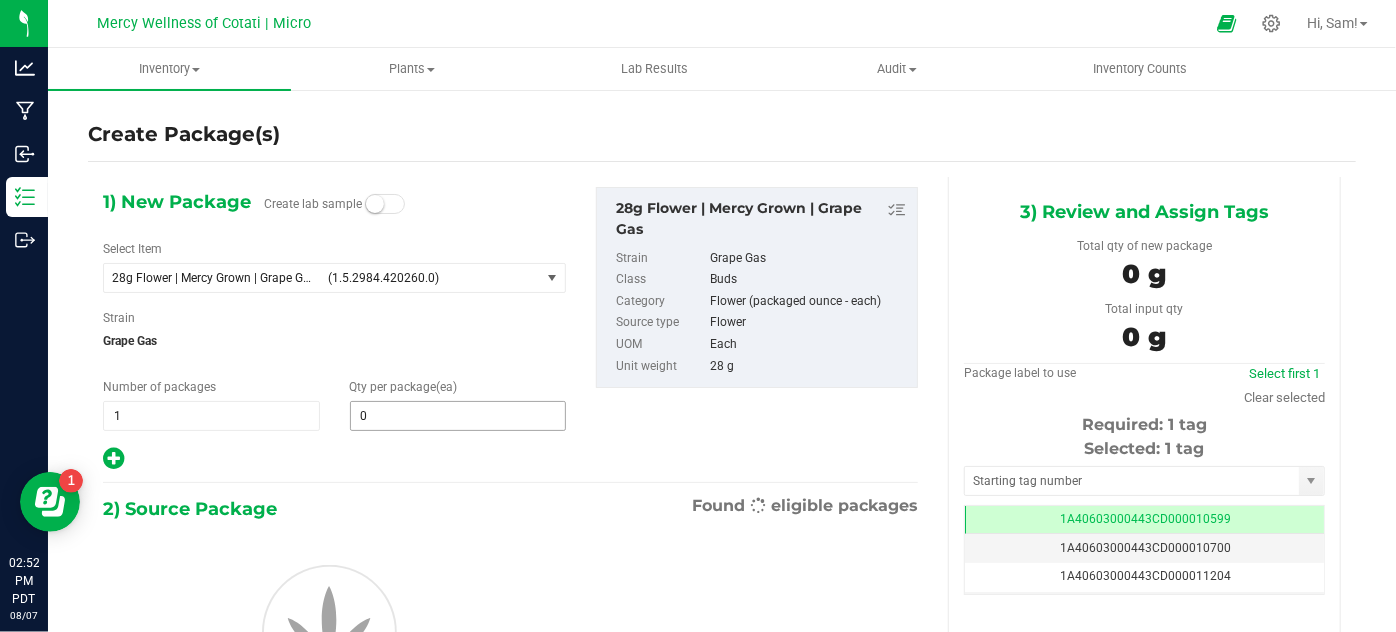 click on "0 0" at bounding box center [458, 416] 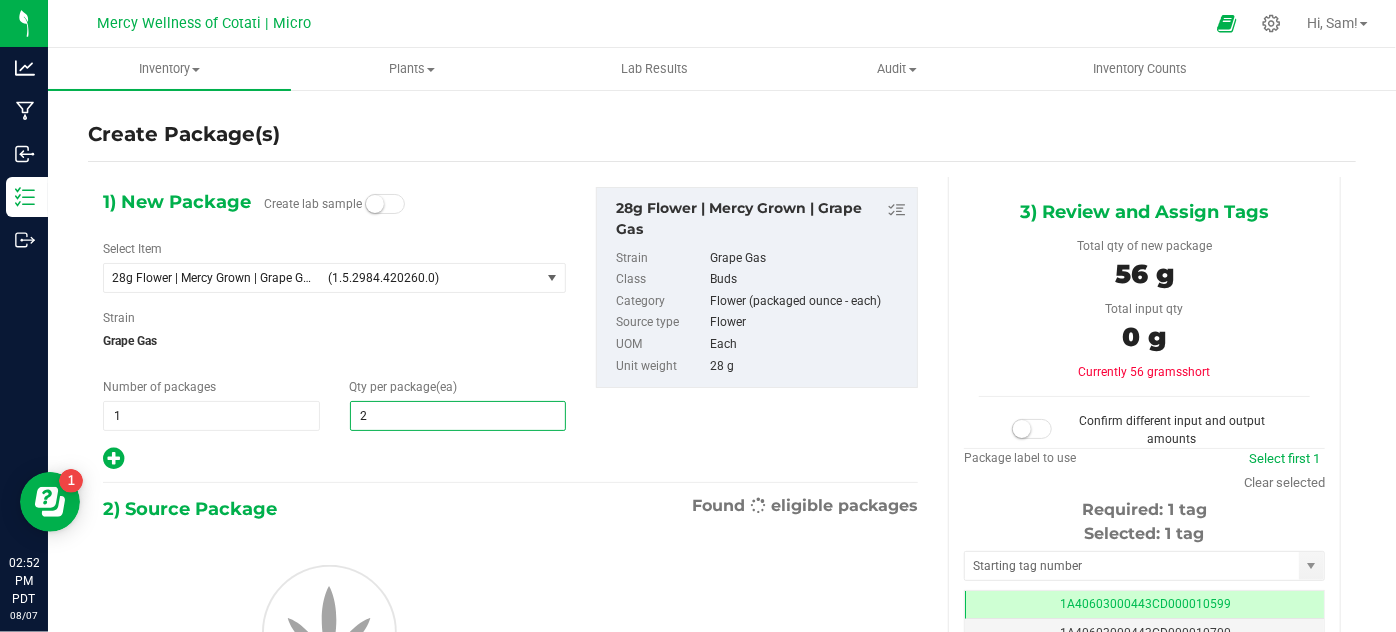 type on "24" 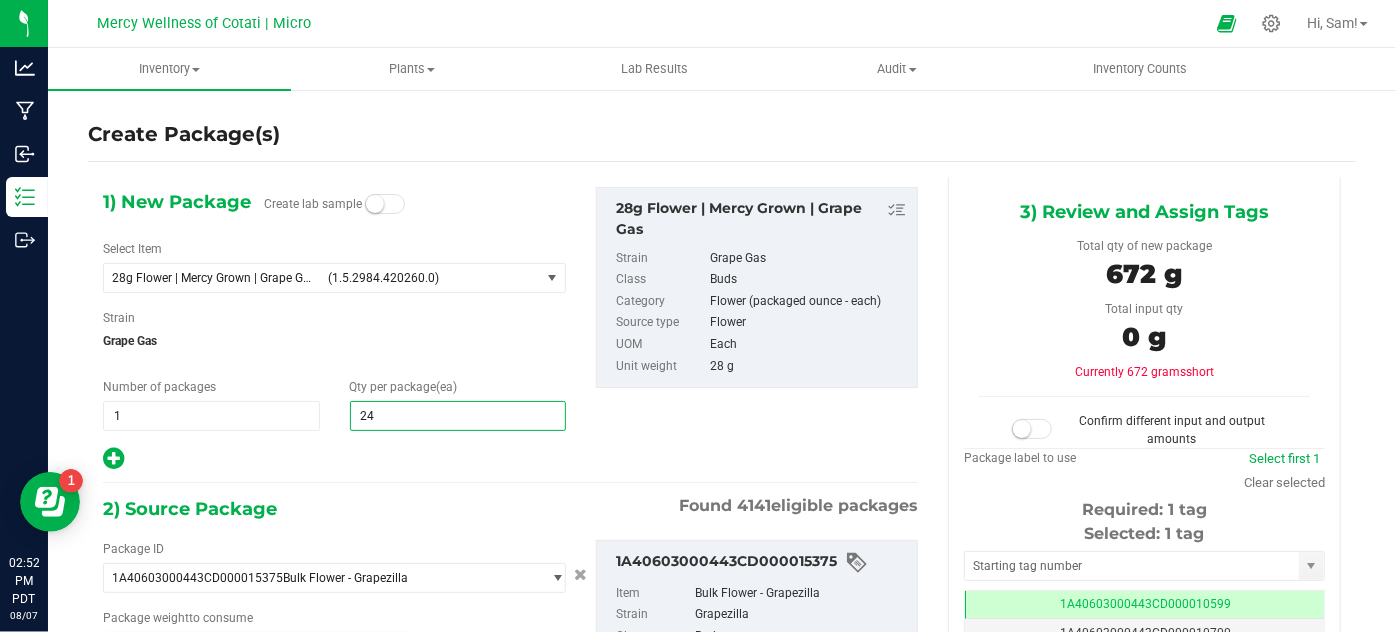 type on "0.0000 g" 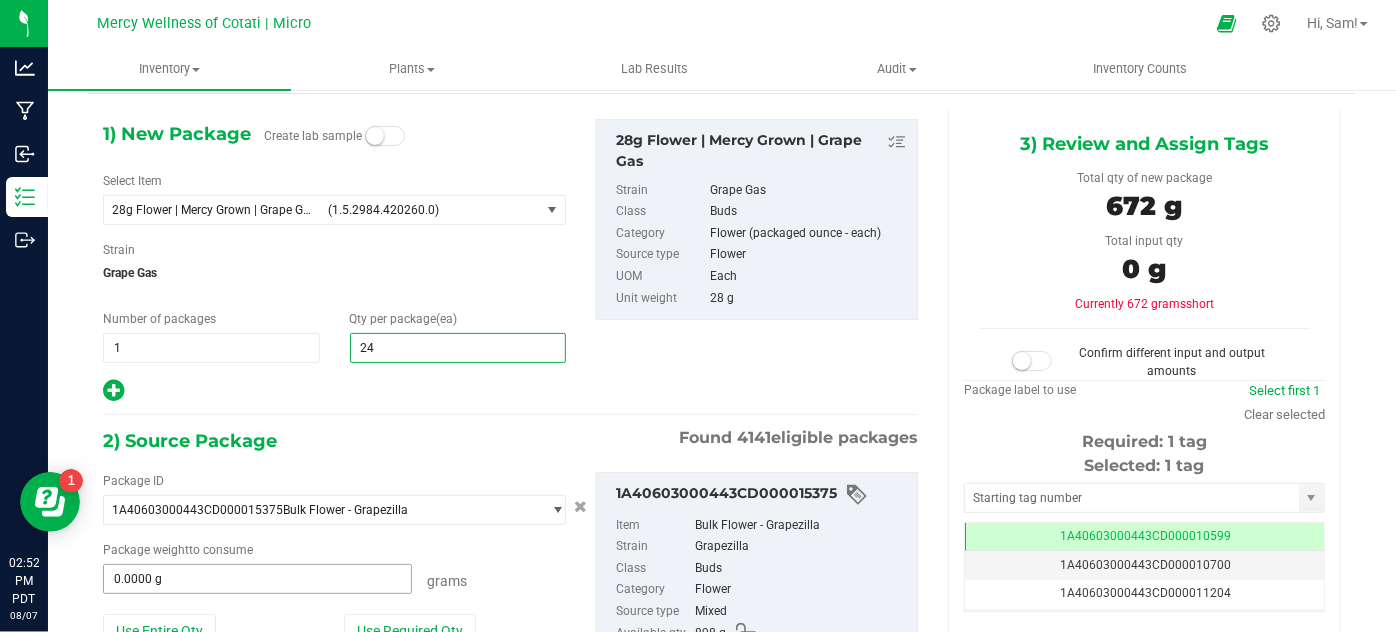 click on "0.0000 g" at bounding box center [257, 579] 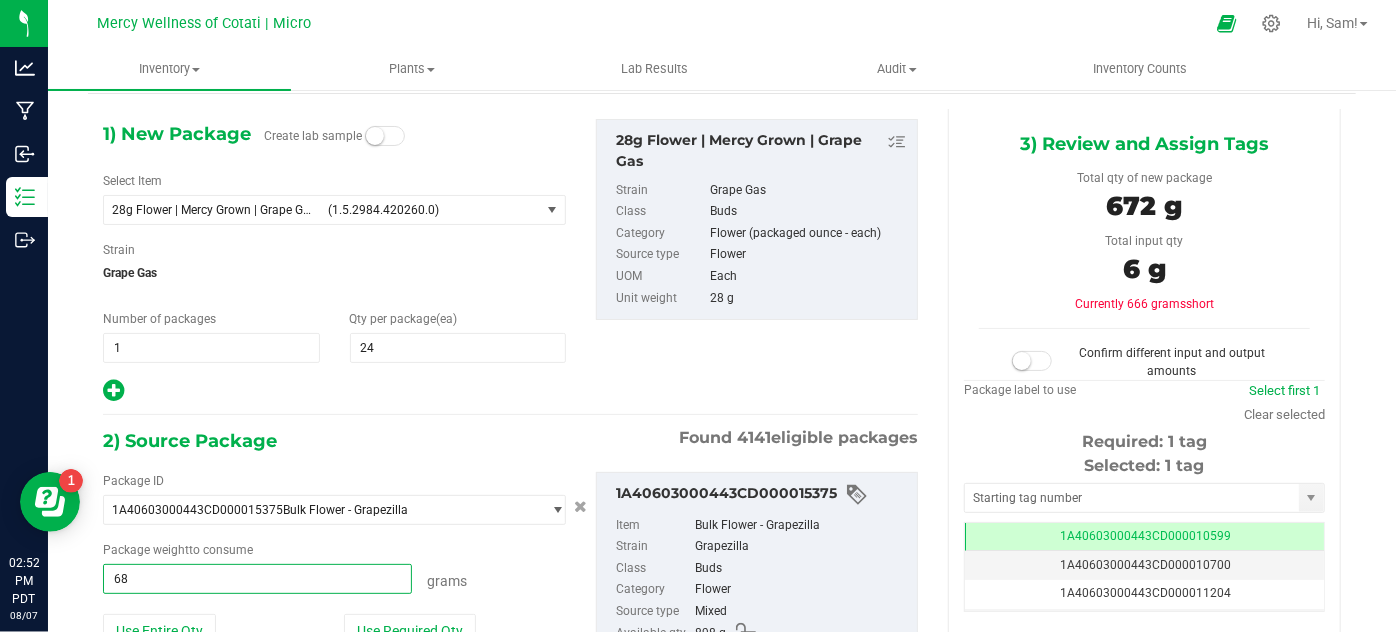 type on "684" 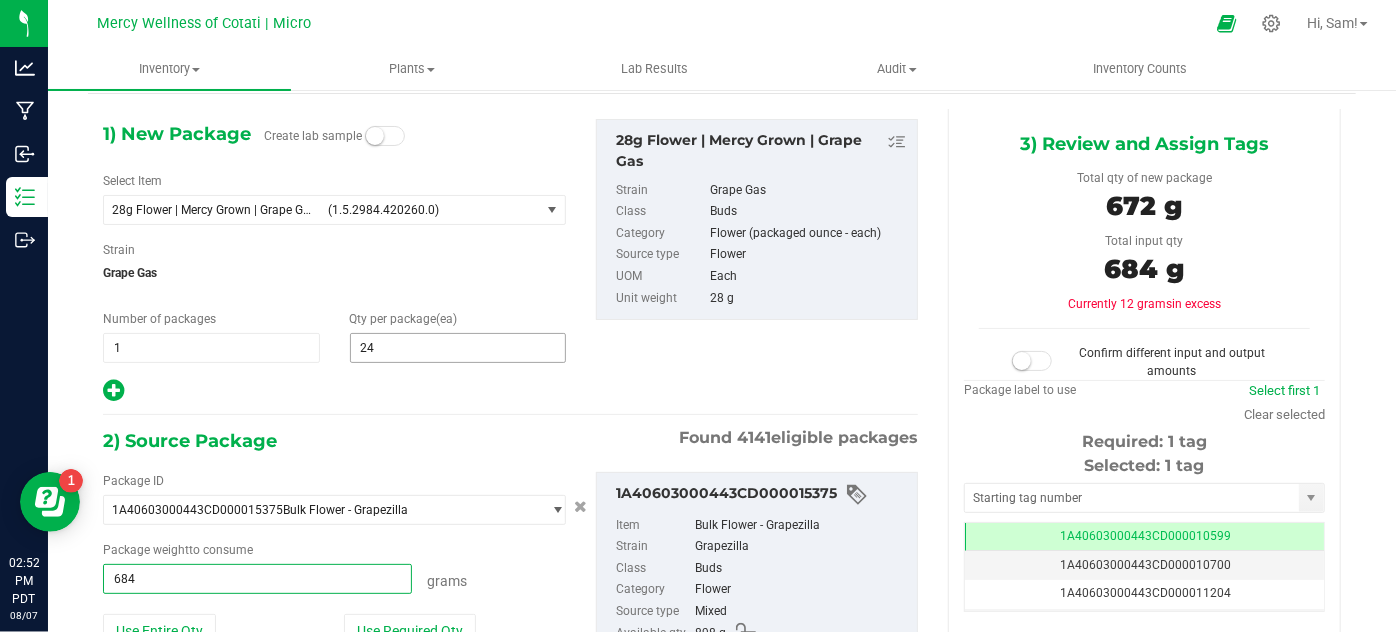 type on "684.0000 g" 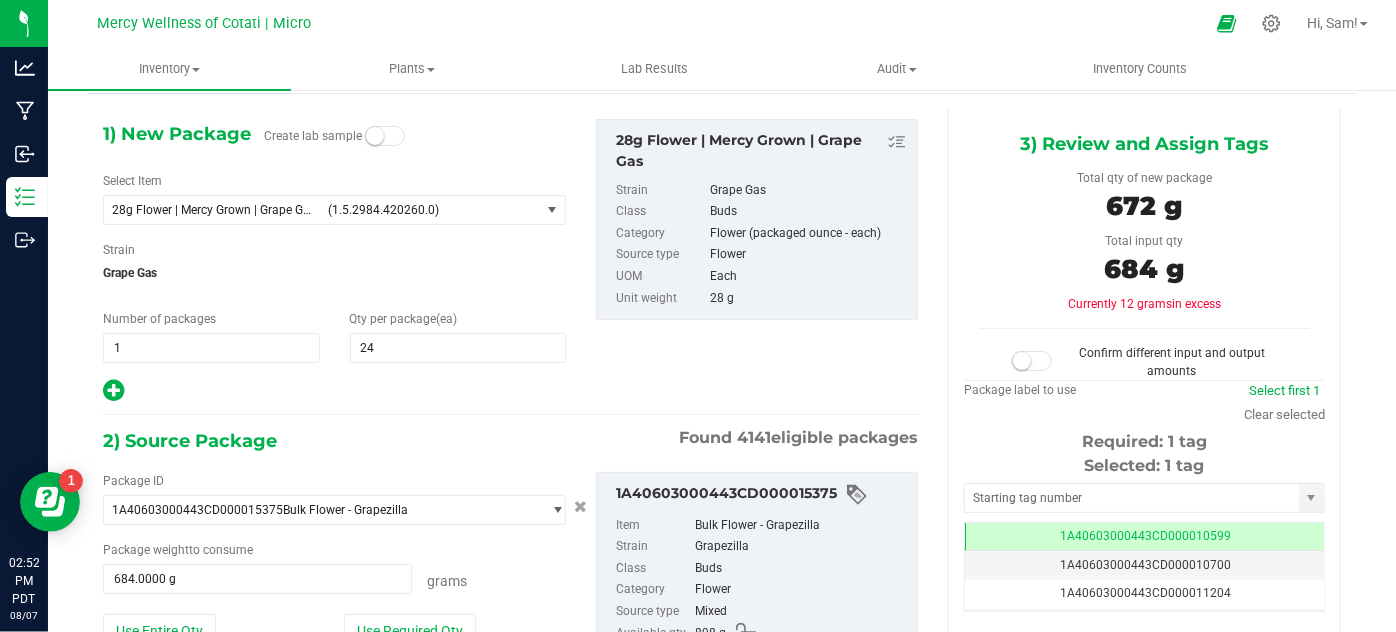 click on "28g Flower | Mercy Grown | Grape Gas" at bounding box center (510, 435) 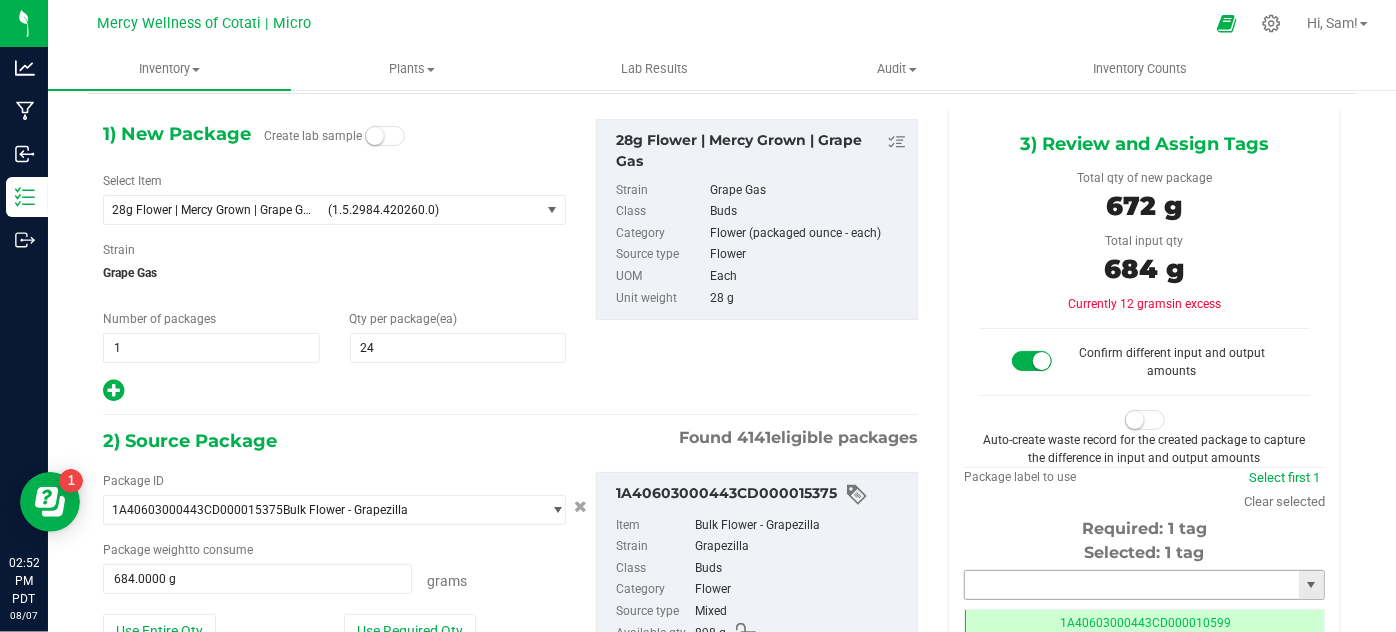 click at bounding box center [1132, 585] 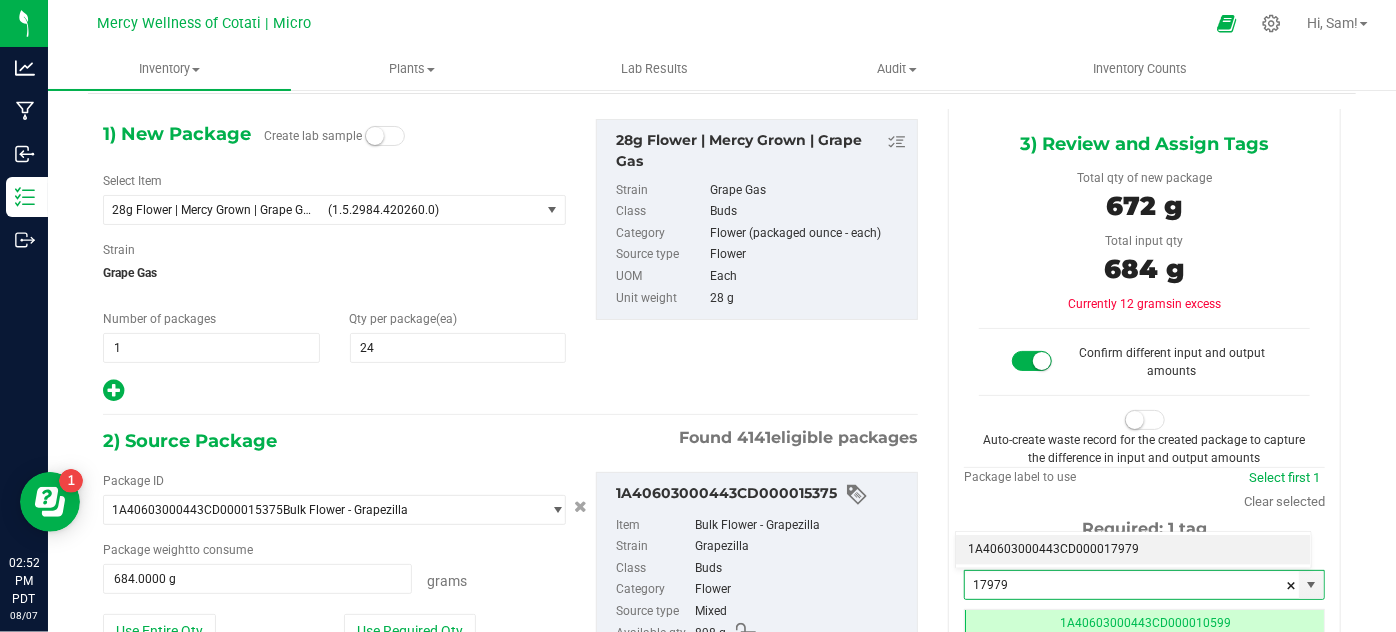click on "1A40603000443CD000017979" at bounding box center [1133, 550] 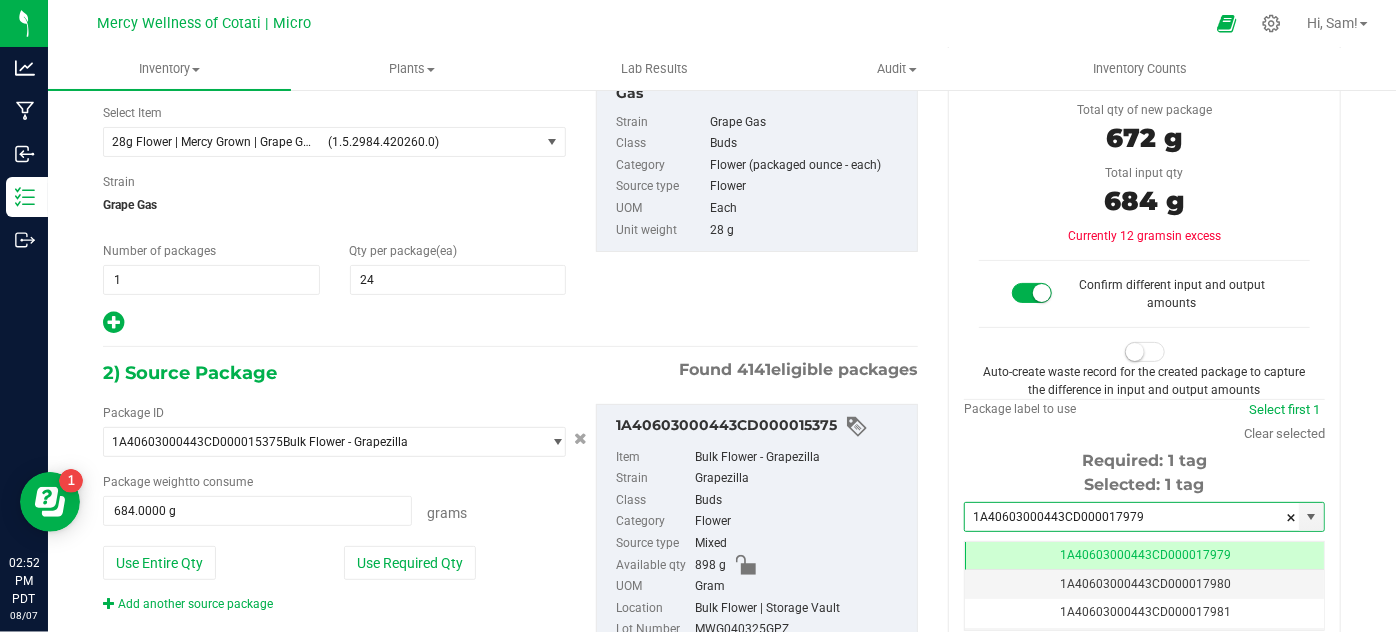 type on "1A40603000443CD000017979" 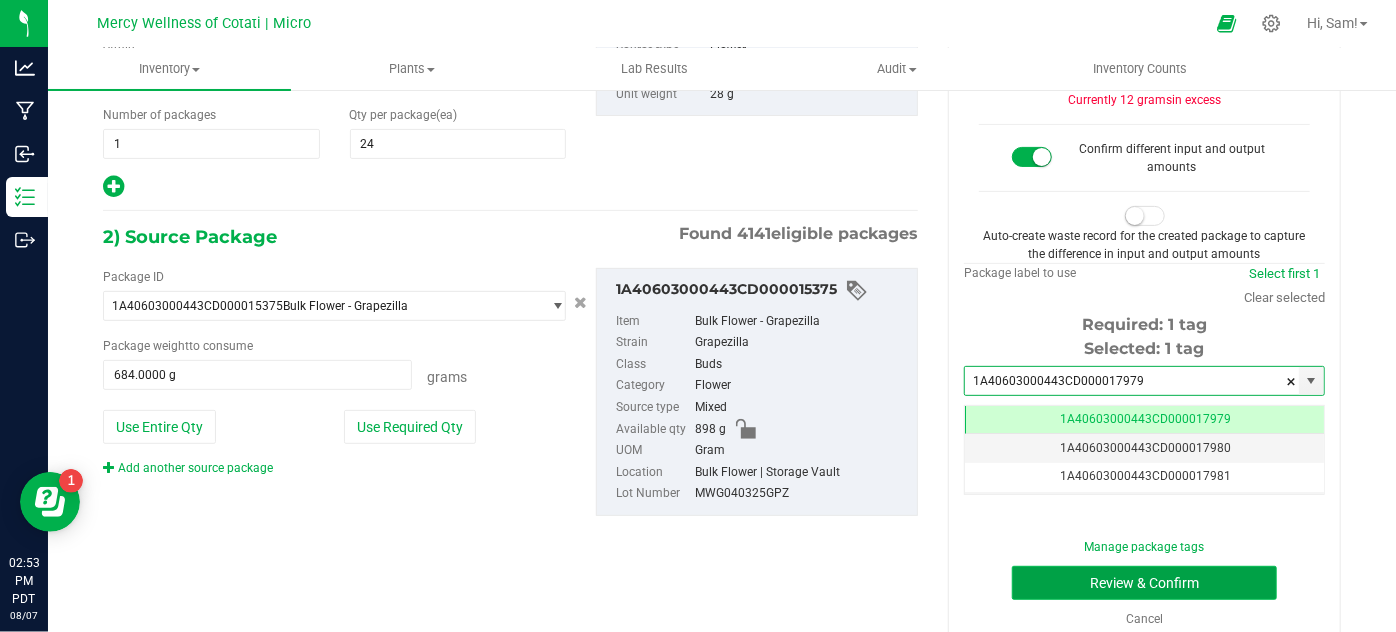 click on "Review & Confirm" at bounding box center (1144, 583) 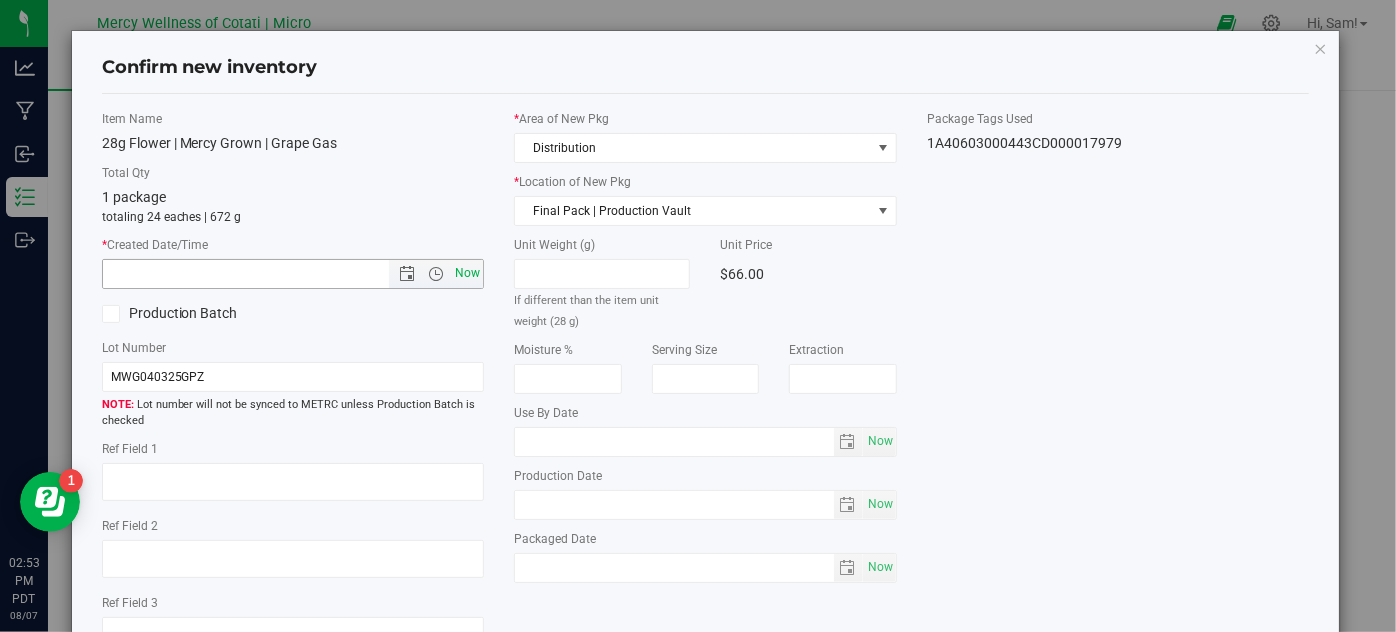 click on "Now" at bounding box center [468, 273] 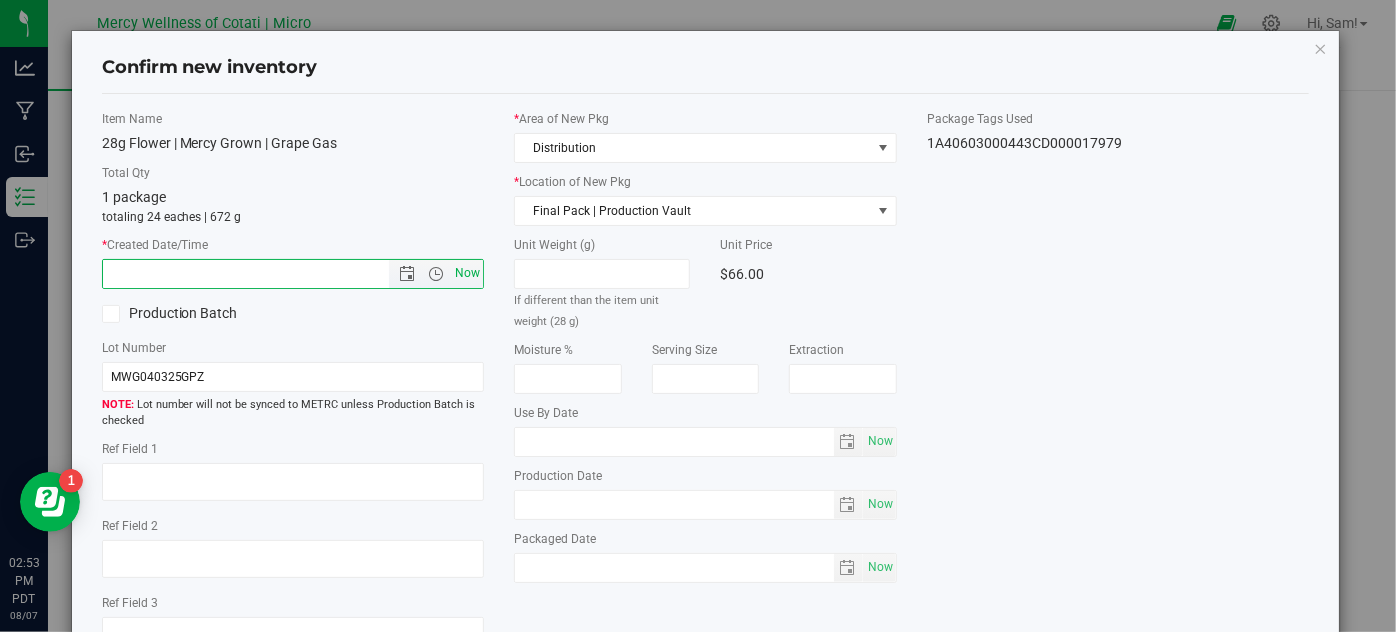 type on "8/7/2025 2:53 PM" 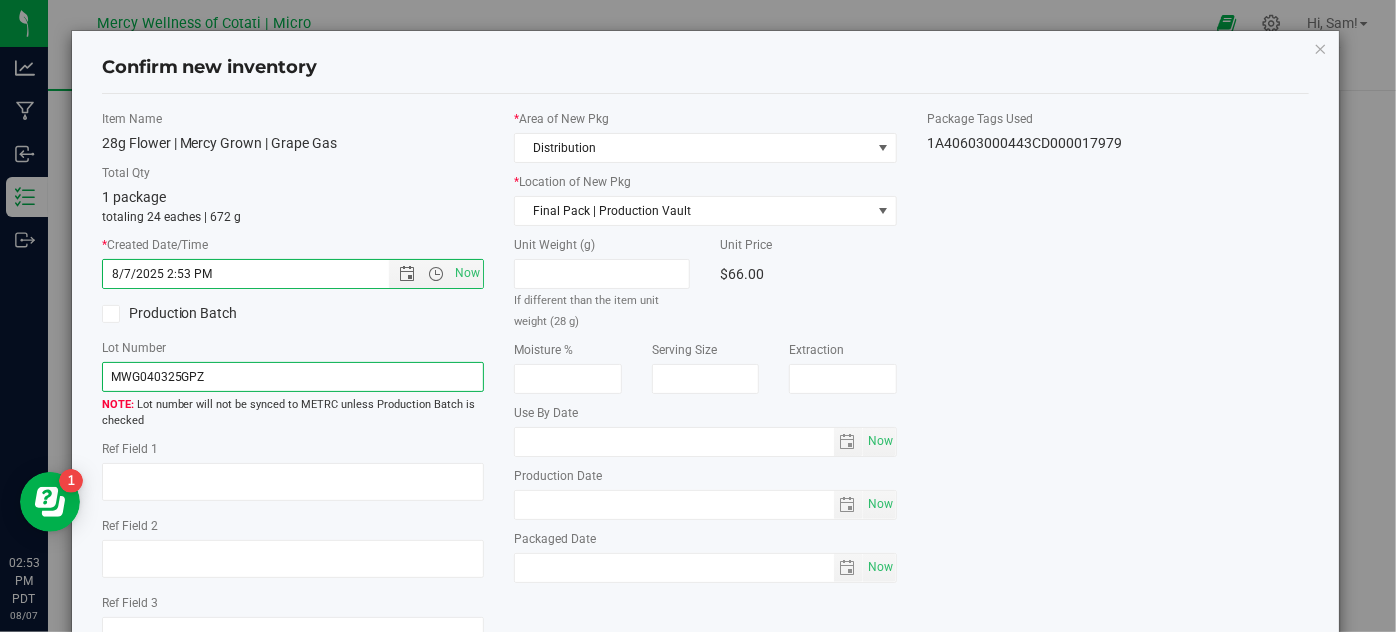 click on "MWG040325GPZ" at bounding box center (293, 377) 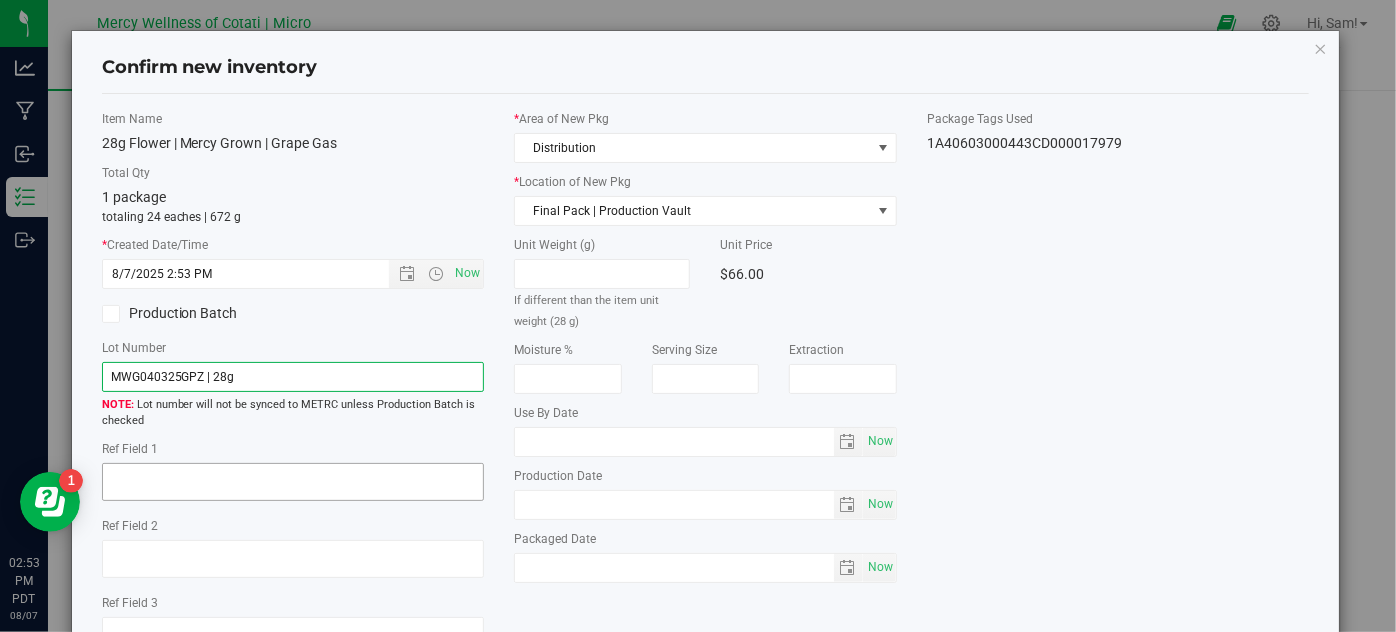type on "MWG040325GPZ | 28g" 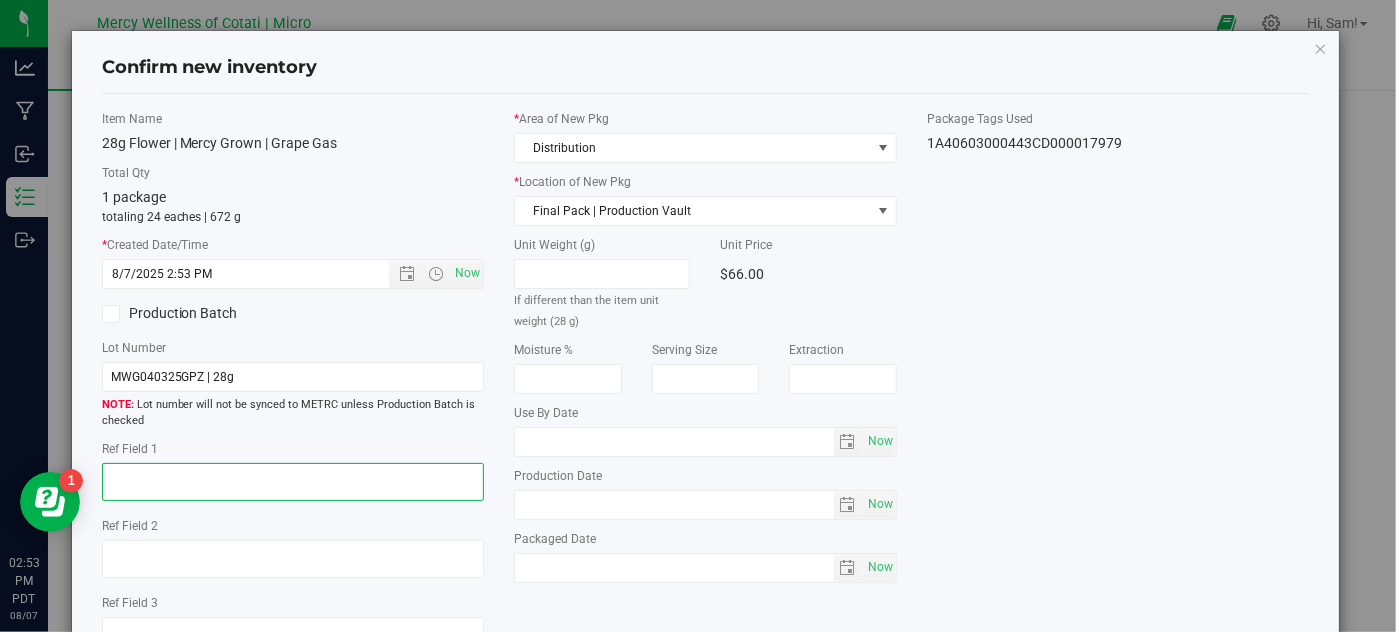 click at bounding box center [293, 482] 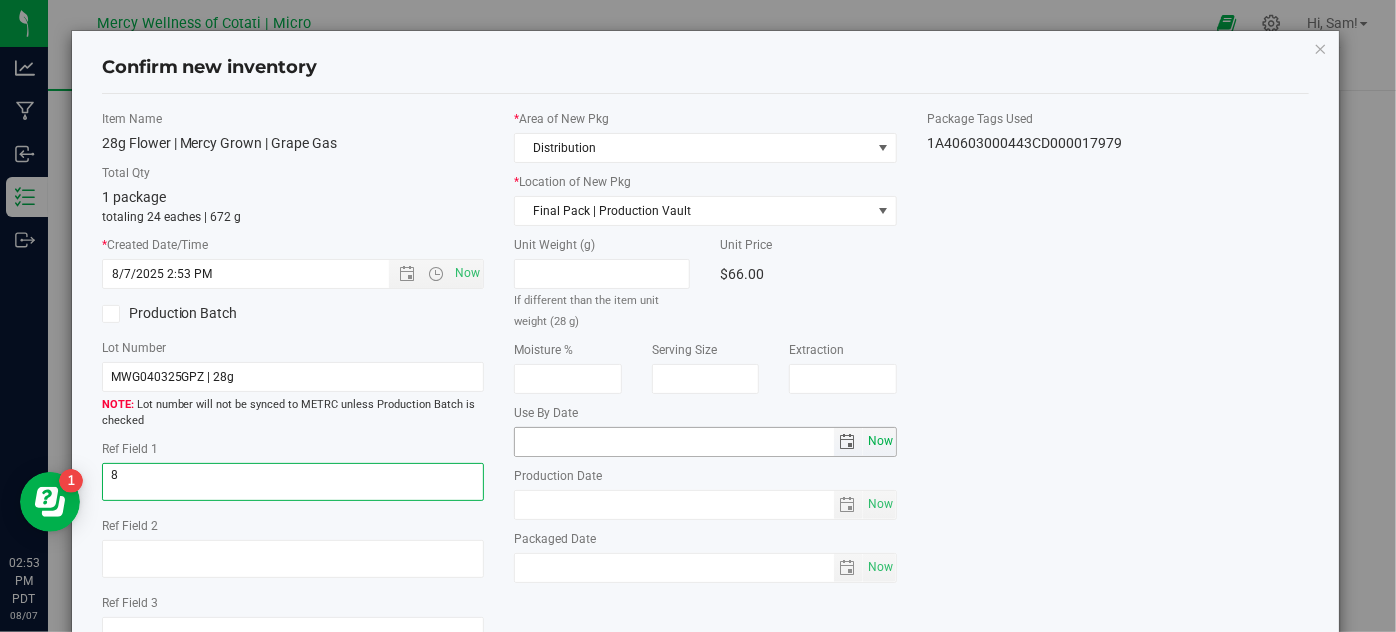 type on "8" 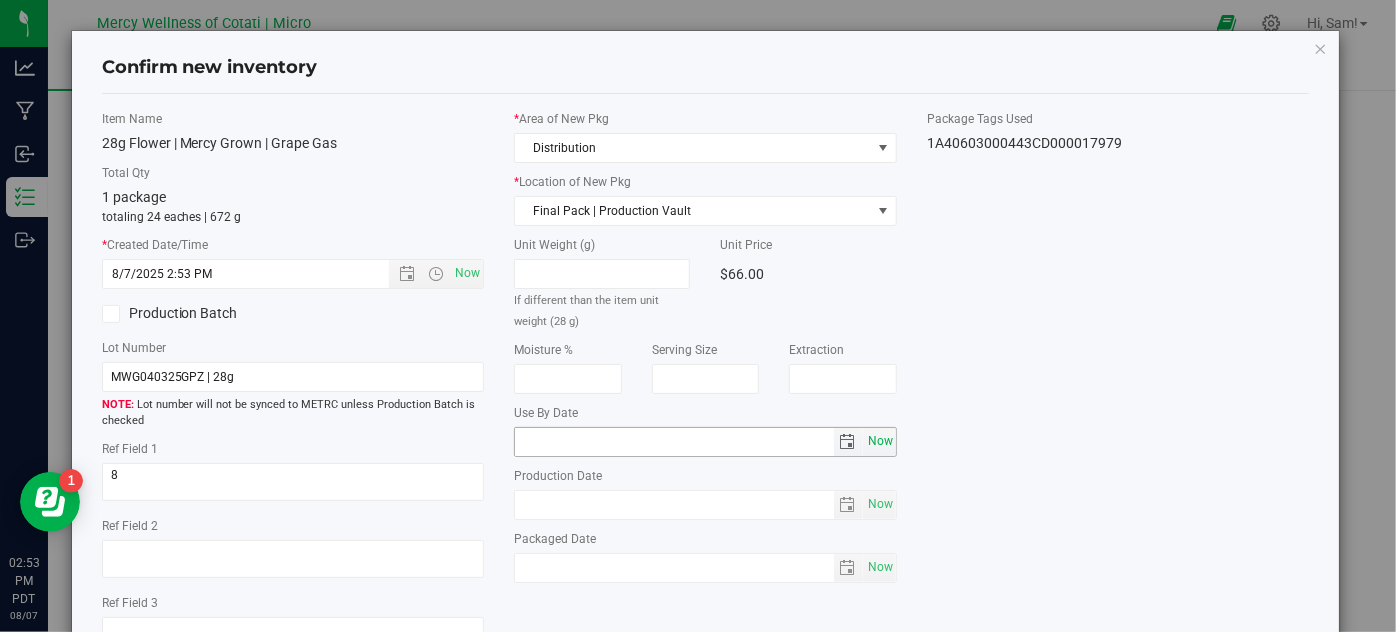 click on "Now" at bounding box center [880, 441] 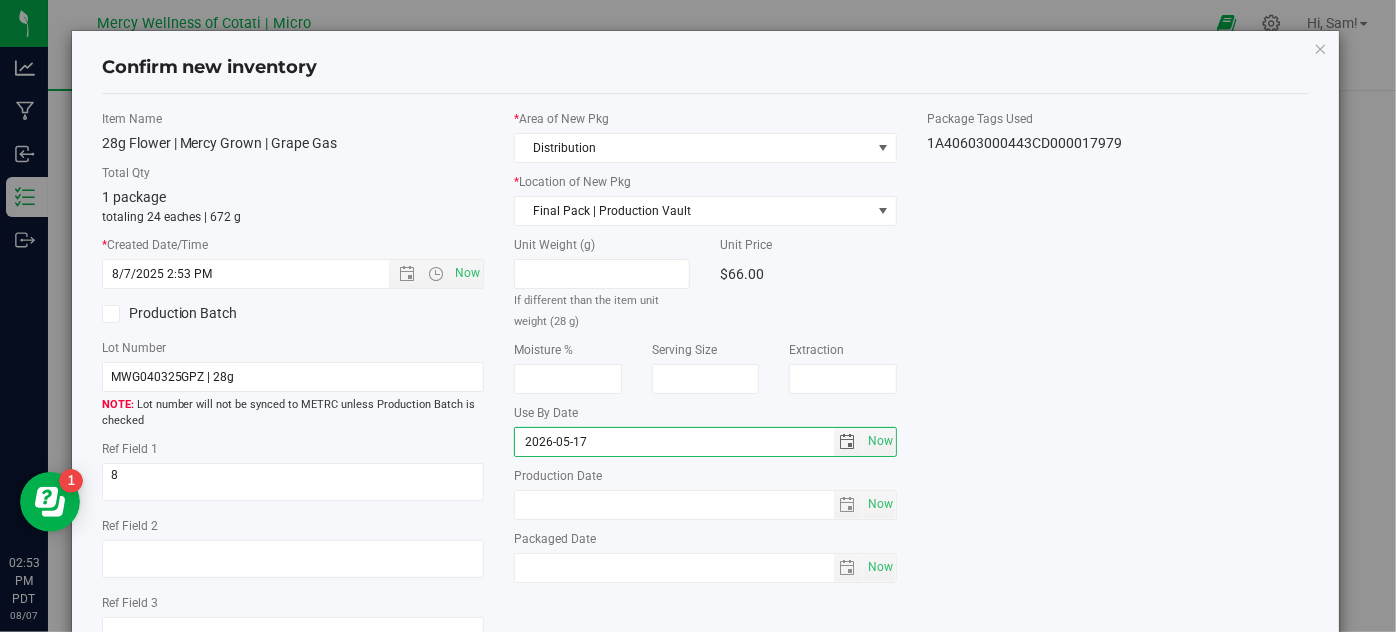 type on "2026-05-17" 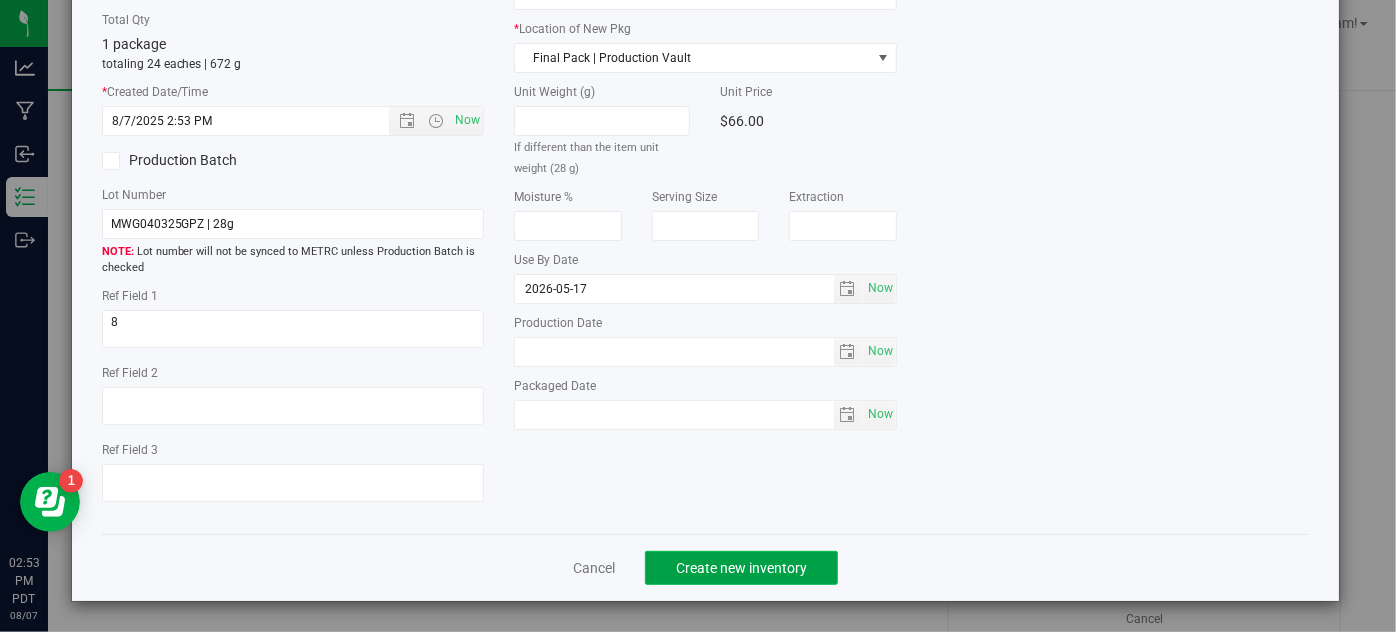 click on "Create new inventory" 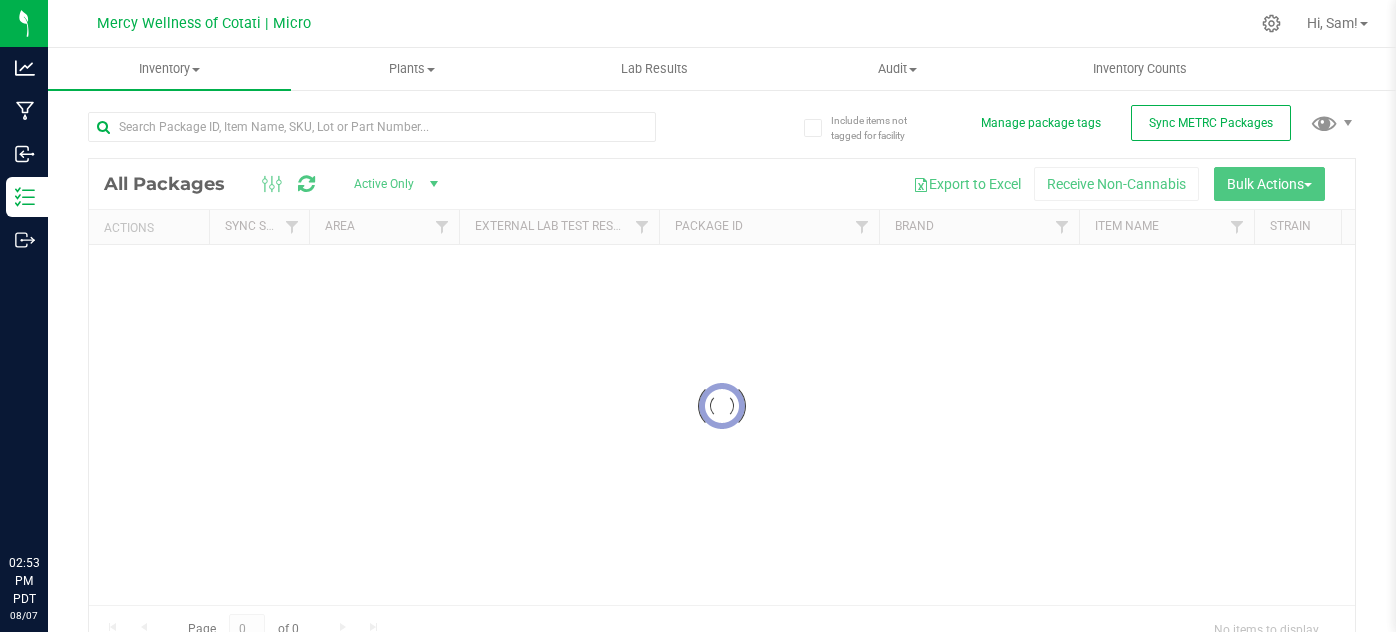 scroll, scrollTop: 0, scrollLeft: 0, axis: both 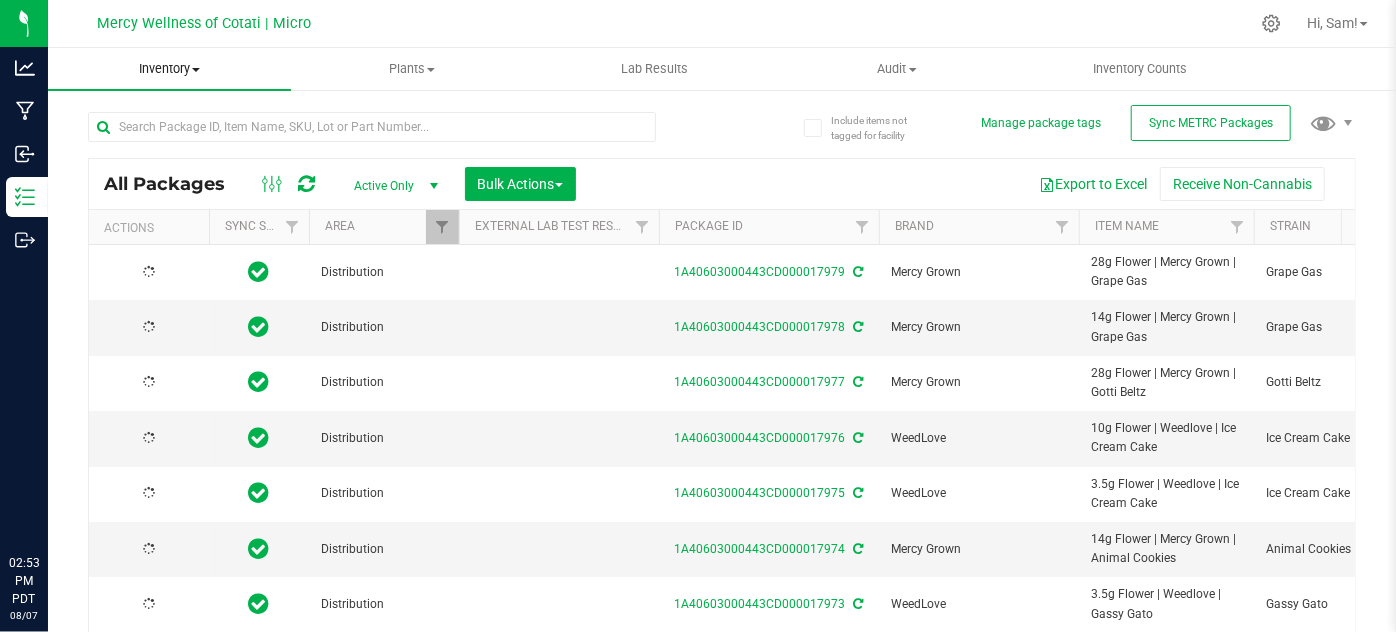 type on "2026-05-17" 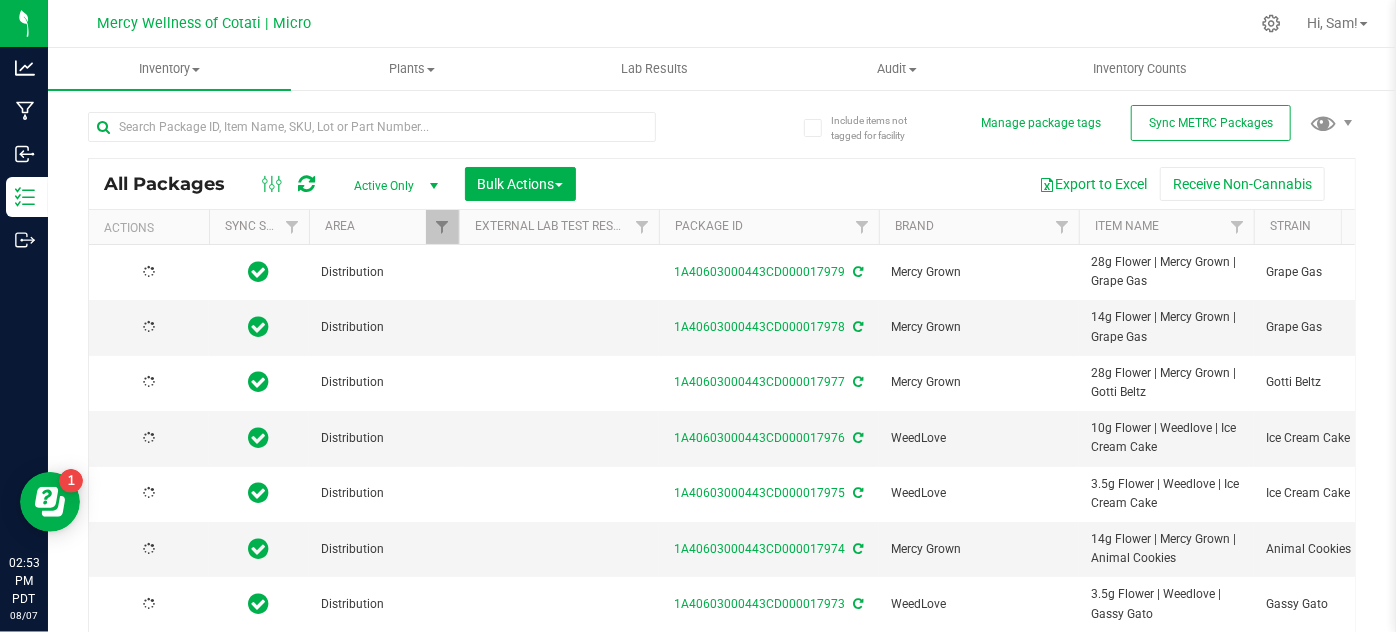 scroll, scrollTop: 0, scrollLeft: 0, axis: both 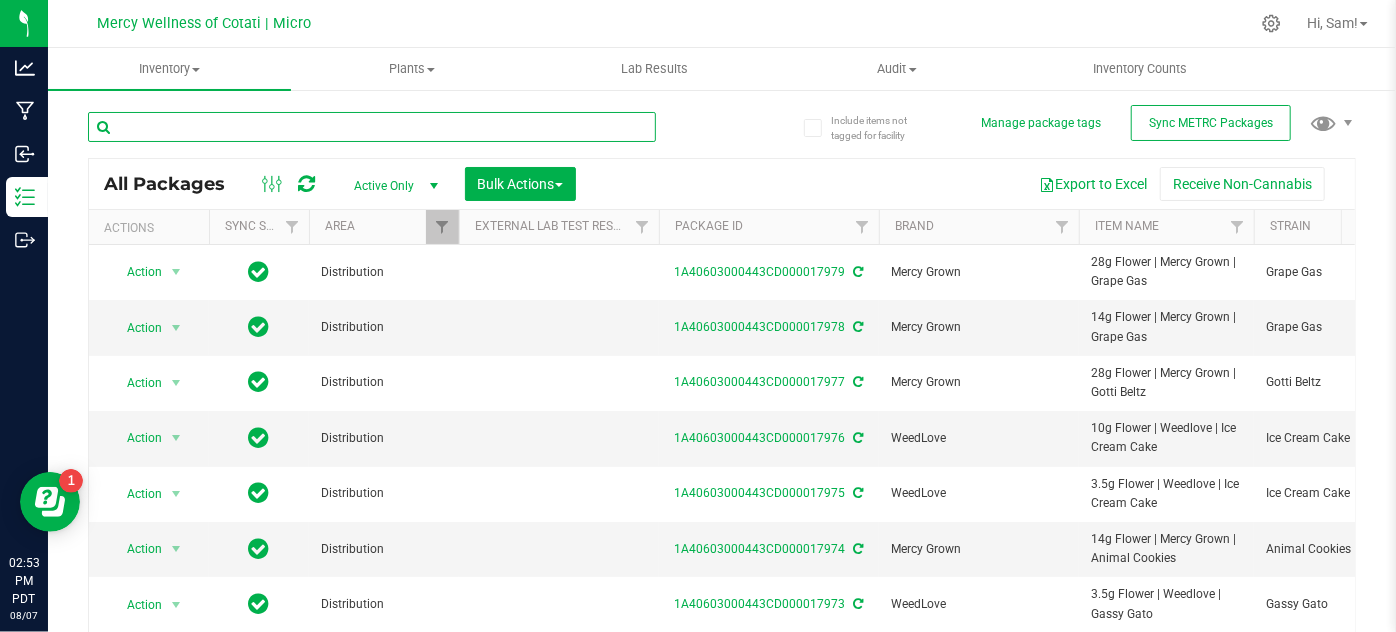 click at bounding box center [372, 127] 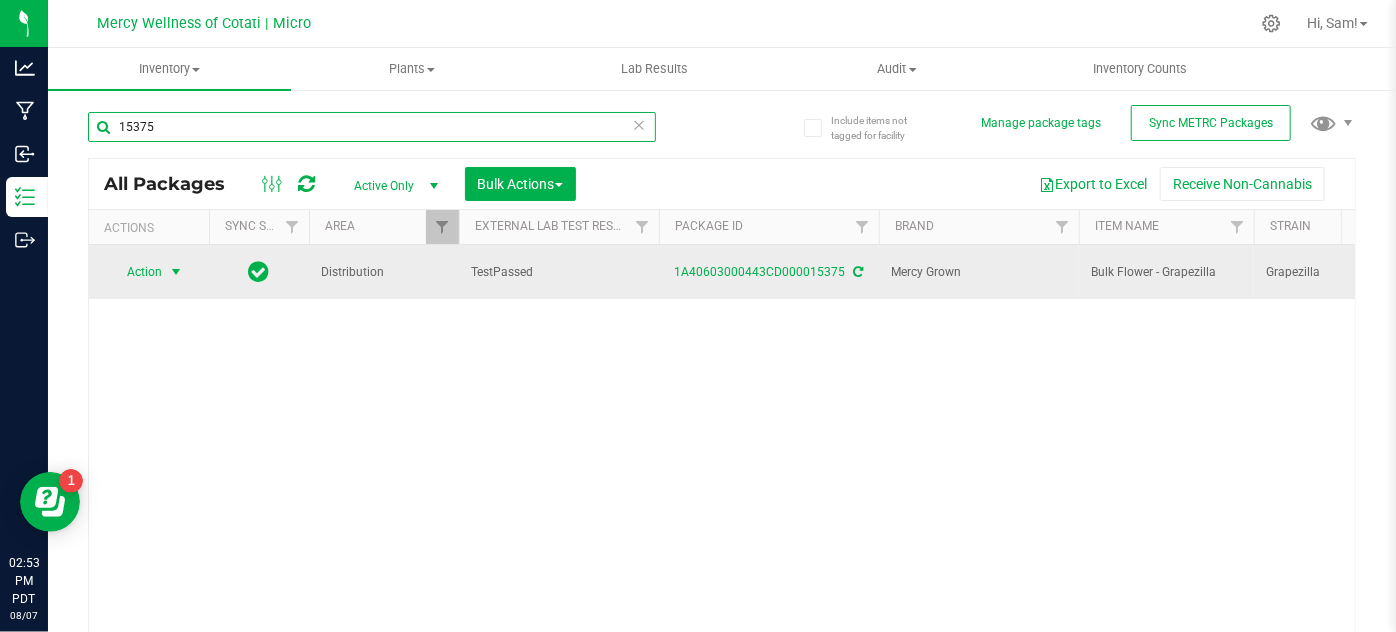 type on "15375" 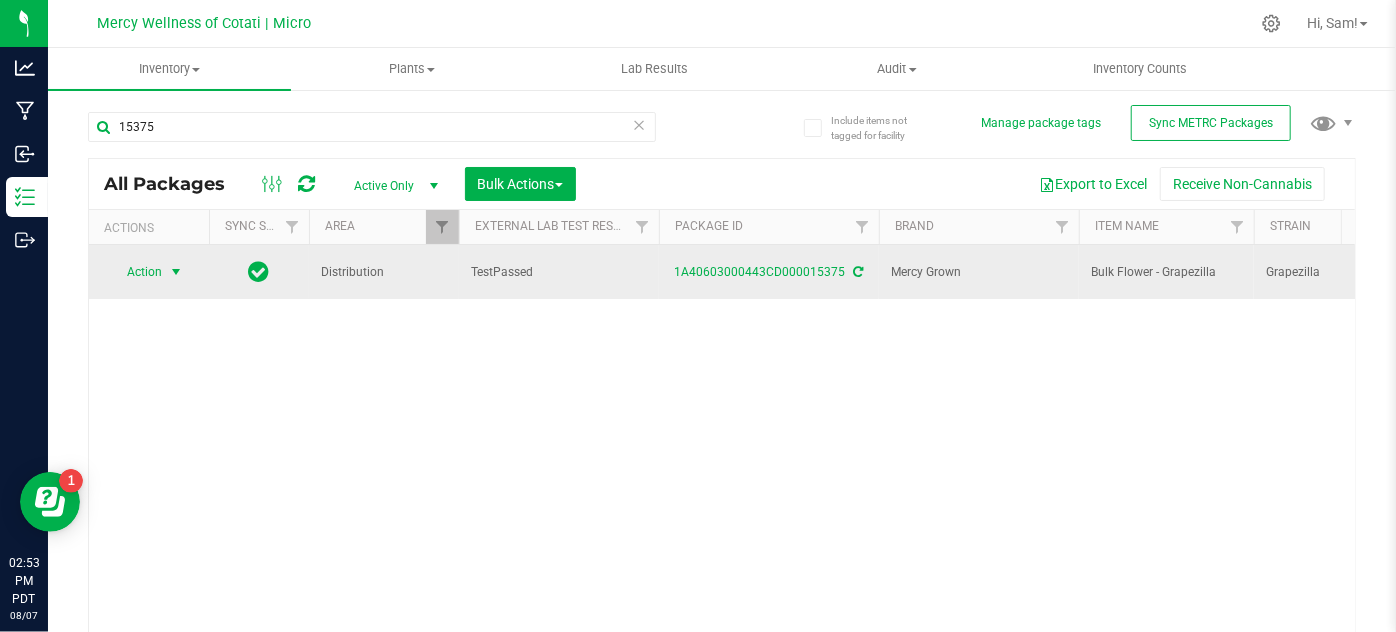 click on "Action" at bounding box center [136, 272] 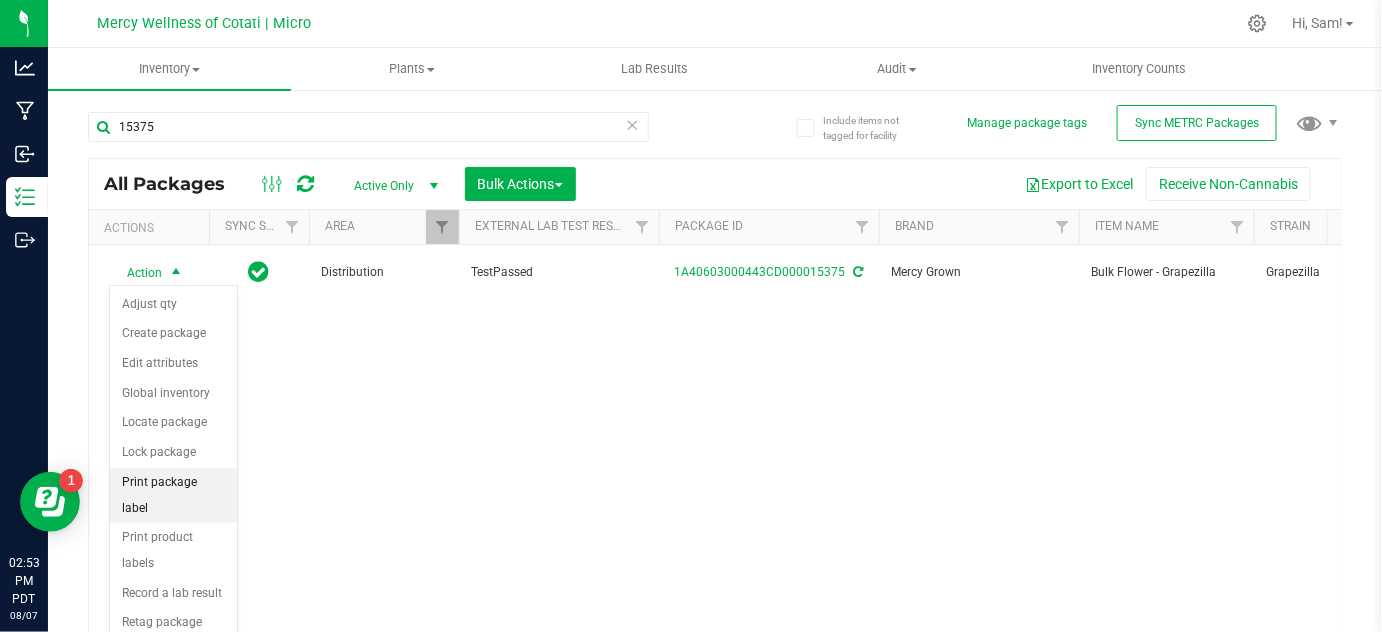 click on "Print package label" at bounding box center [173, 495] 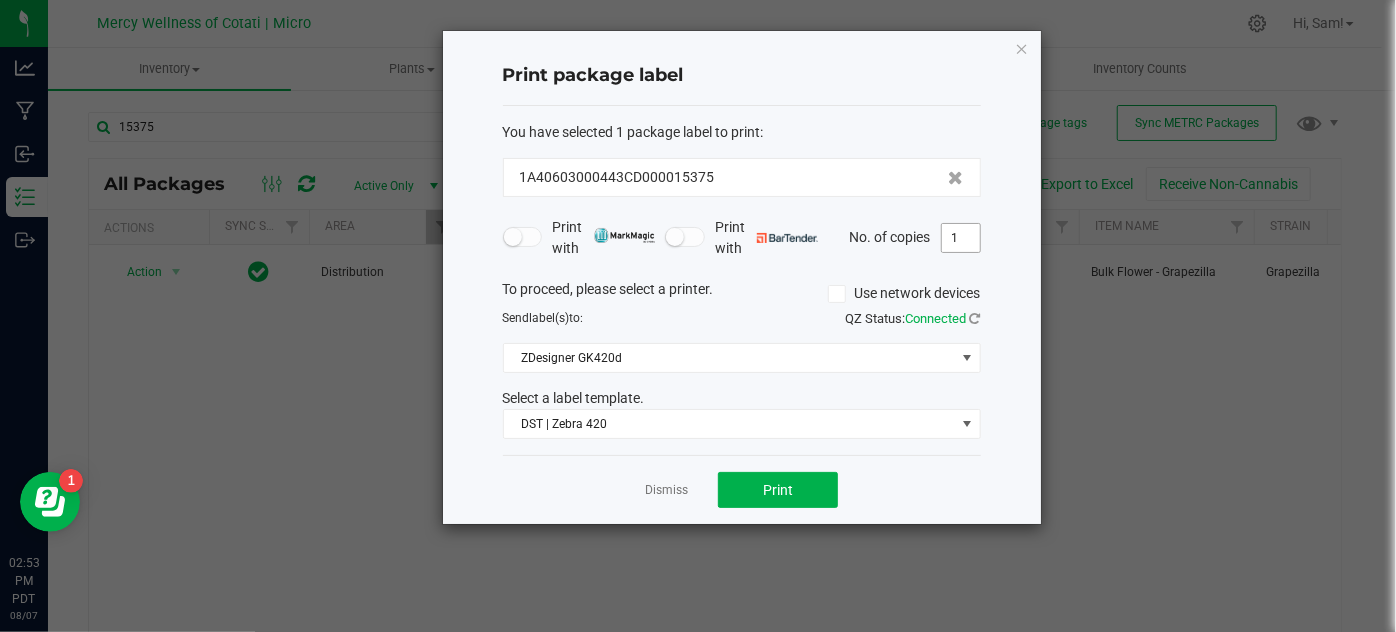 click on "1" at bounding box center (961, 238) 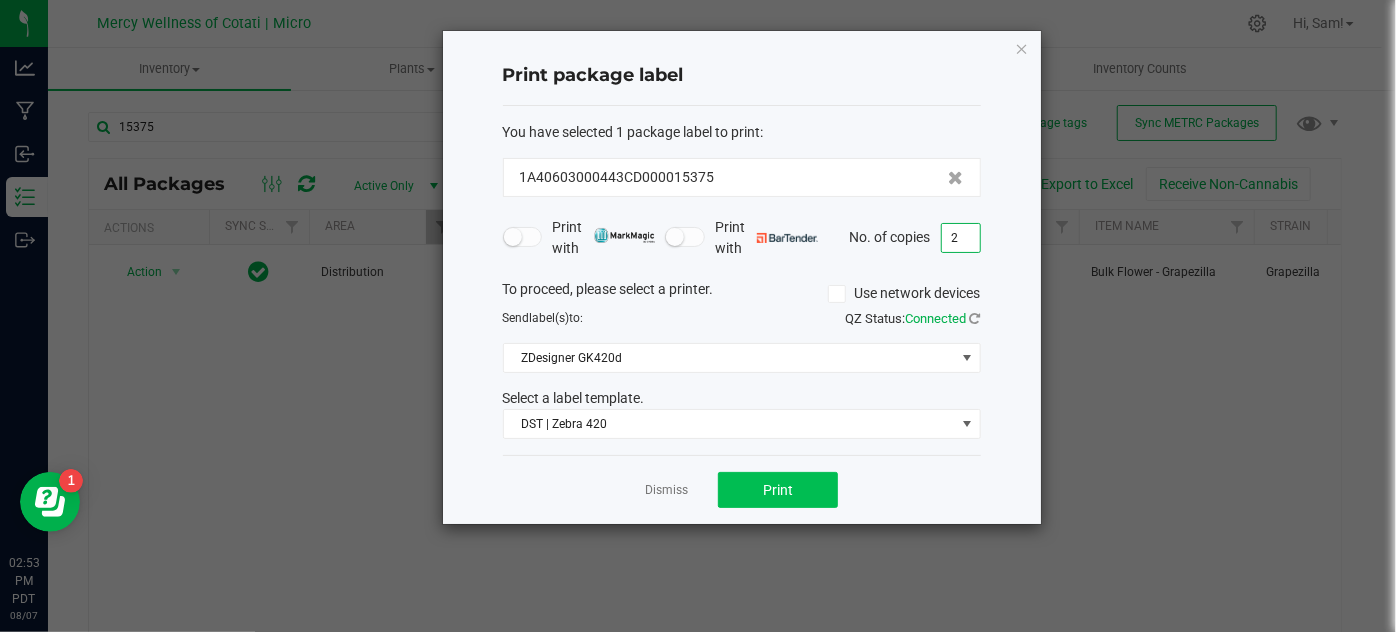 type on "2" 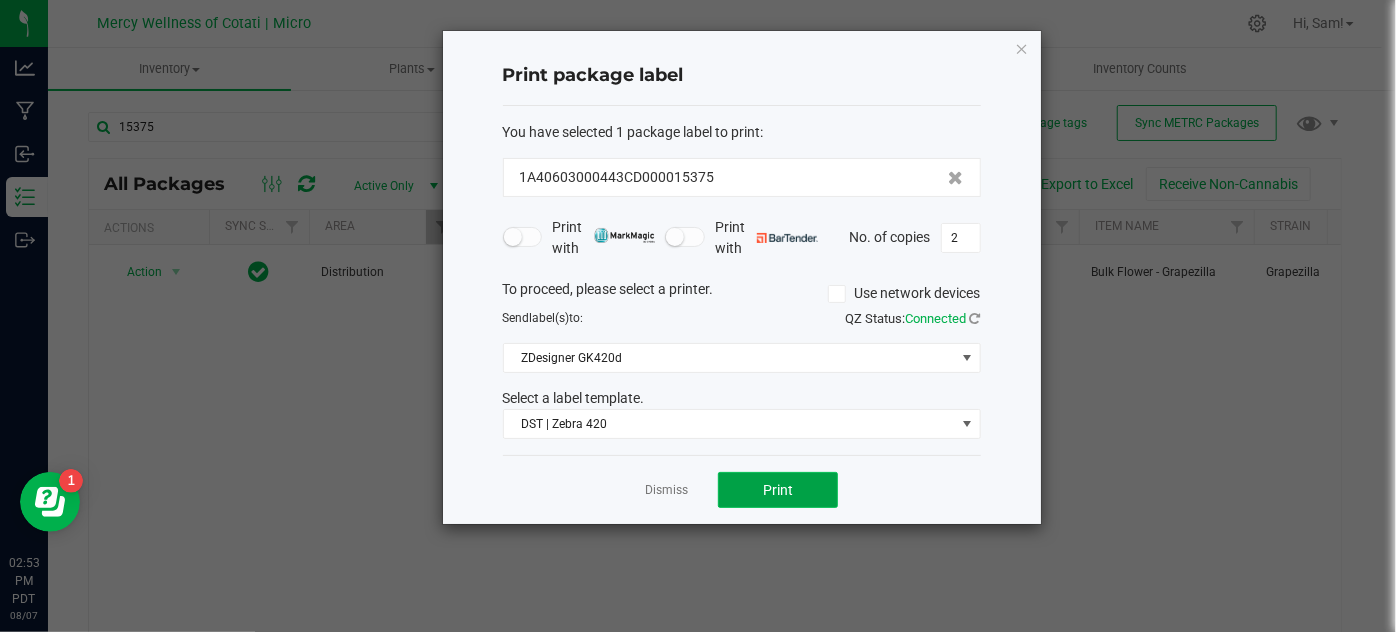 click on "Print" 